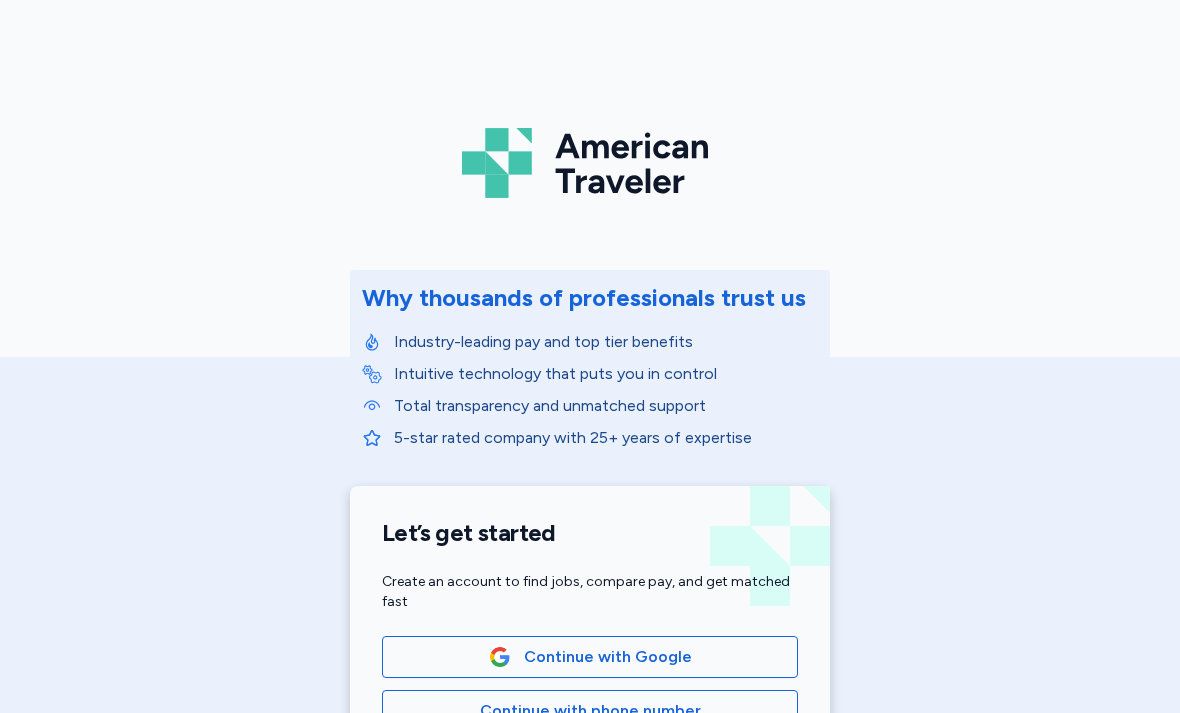 scroll, scrollTop: 0, scrollLeft: 0, axis: both 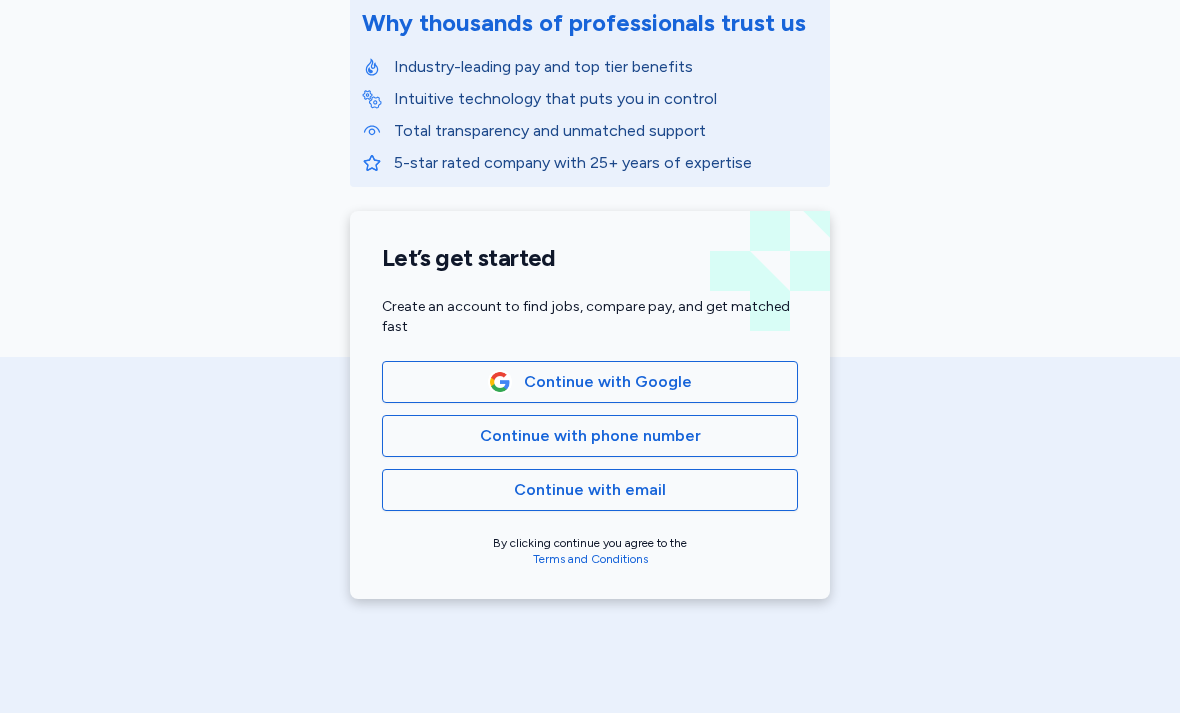 click on "Continue with email" at bounding box center [590, 490] 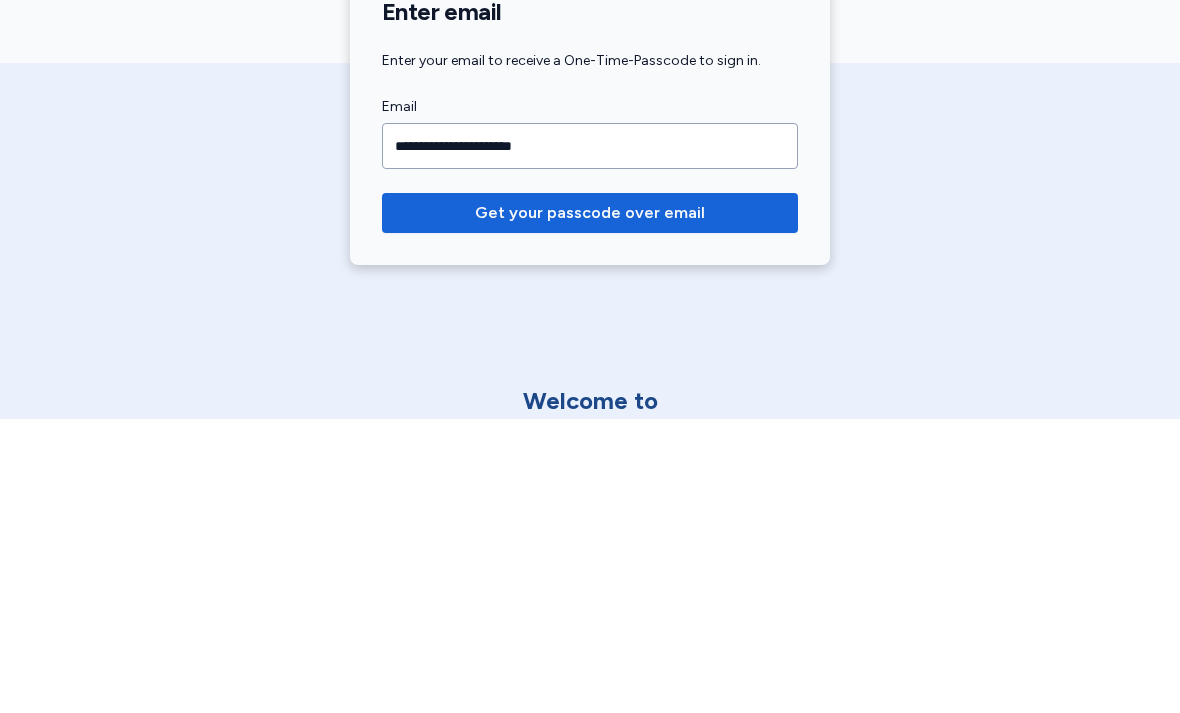 type on "**********" 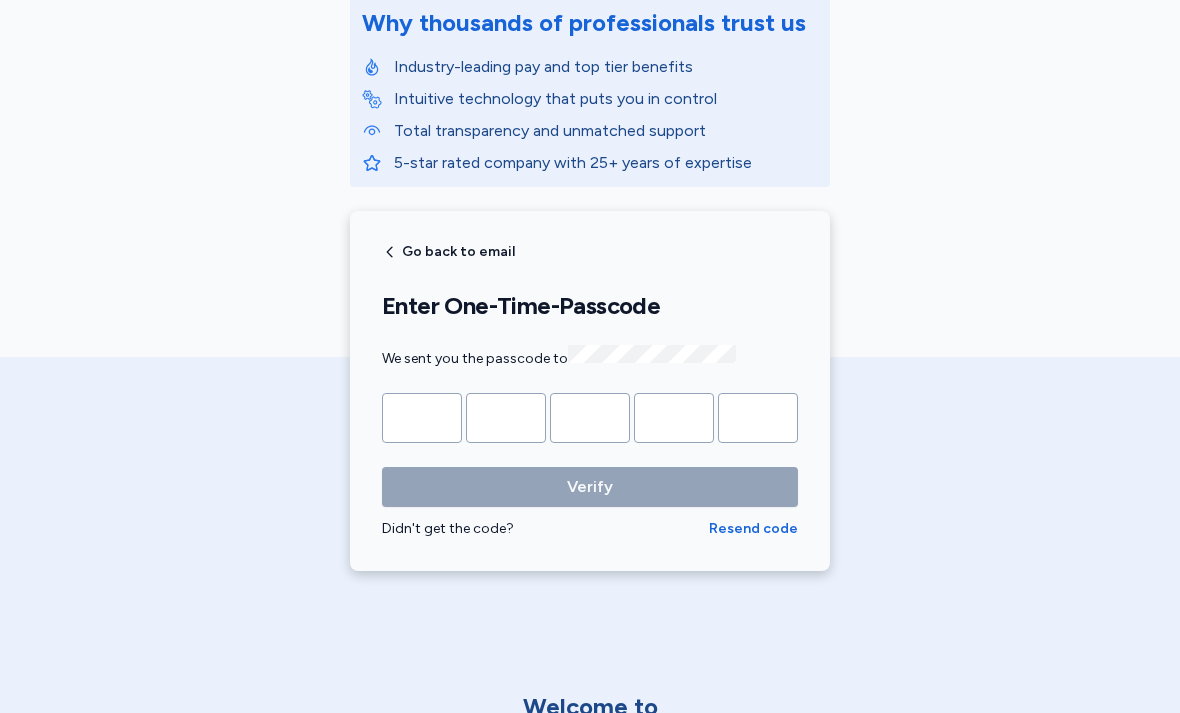 click at bounding box center [422, 418] 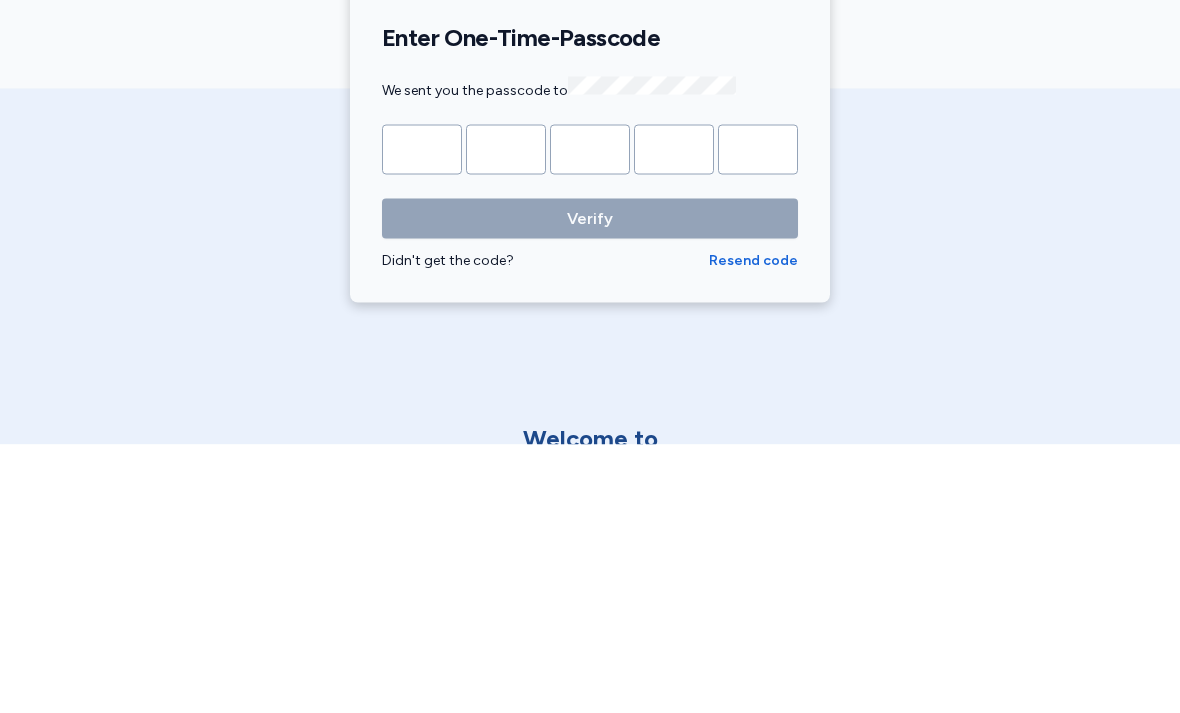 type on "*" 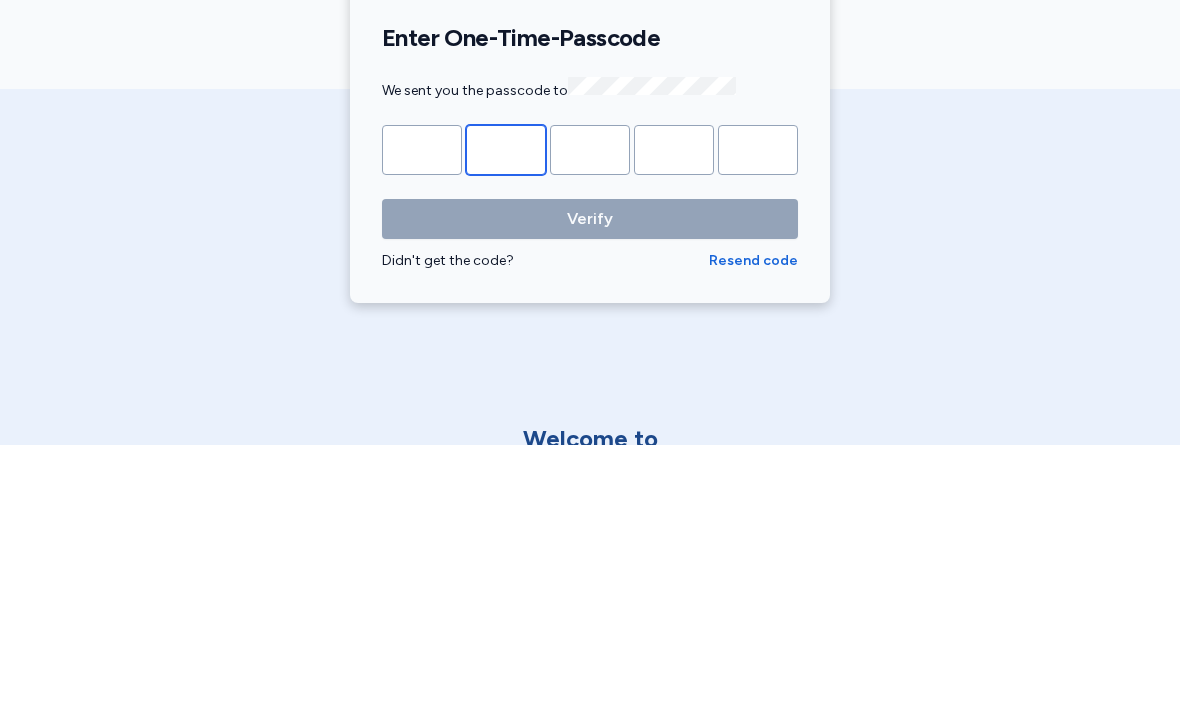 type on "*" 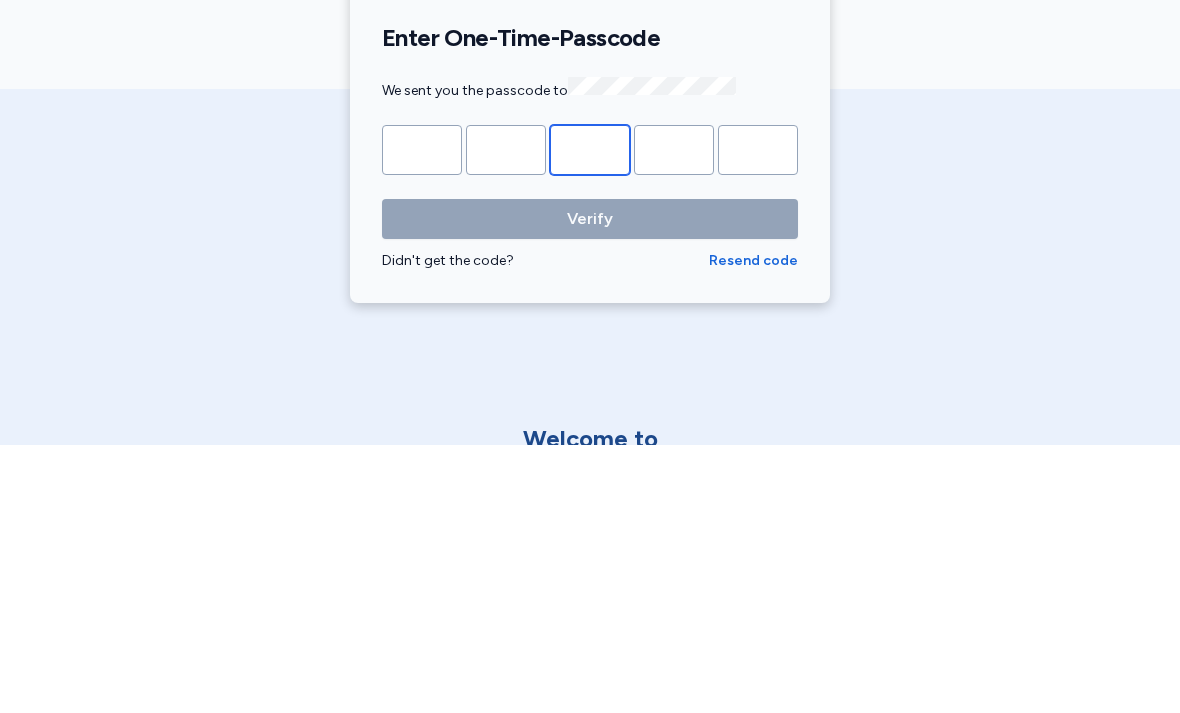 type on "*" 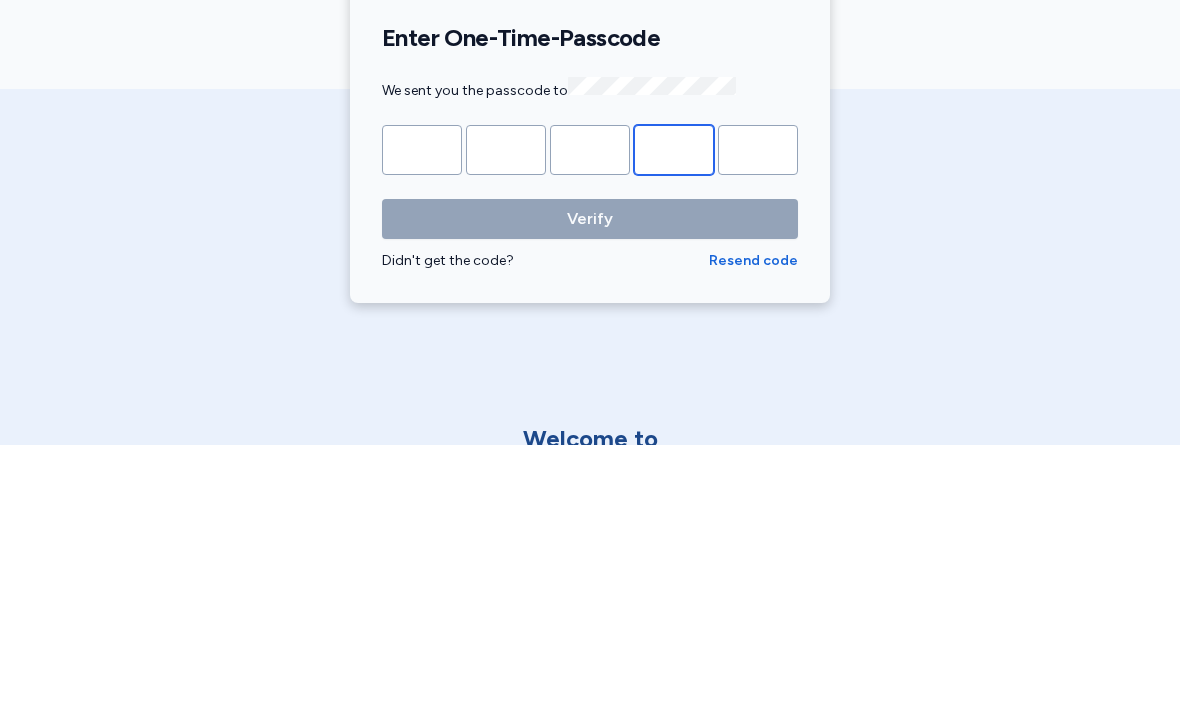 type on "*" 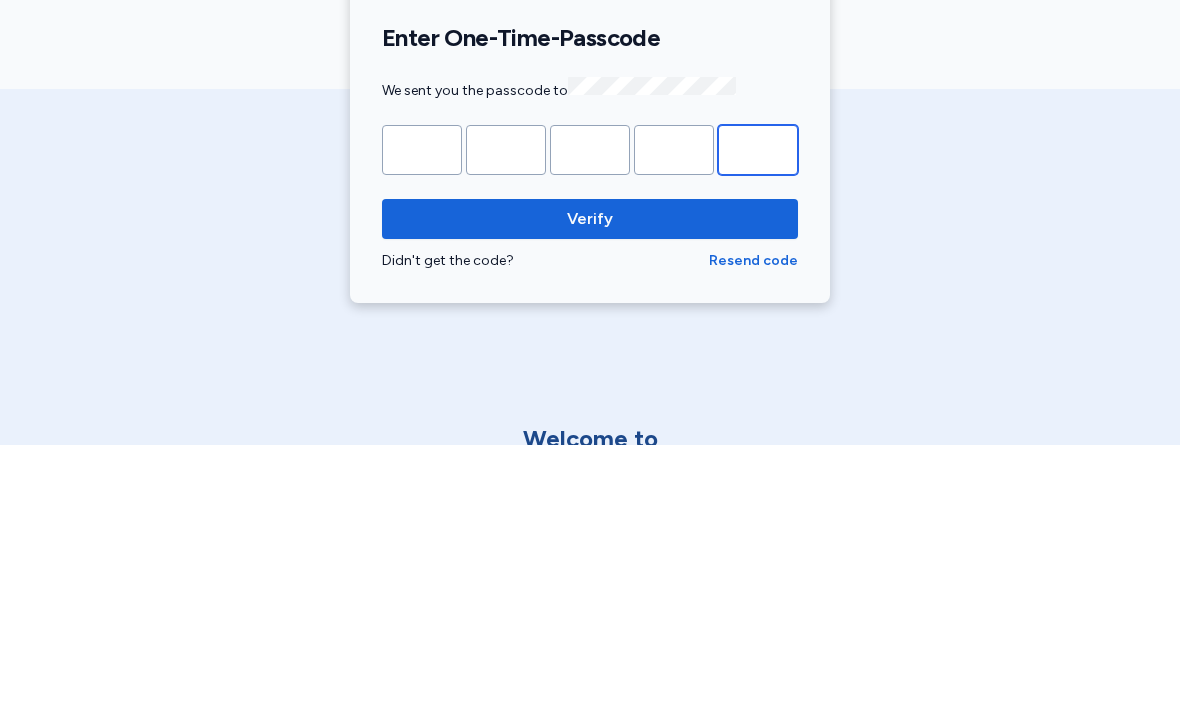type on "*" 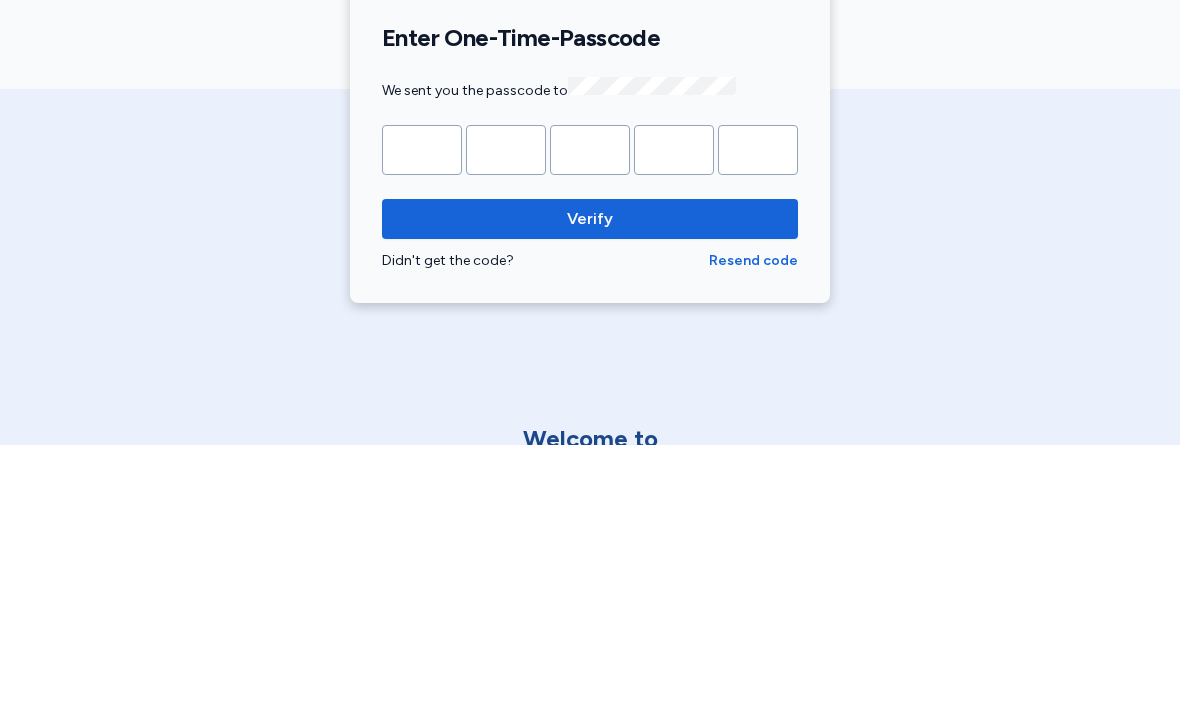 click on "Verify" at bounding box center [590, 487] 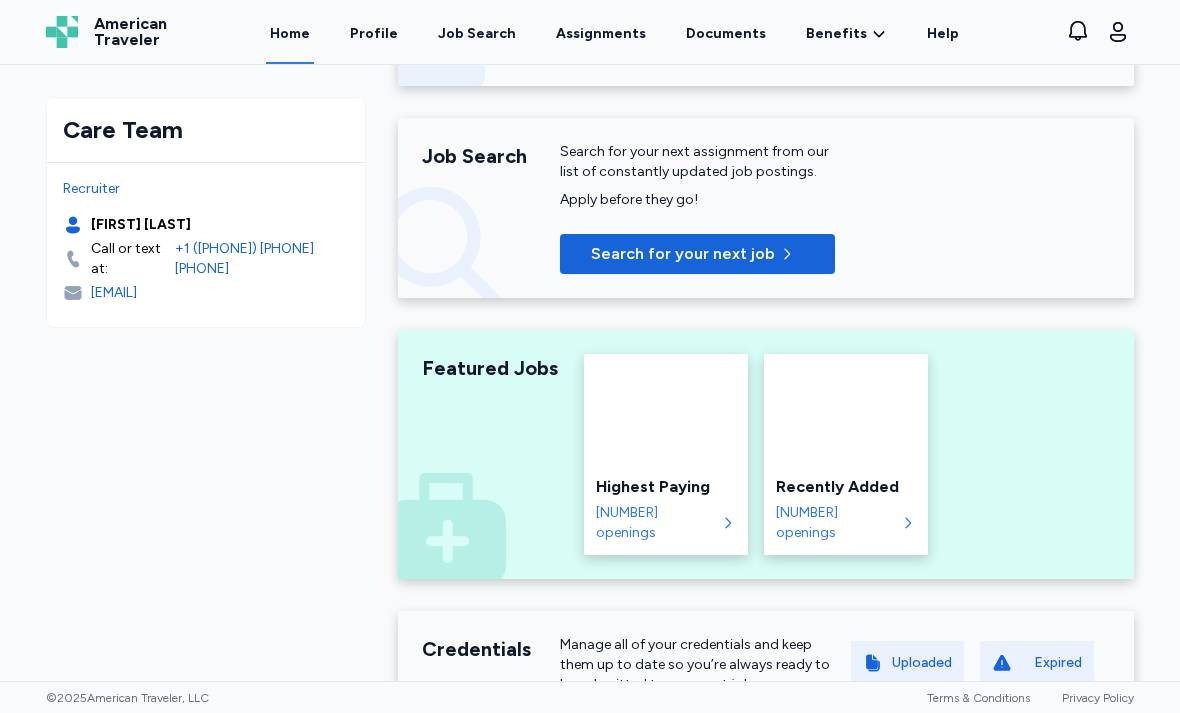 scroll, scrollTop: 503, scrollLeft: 0, axis: vertical 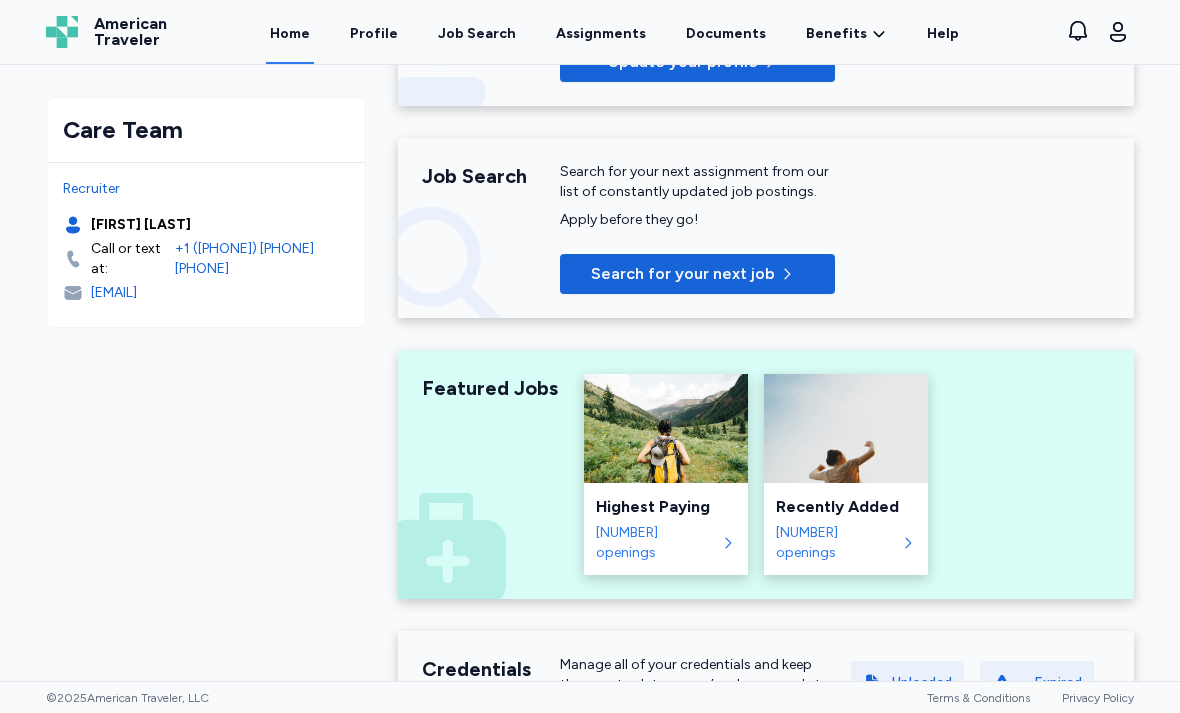 click on "Search for your next job" at bounding box center [683, 274] 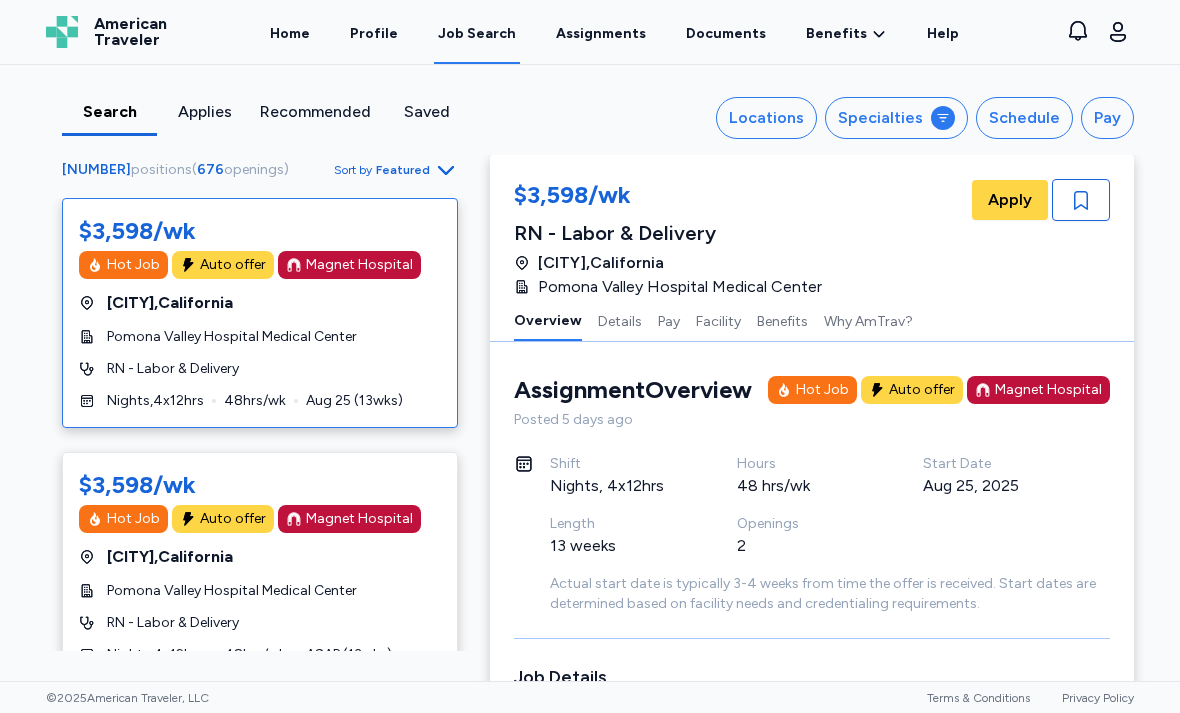 click on "Specialties" at bounding box center [880, 118] 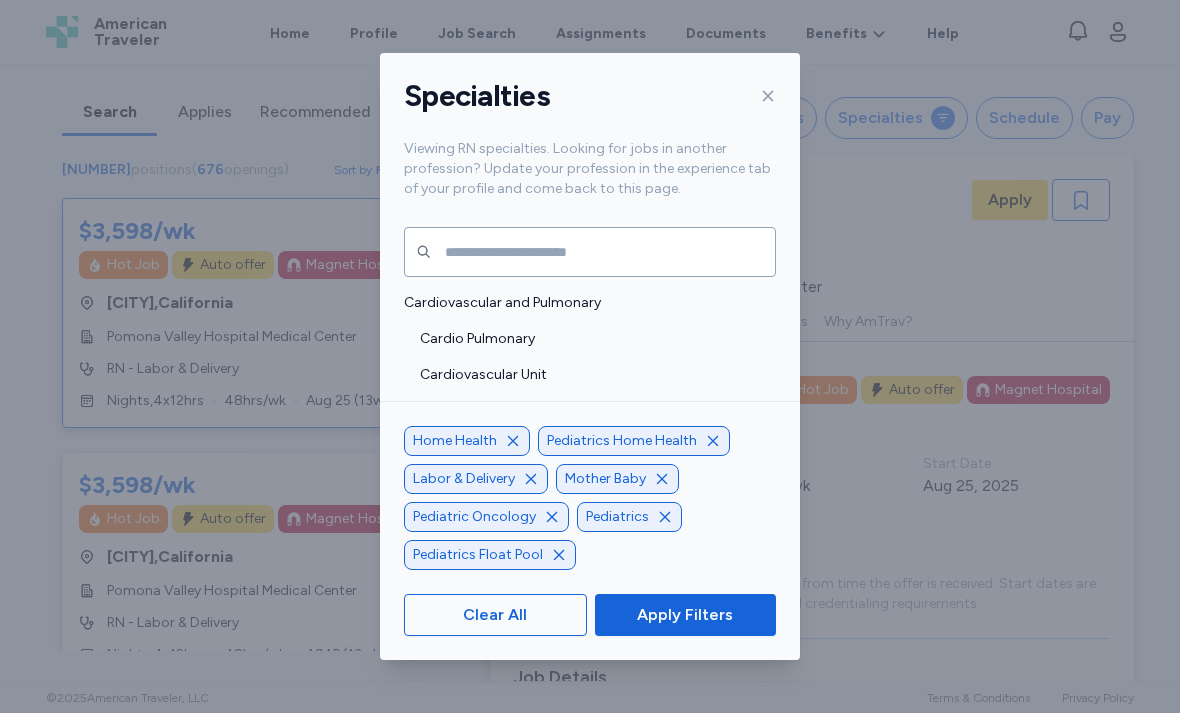 click 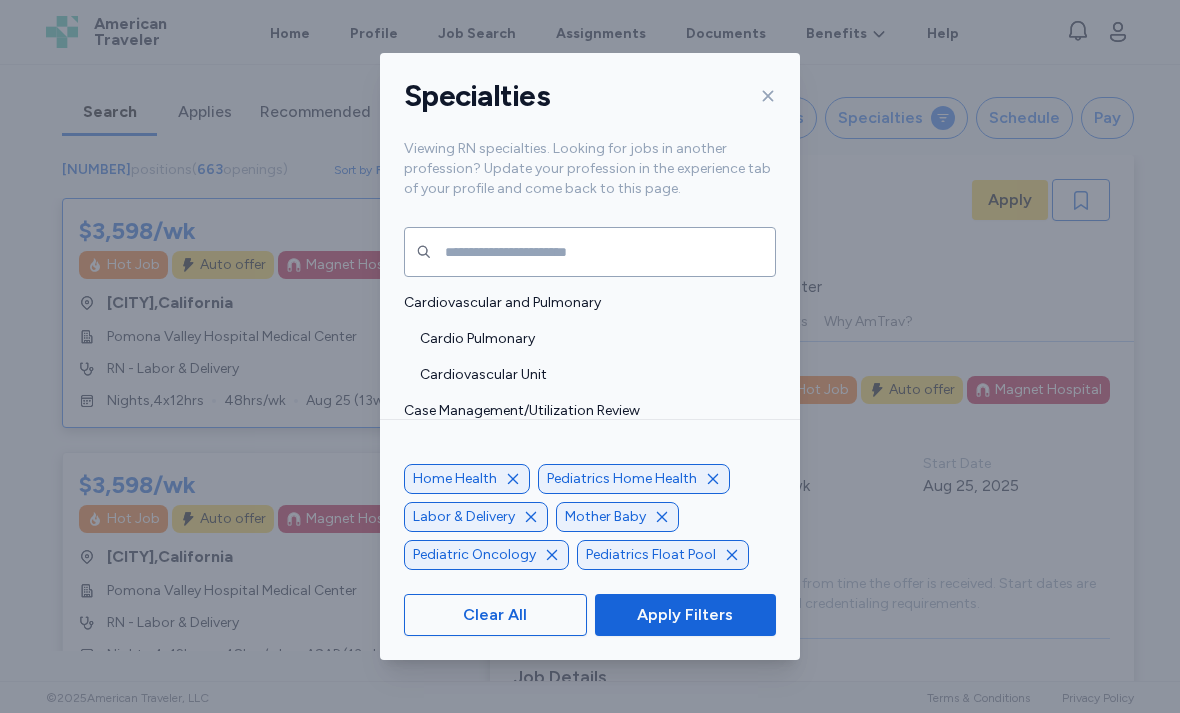 click at bounding box center (513, 479) 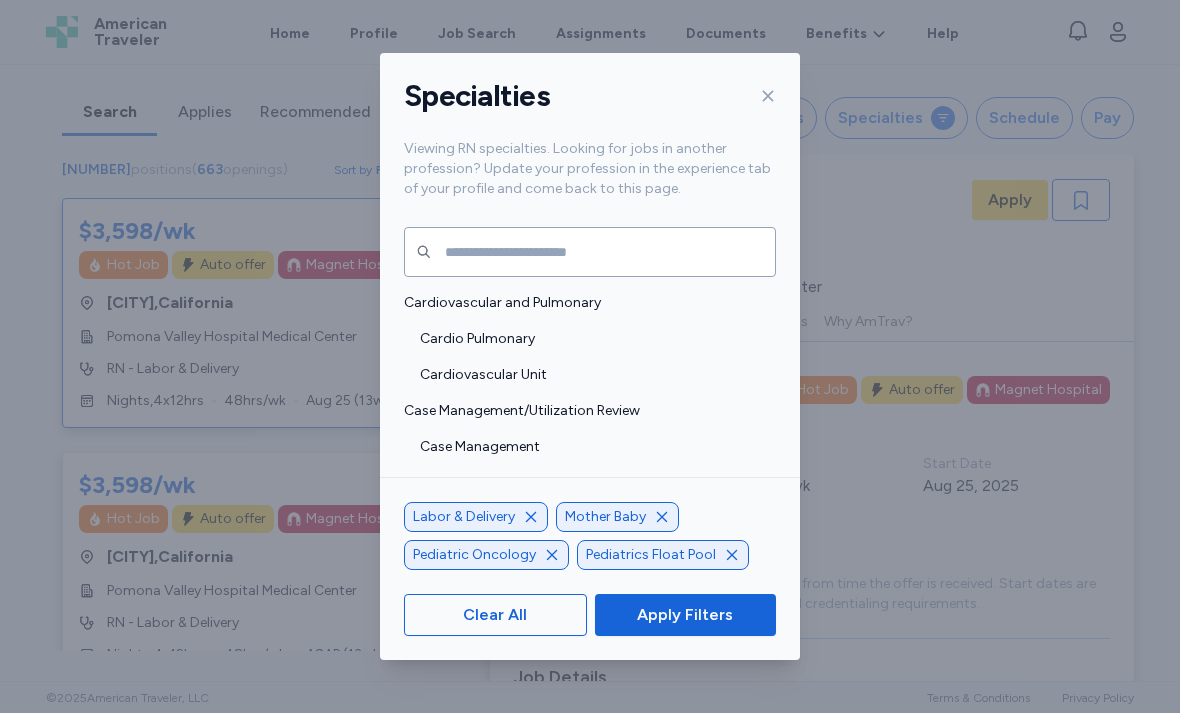 click 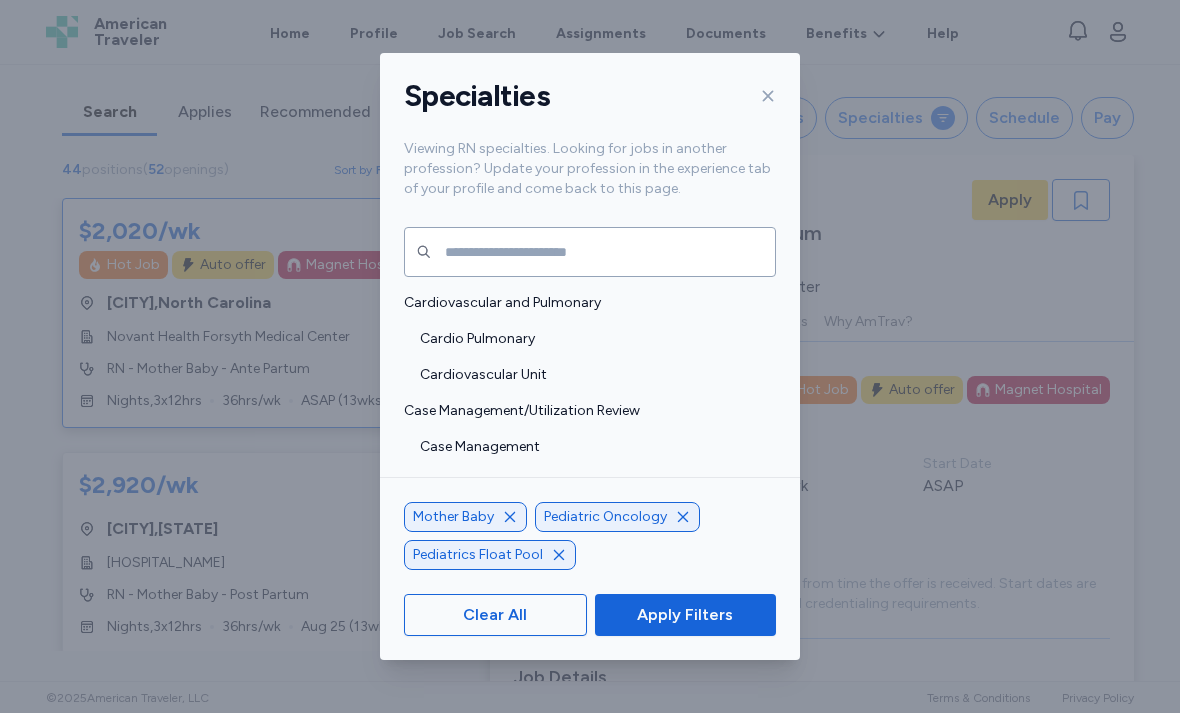 scroll, scrollTop: 2, scrollLeft: 0, axis: vertical 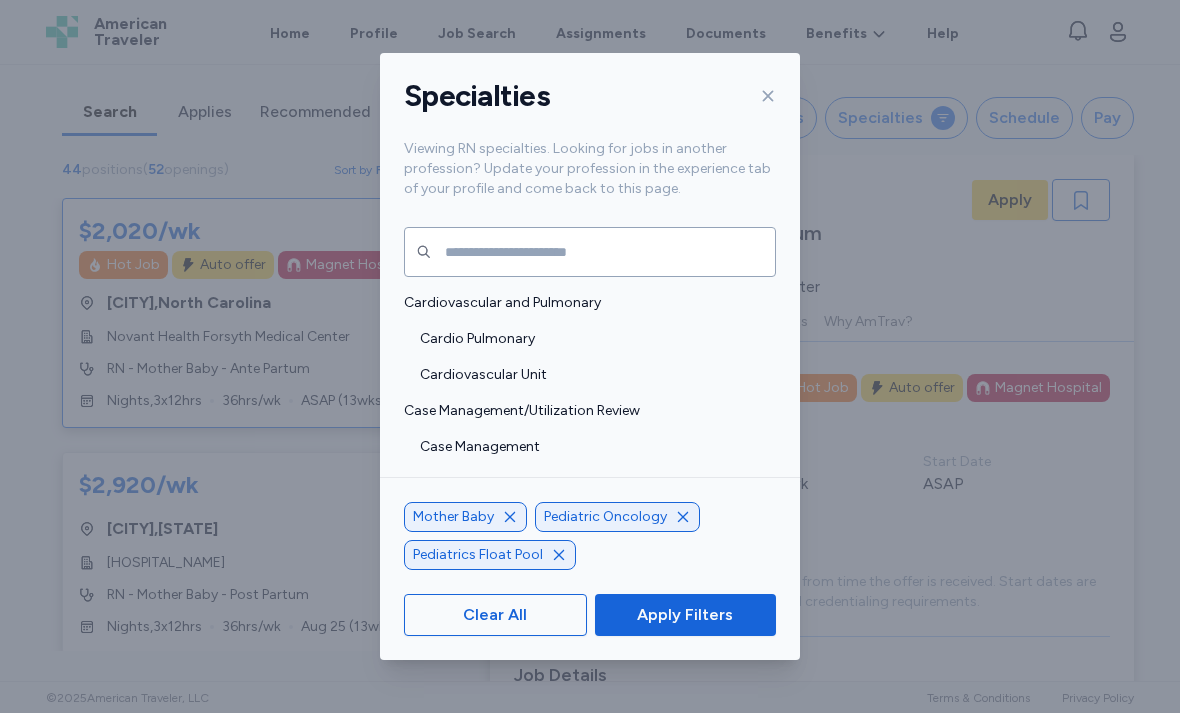 click 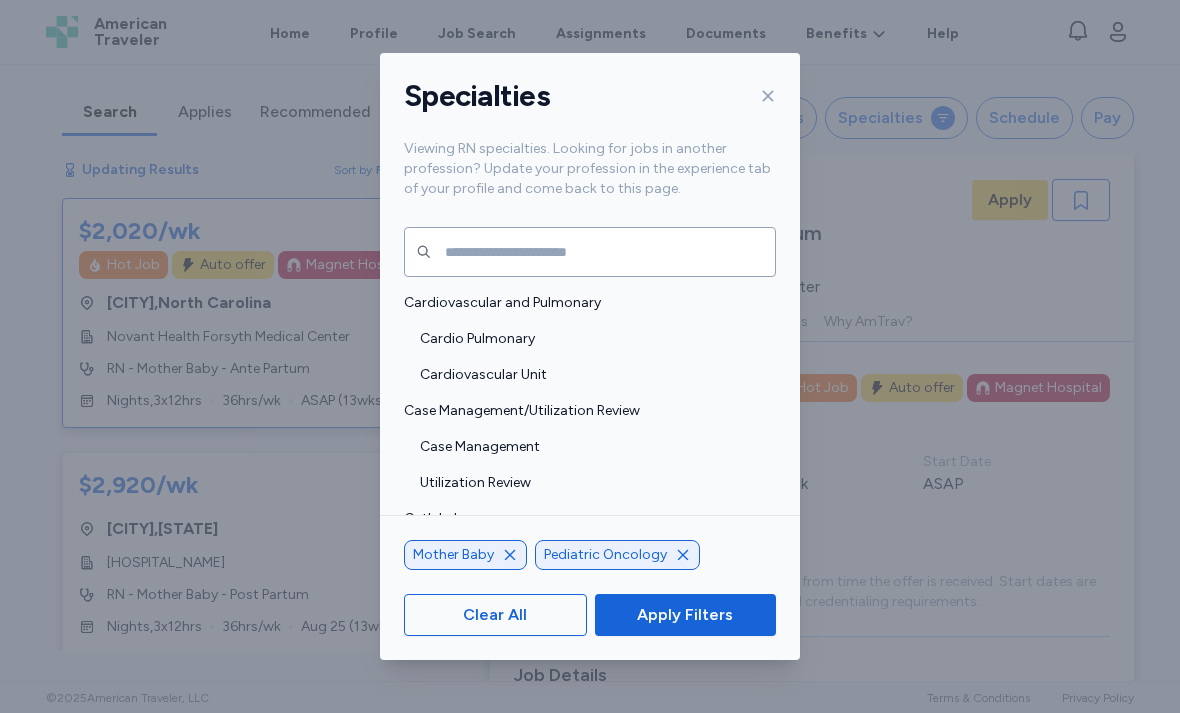click 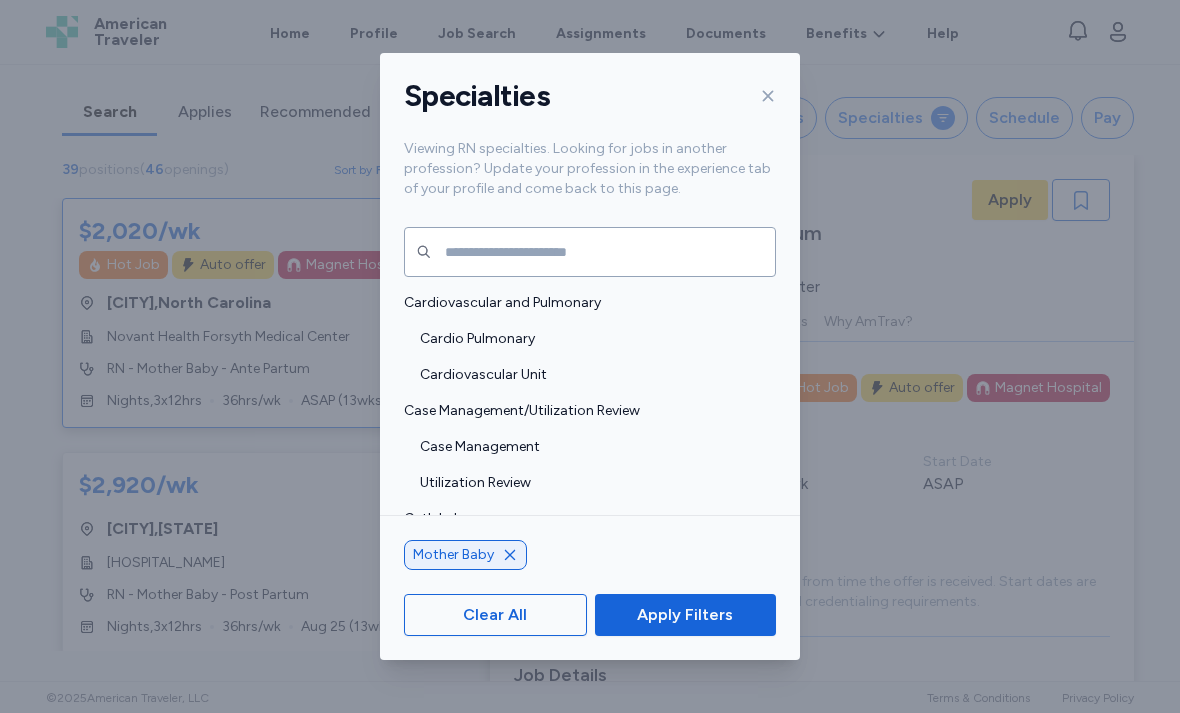 click on "Viewing RN specialties. Looking for jobs in another profession? Update your profession in the experience tab of your profile and come back to this page." at bounding box center (590, 181) 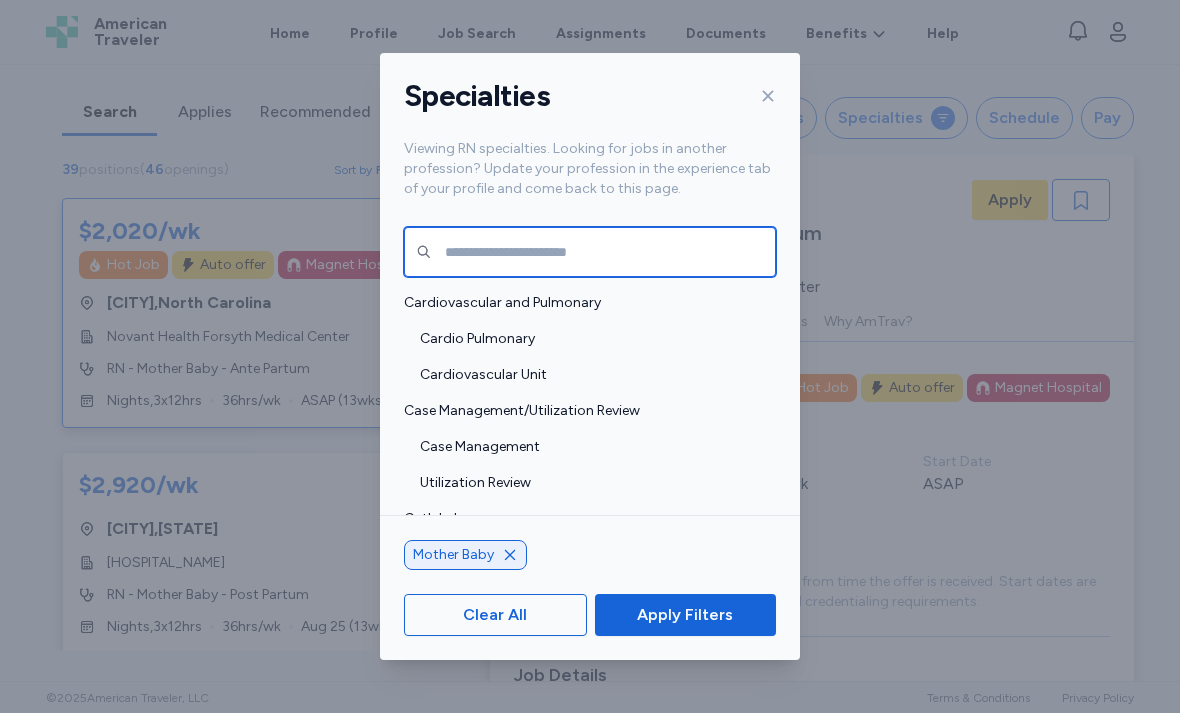 click at bounding box center [590, 252] 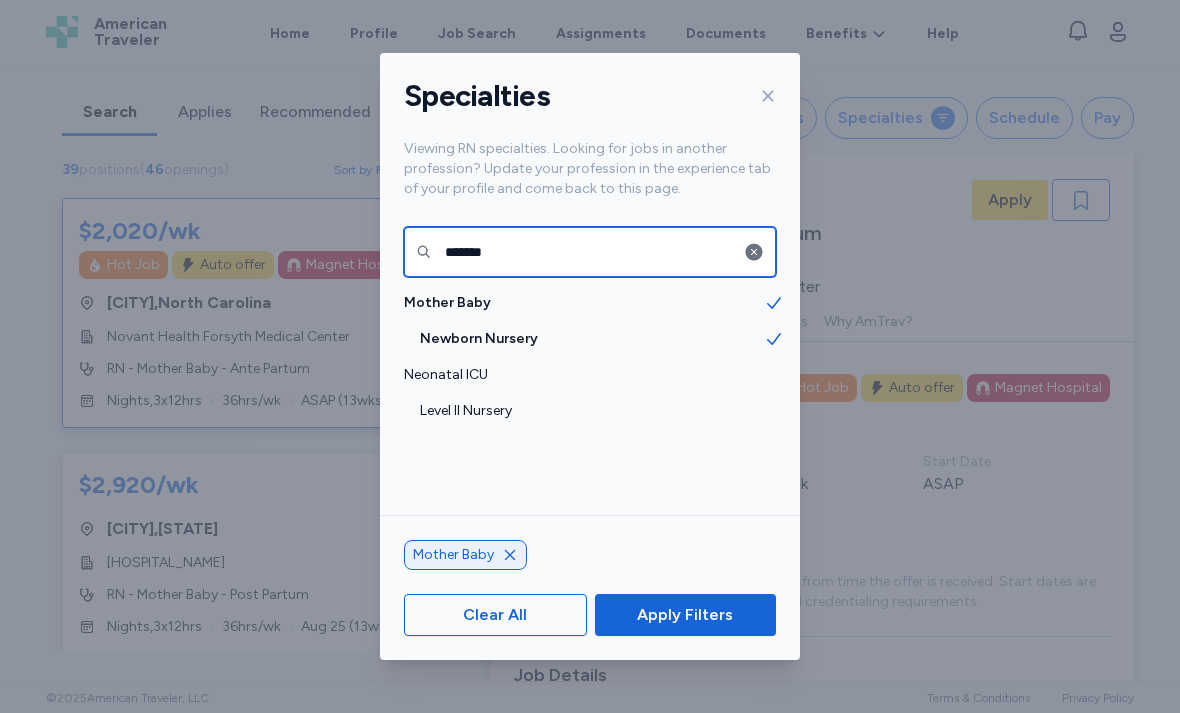 type on "*******" 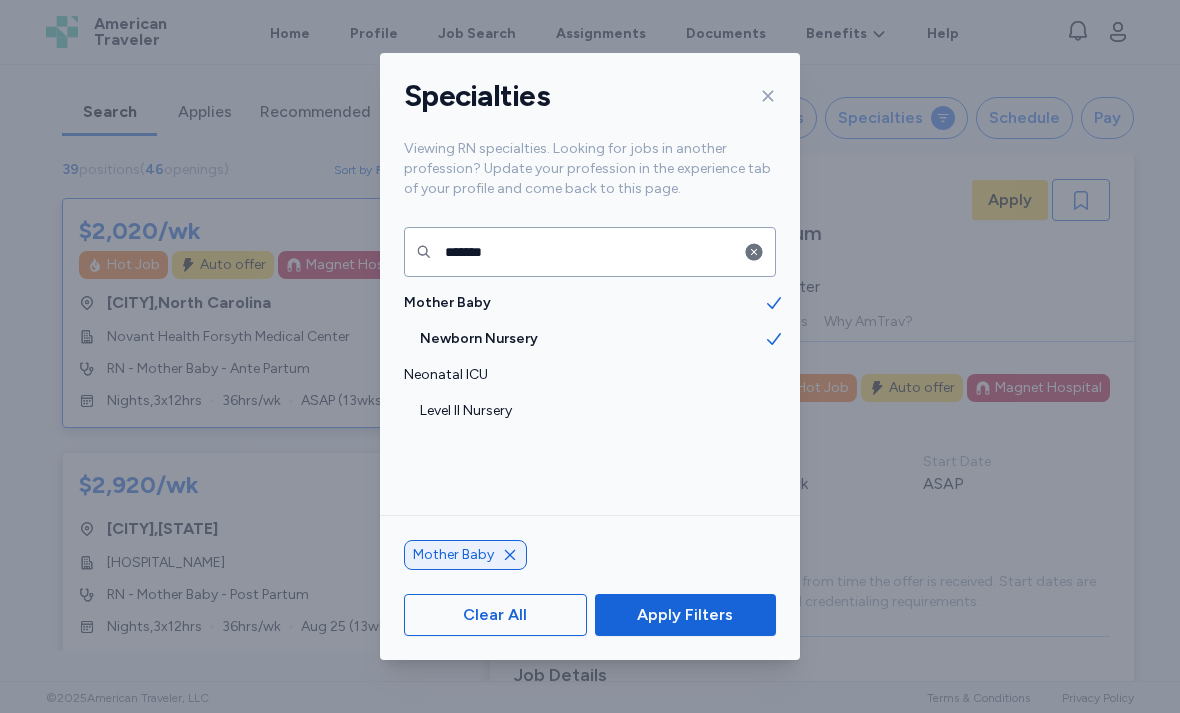 click on "Level II Nursery" at bounding box center [592, 411] 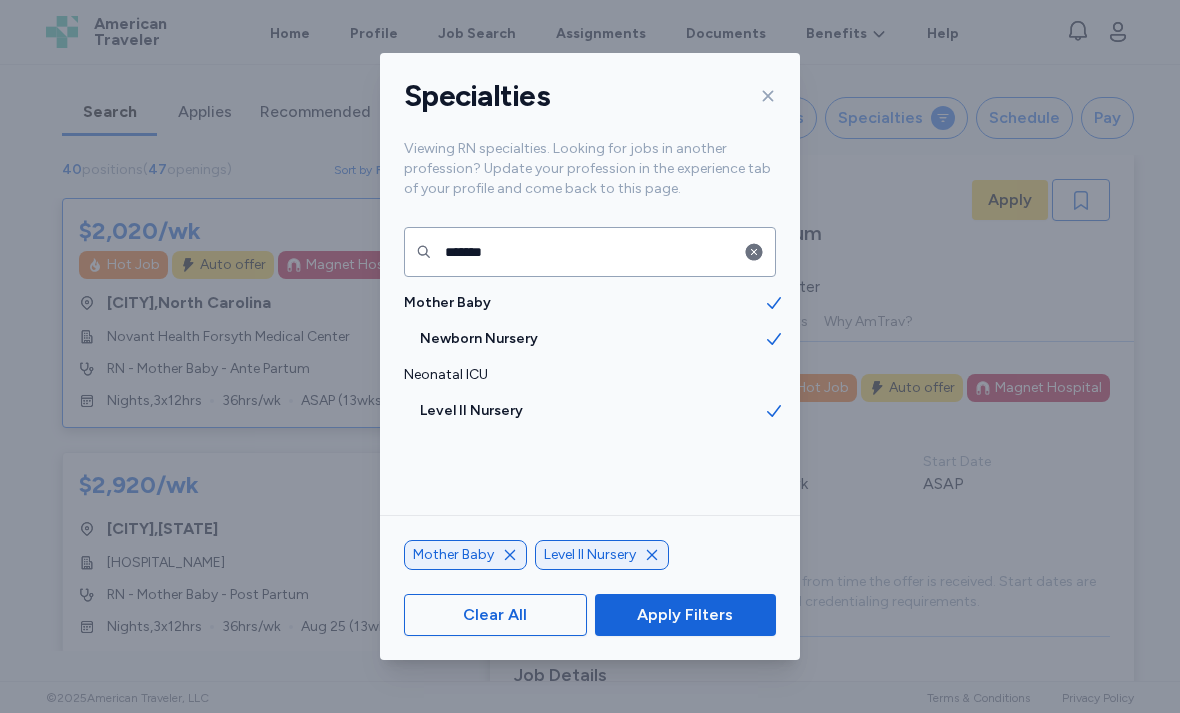 click on "Apply Filters" at bounding box center [685, 615] 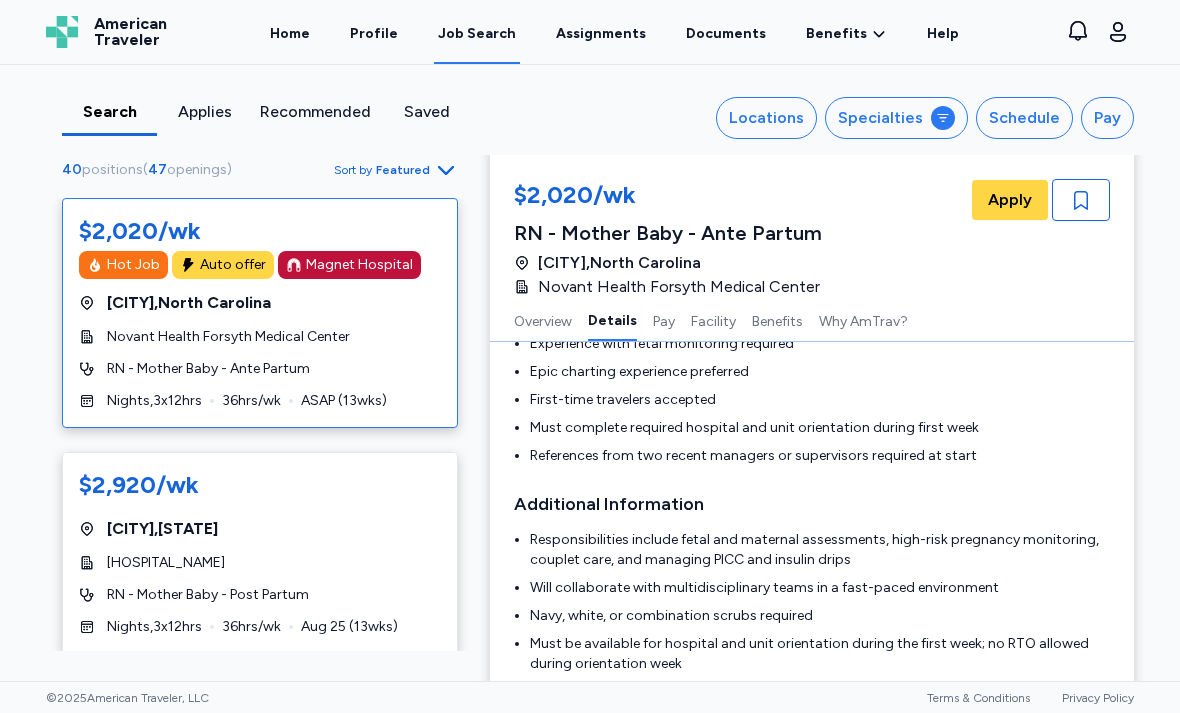 scroll, scrollTop: 844, scrollLeft: 0, axis: vertical 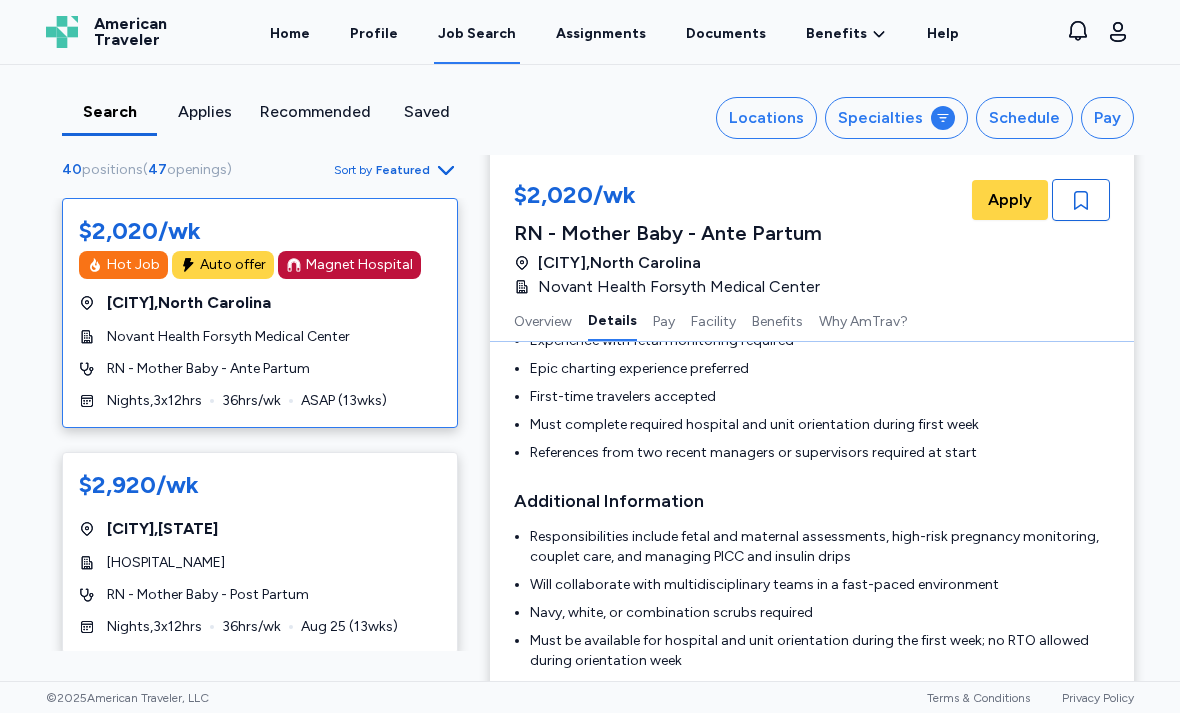 click 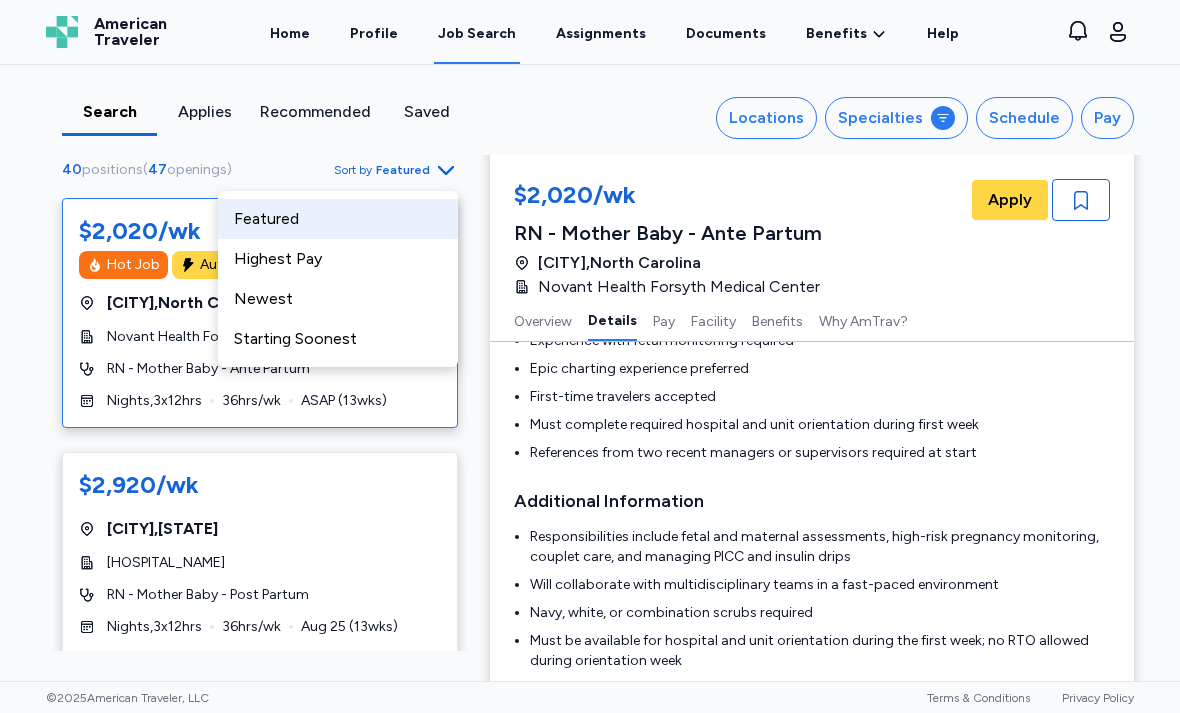click on "Highest Pay" at bounding box center [338, 259] 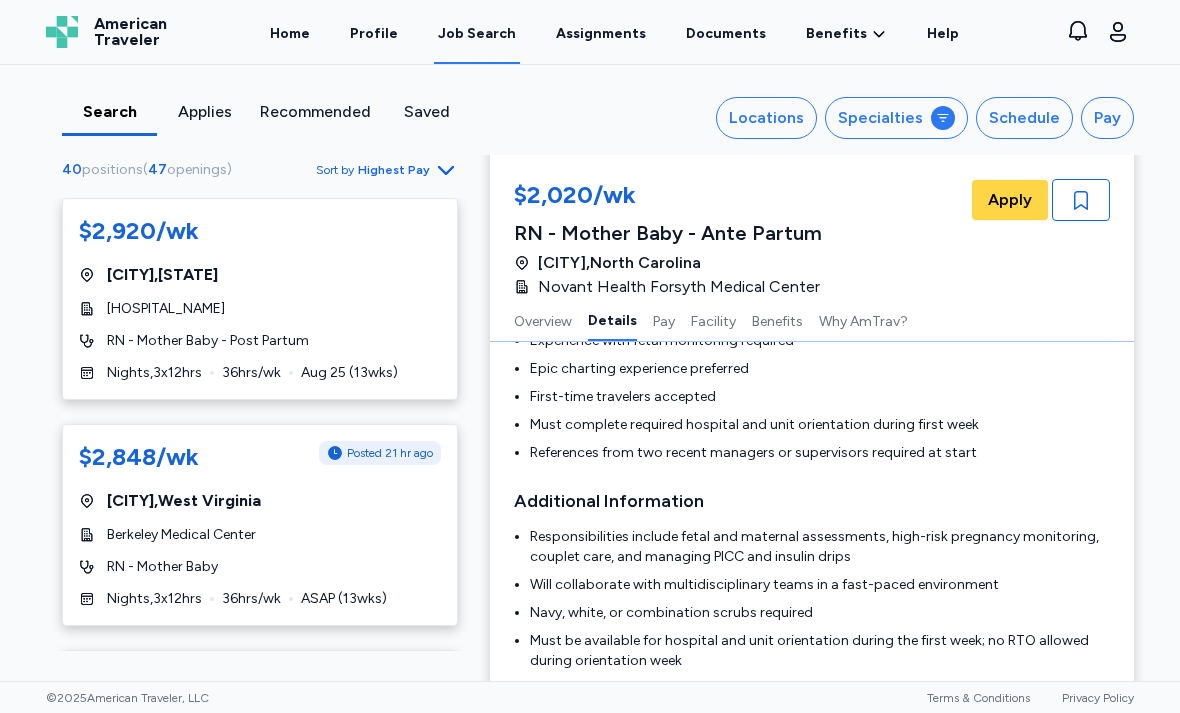 scroll, scrollTop: 0, scrollLeft: 0, axis: both 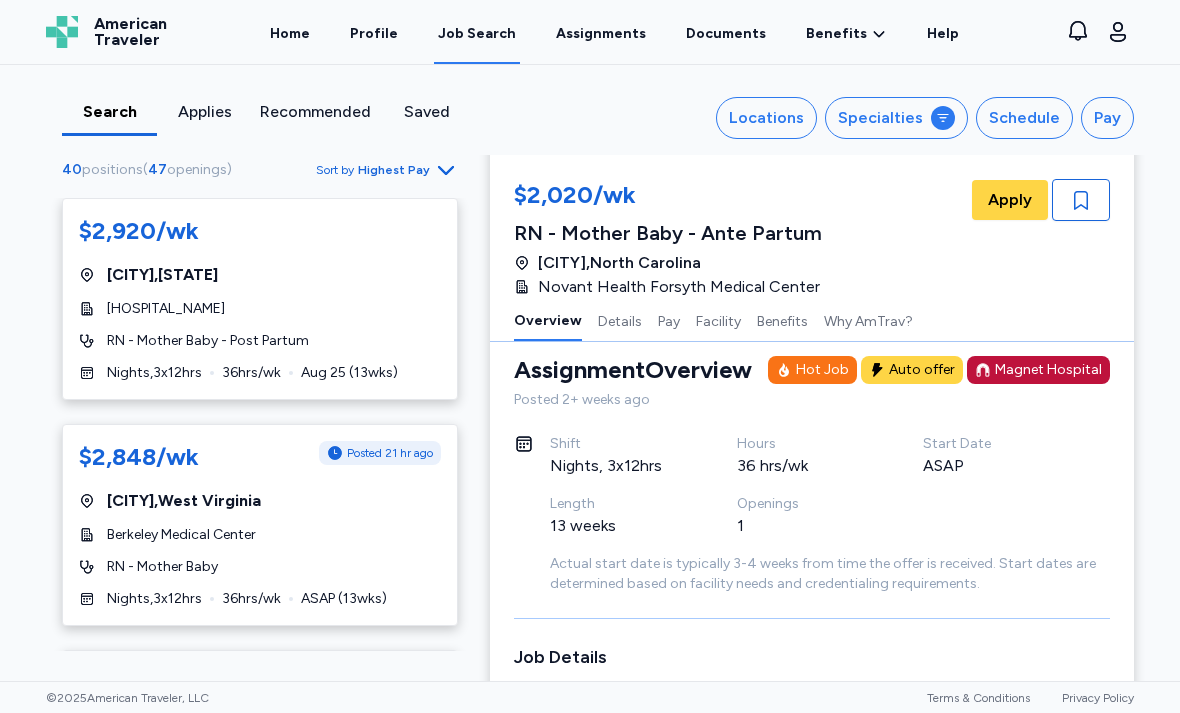 click on "[HOSPITAL_NAME]" at bounding box center [260, 309] 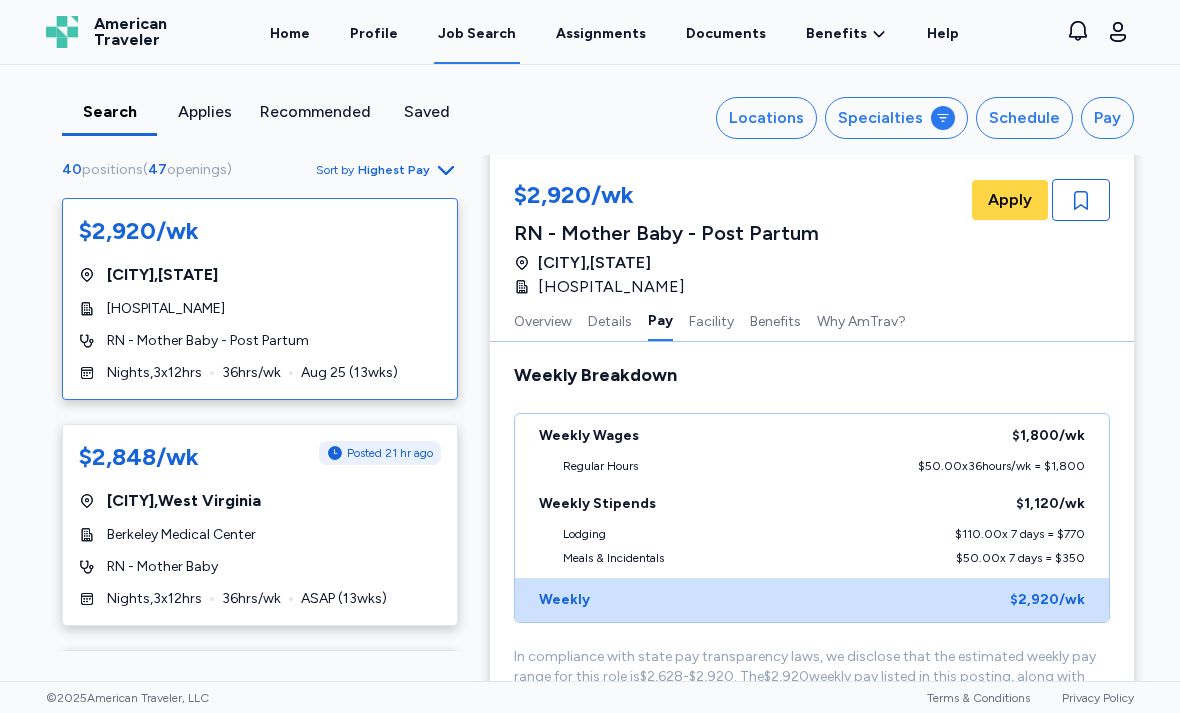 scroll, scrollTop: 1460, scrollLeft: 0, axis: vertical 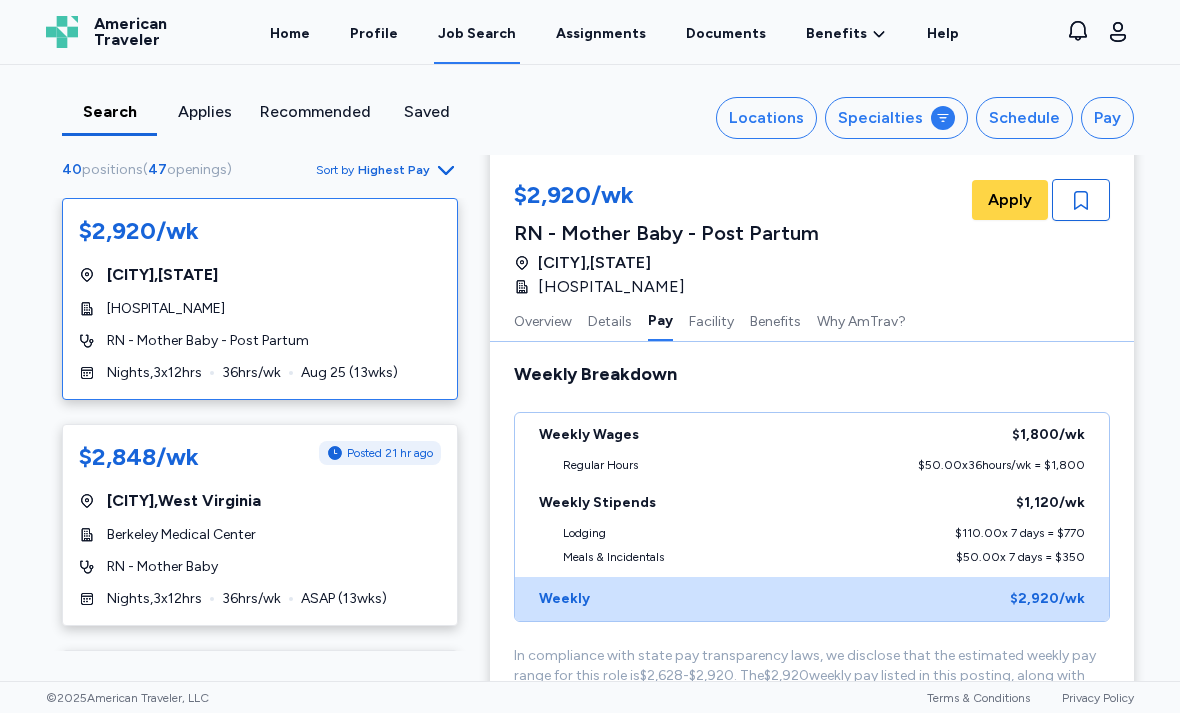 click on "Apply" at bounding box center (1010, 200) 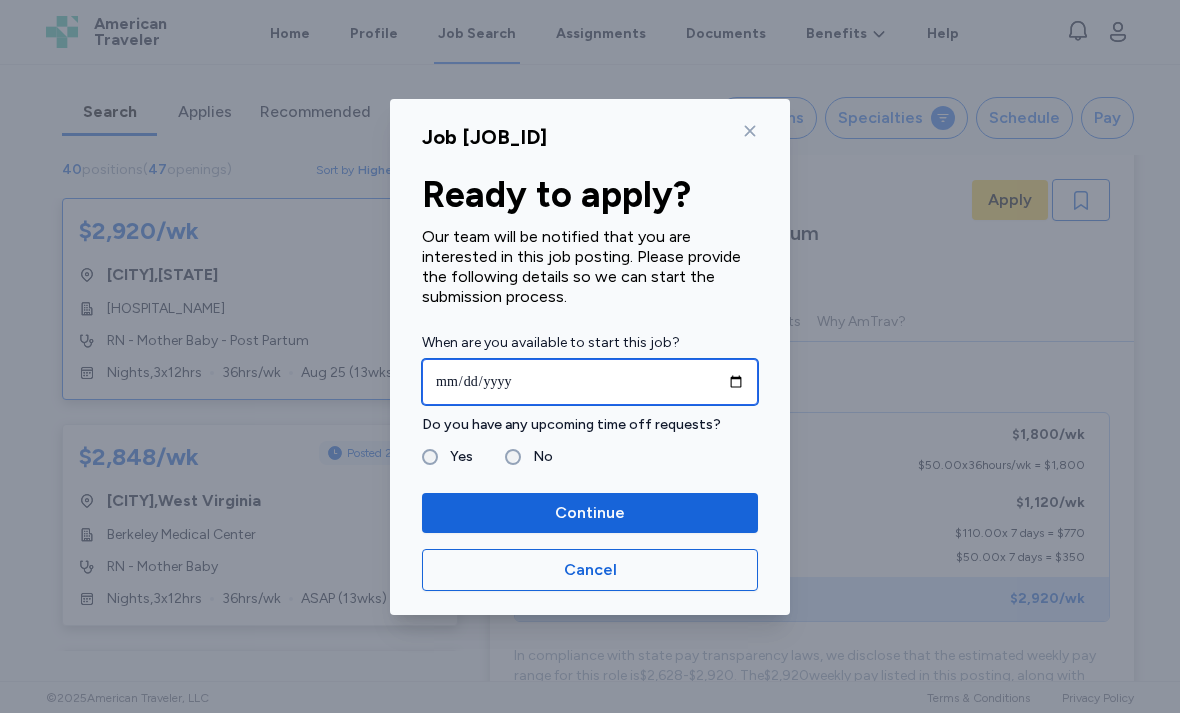 click at bounding box center (590, 382) 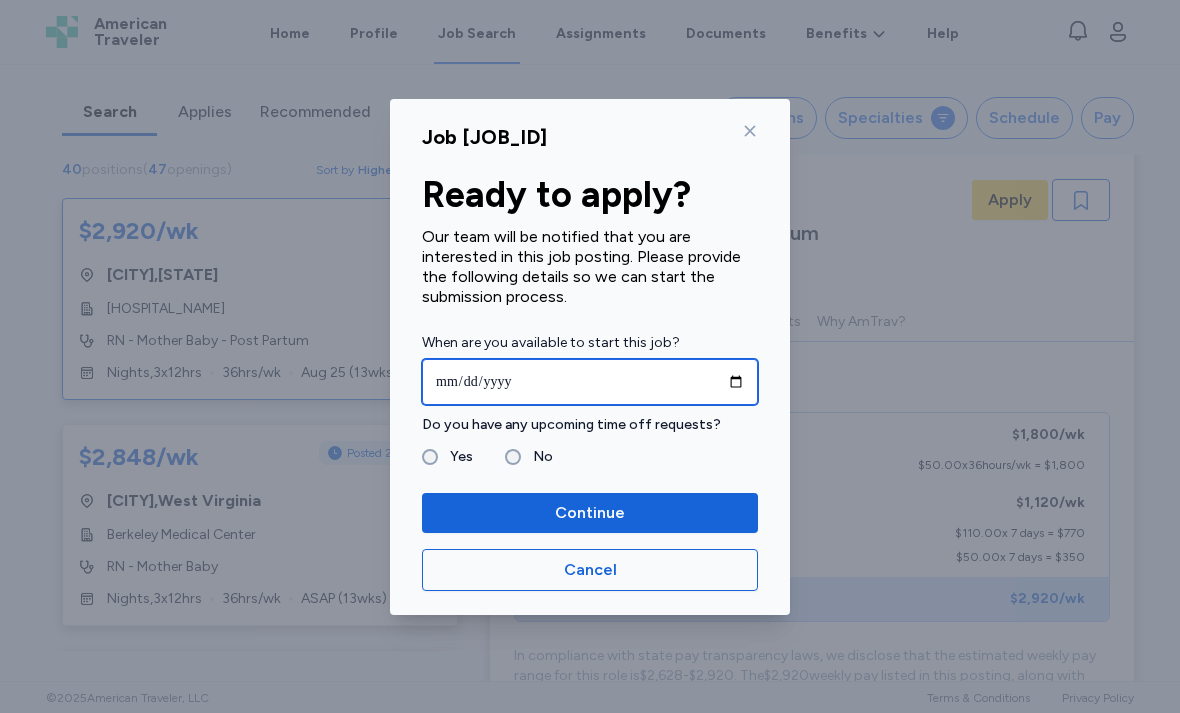 type on "**********" 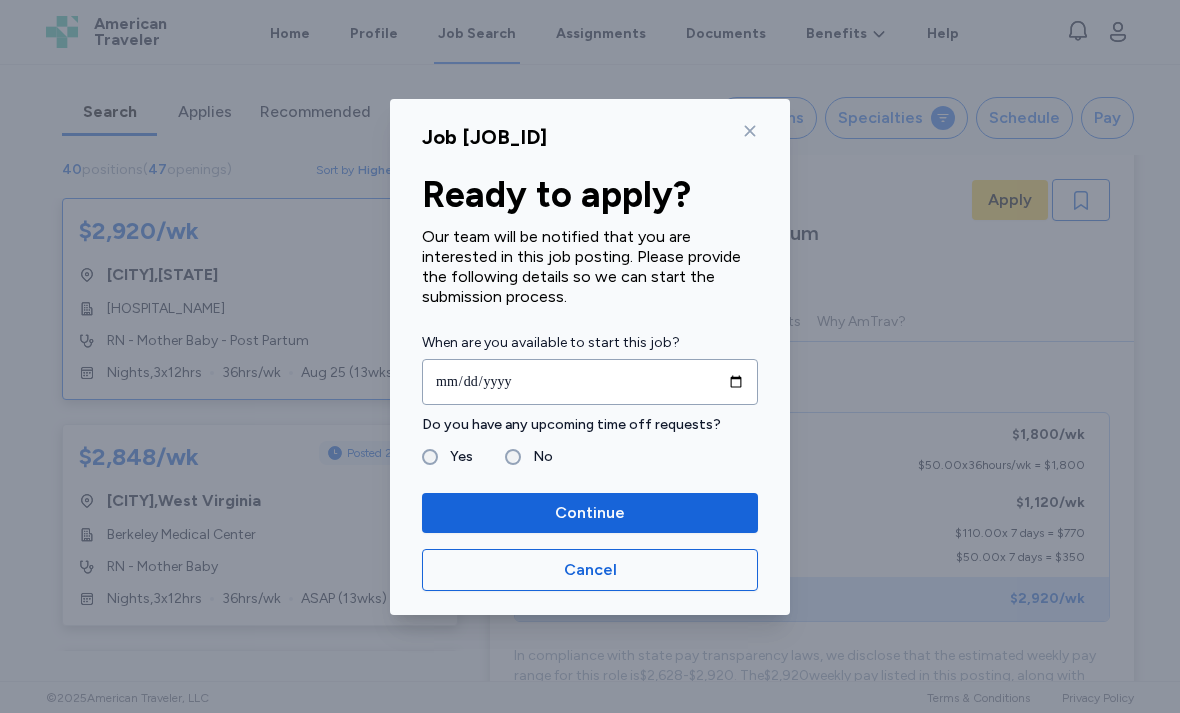 click on "**********" at bounding box center (590, 357) 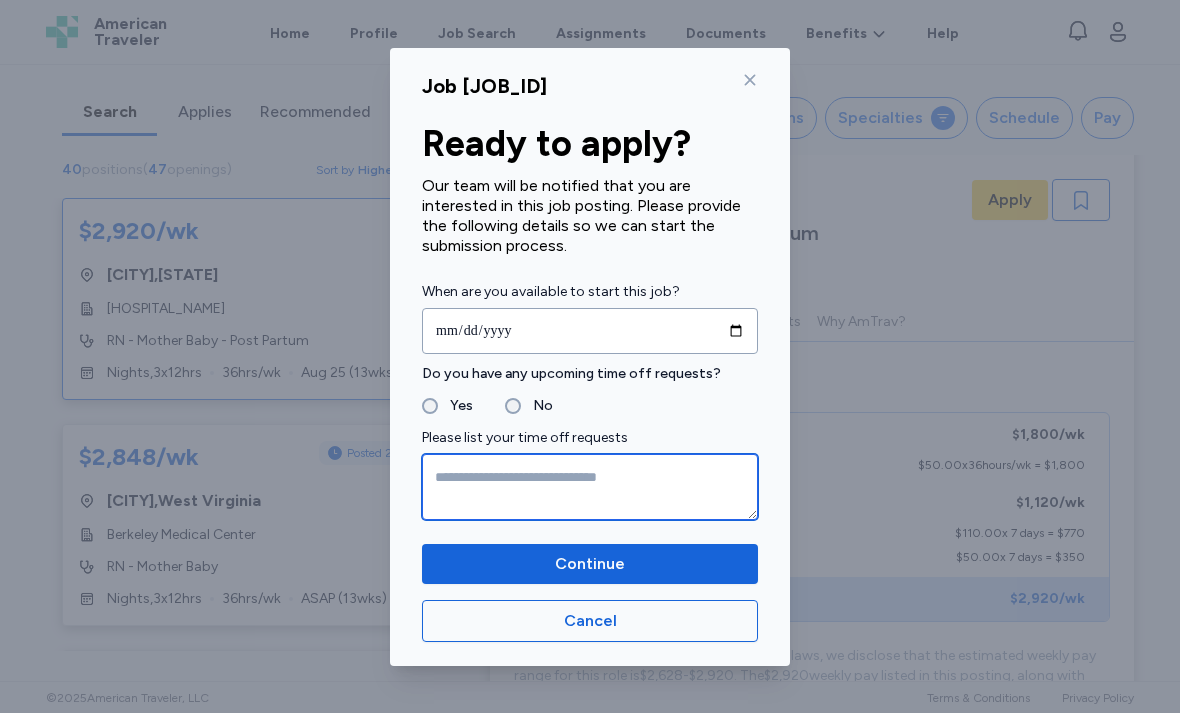 click at bounding box center [590, 487] 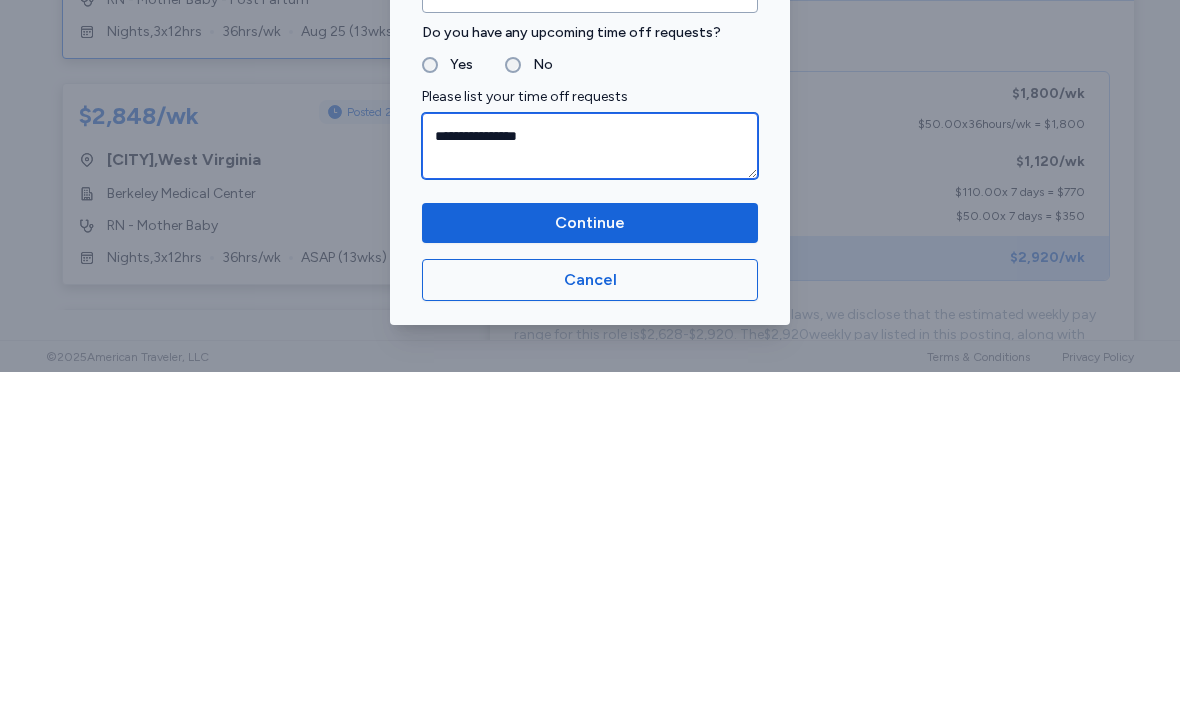 scroll, scrollTop: 0, scrollLeft: 0, axis: both 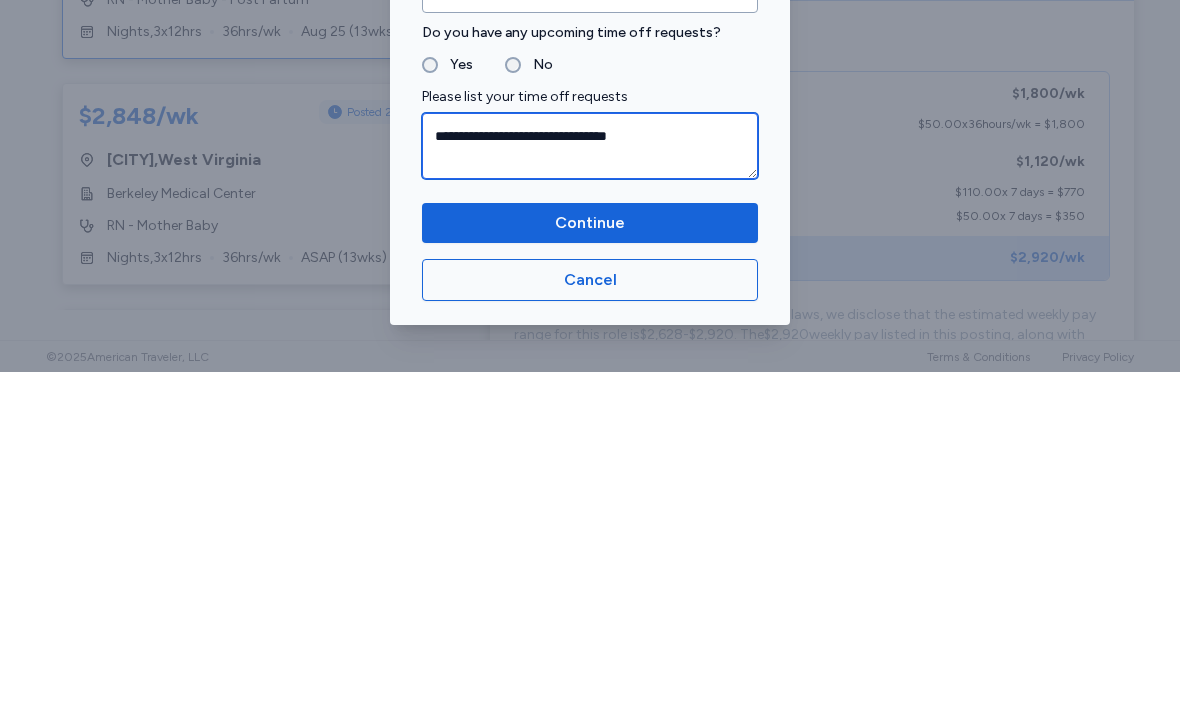 type on "**********" 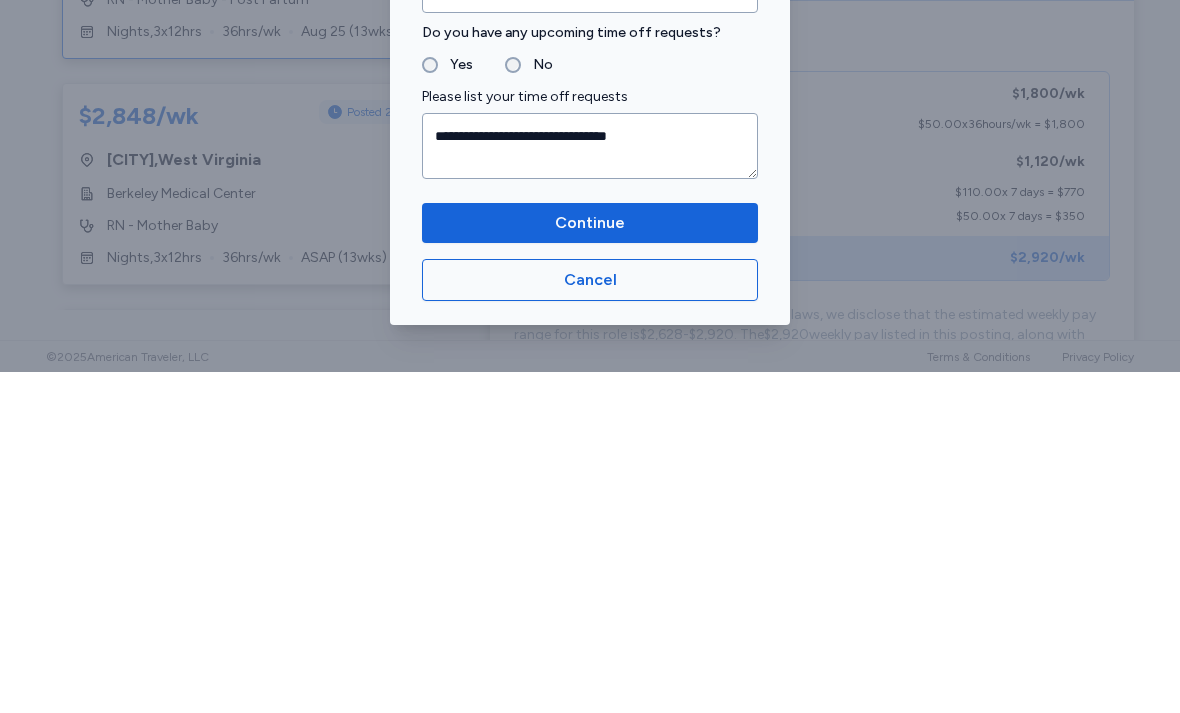 click on "Continue" at bounding box center (590, 564) 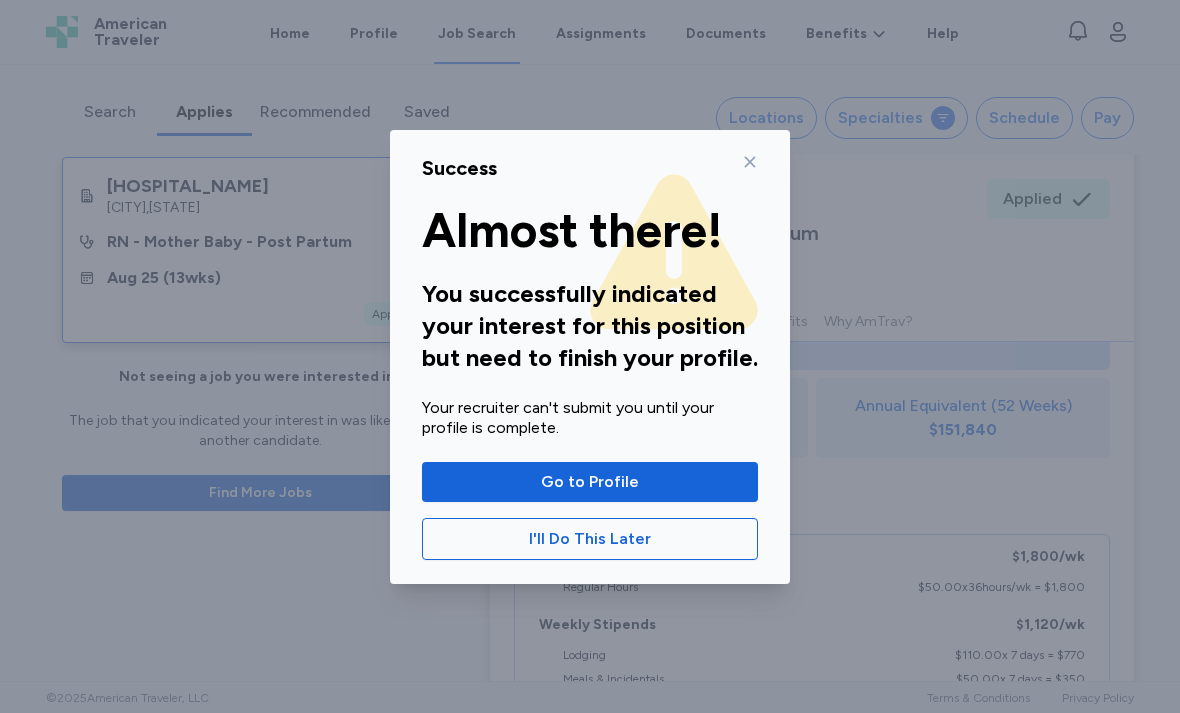 click on "Go to Profile" at bounding box center (590, 482) 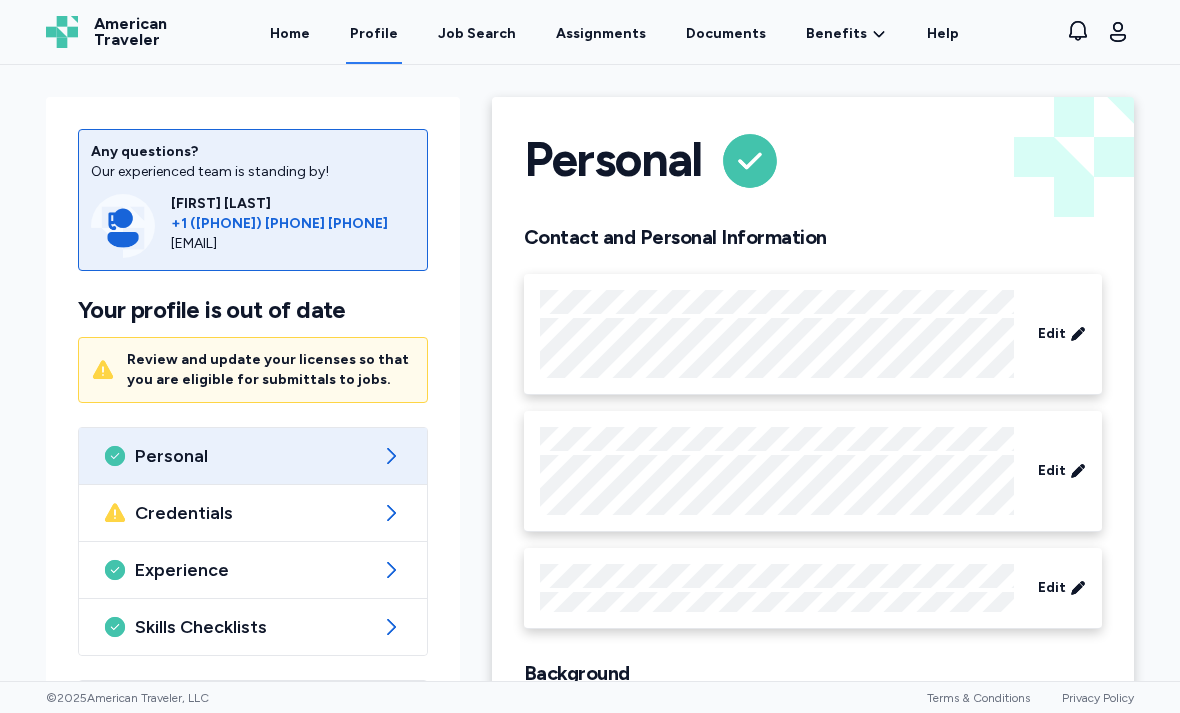 scroll, scrollTop: 0, scrollLeft: 0, axis: both 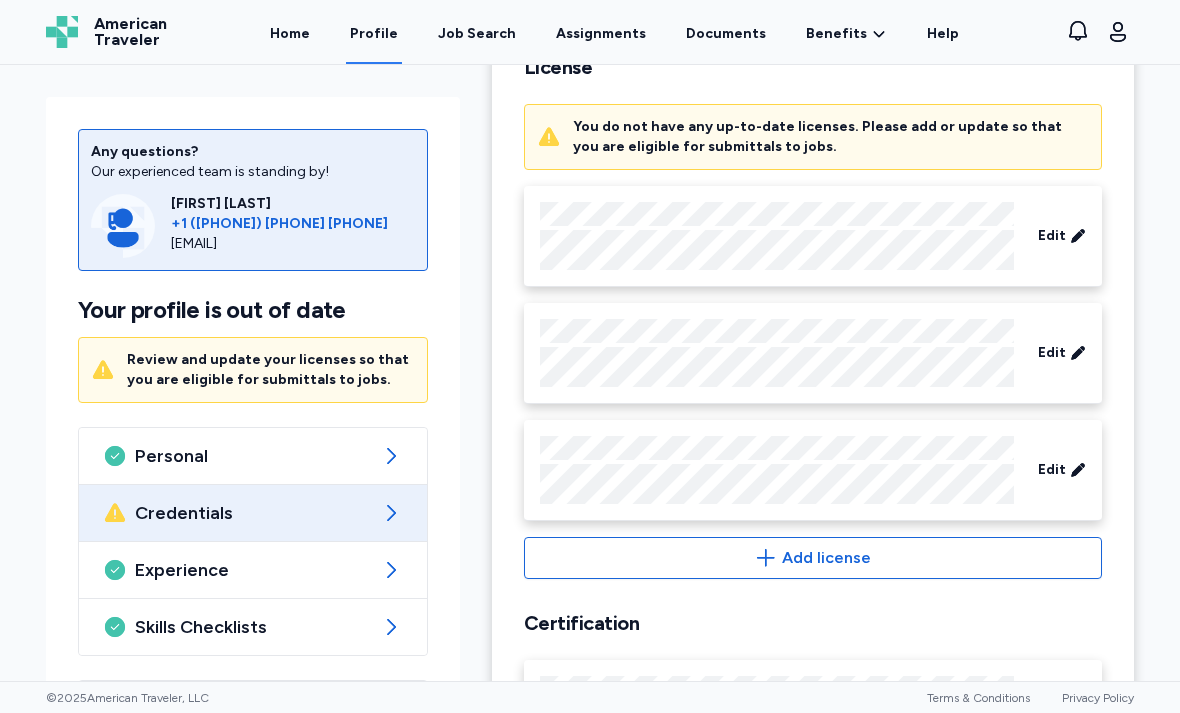 click on "Edit" at bounding box center (1052, 470) 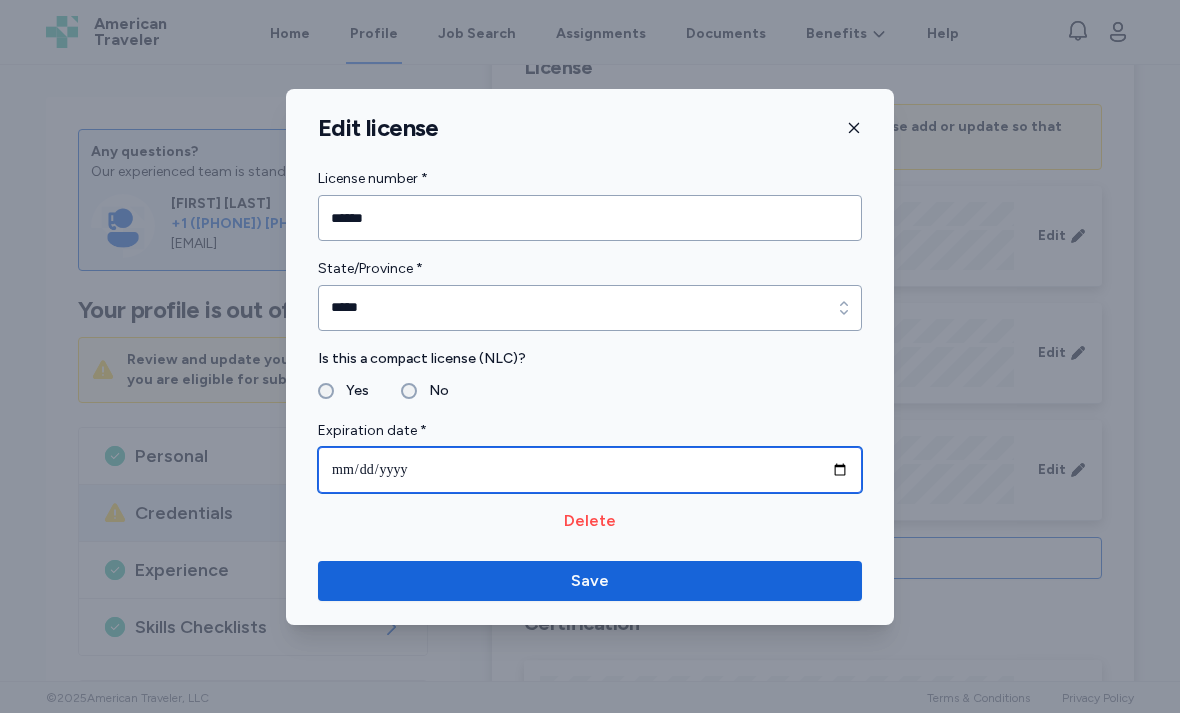 click on "**********" at bounding box center [590, 470] 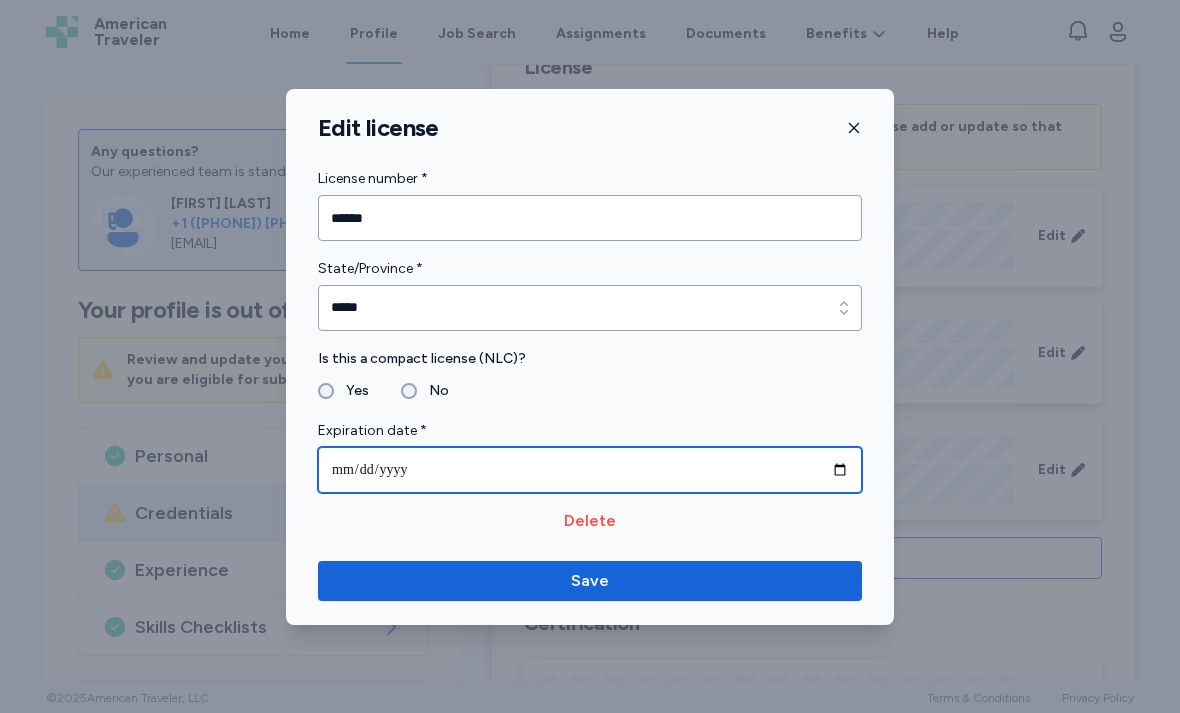 type on "**********" 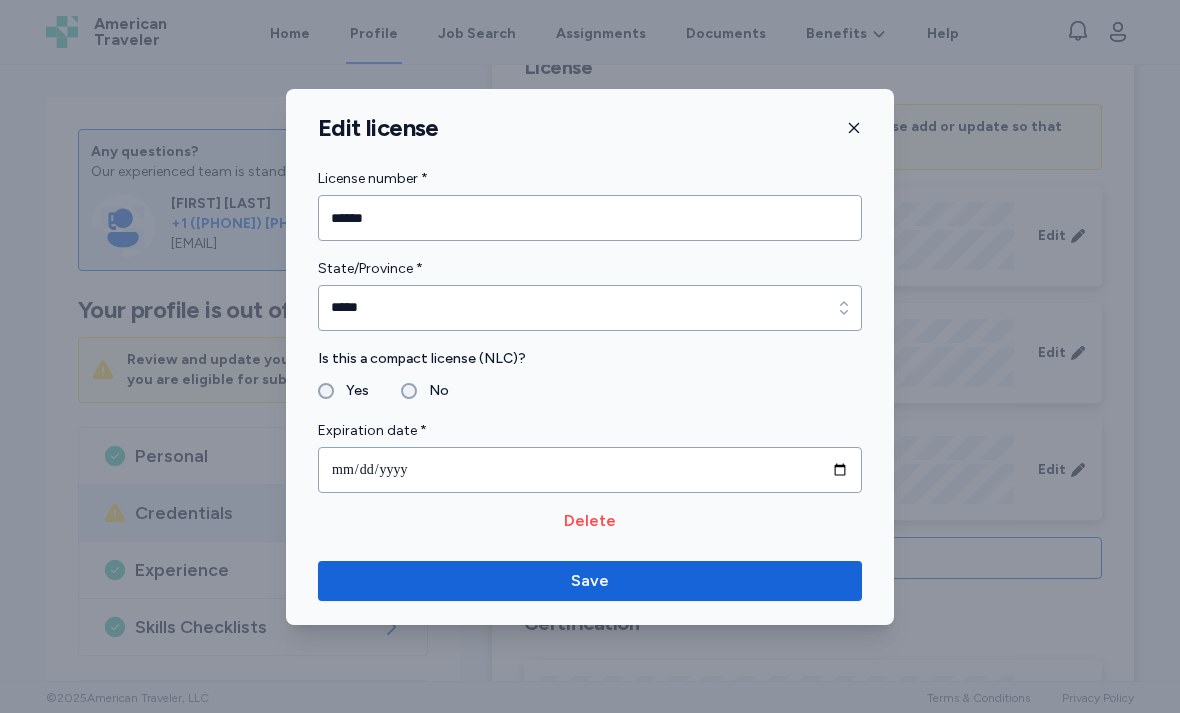 click on "Save" at bounding box center (590, 581) 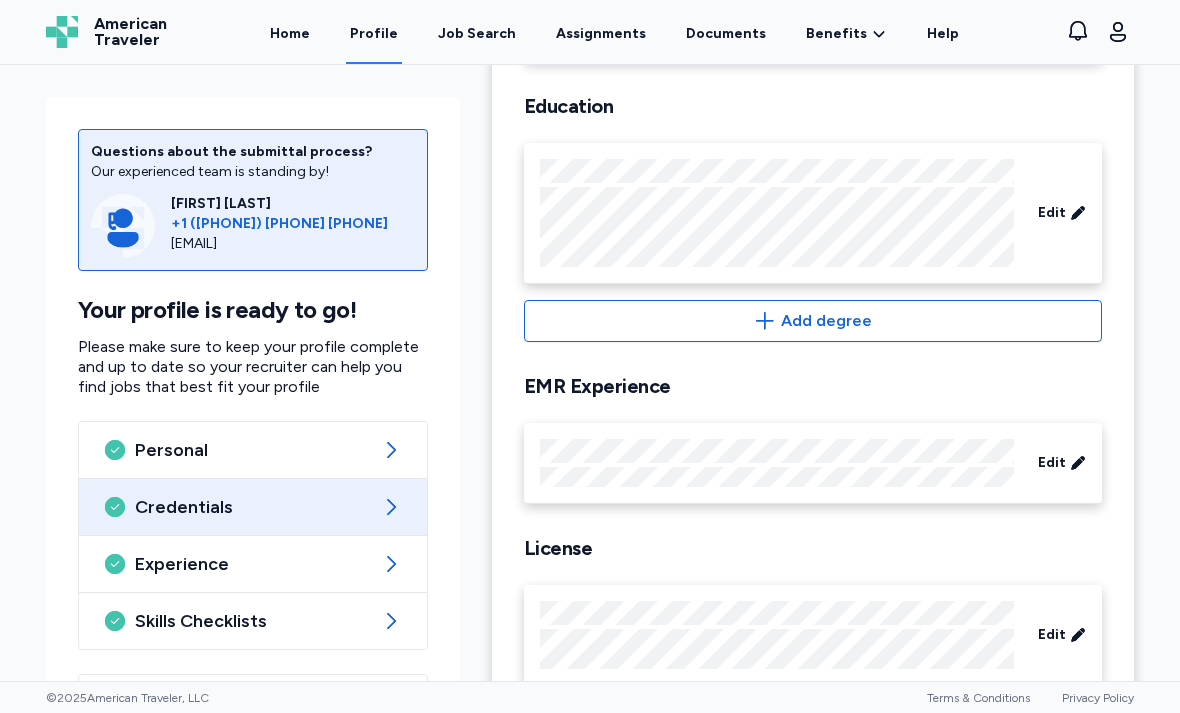 scroll, scrollTop: 294, scrollLeft: 0, axis: vertical 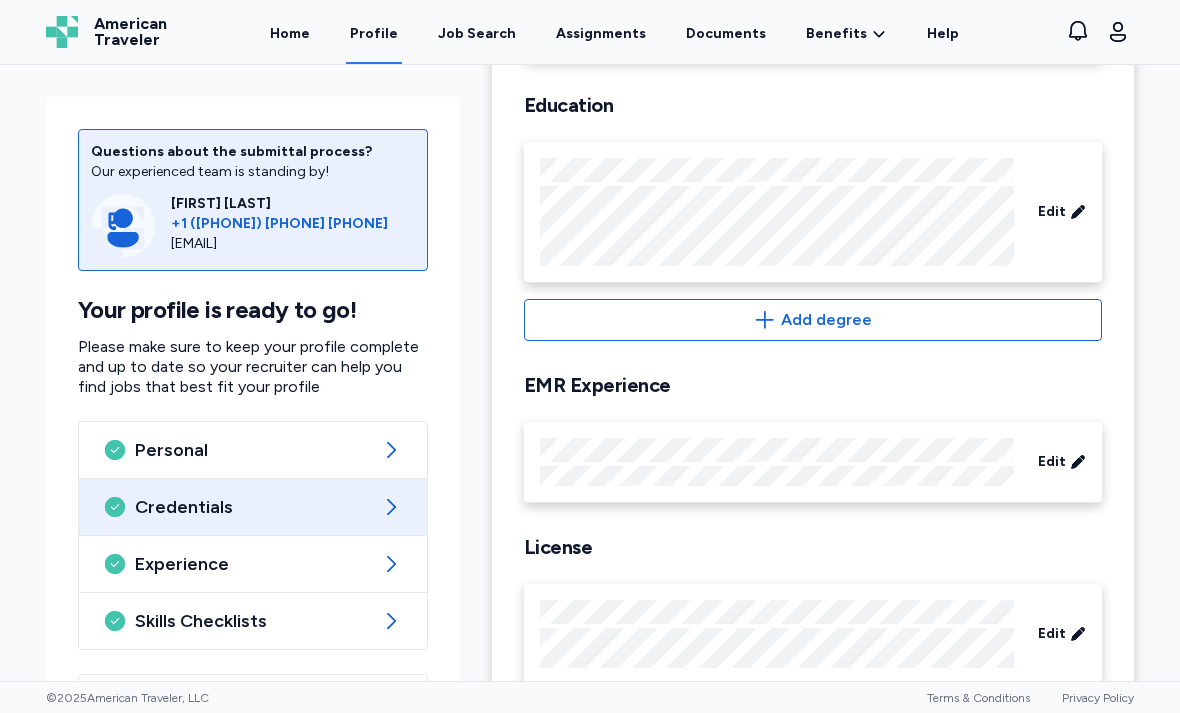 click 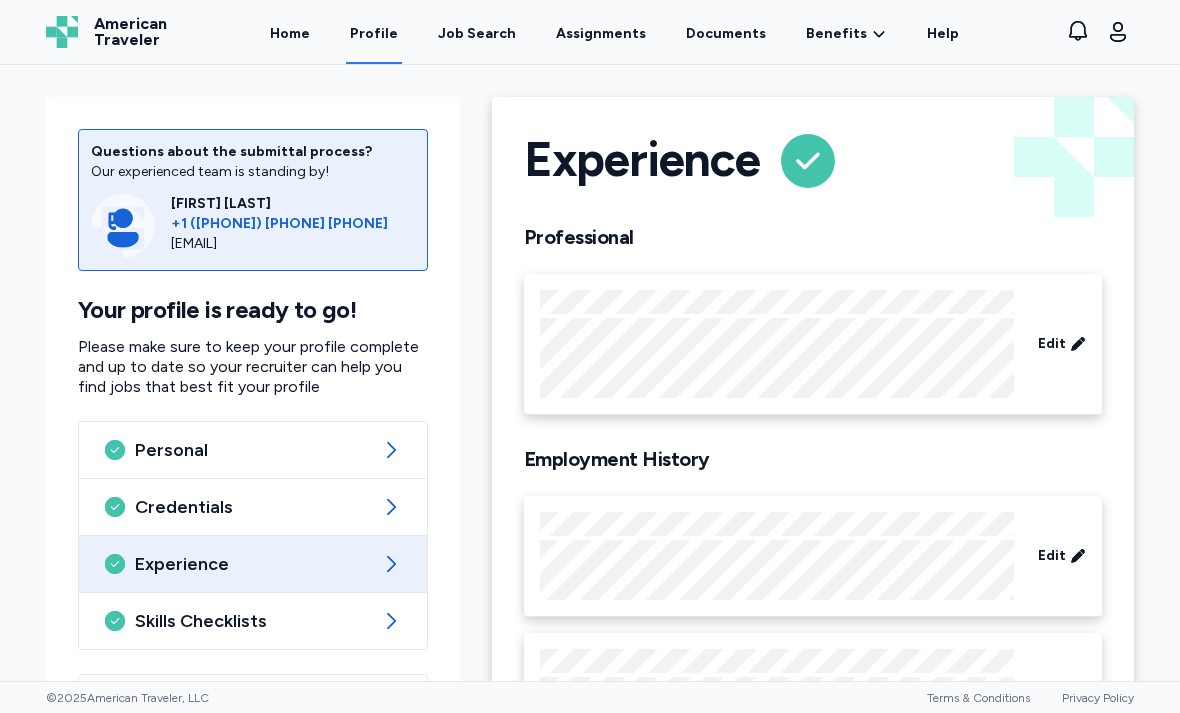 click 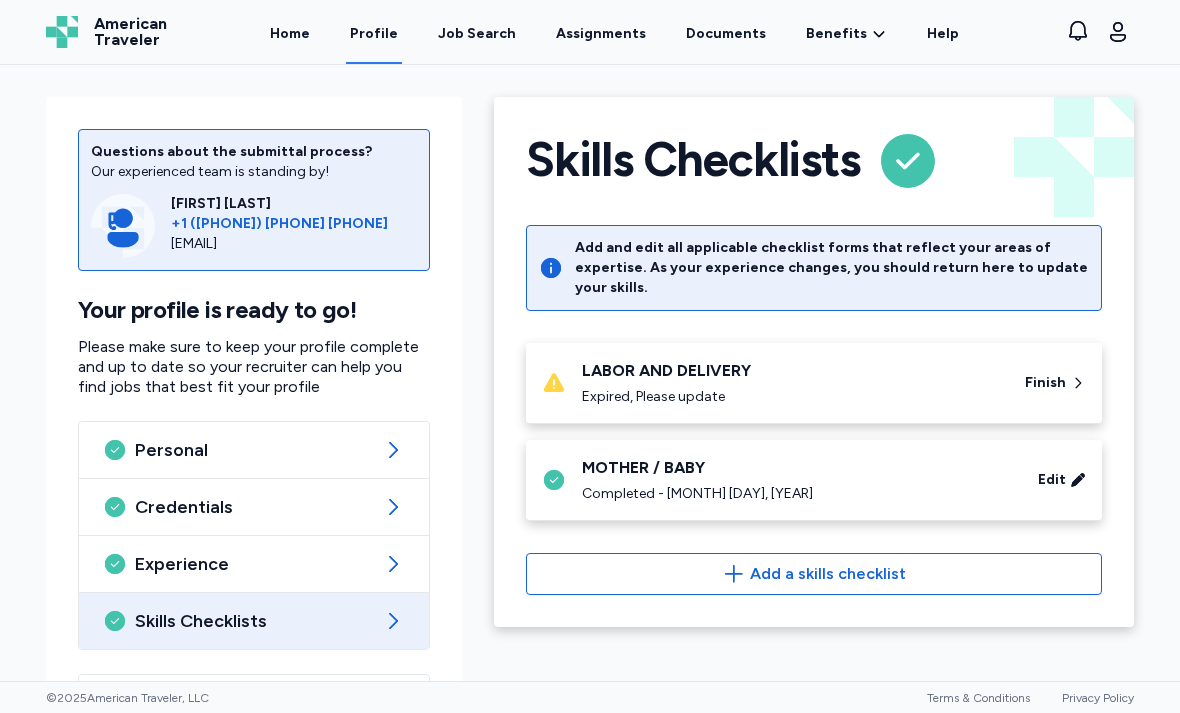 click 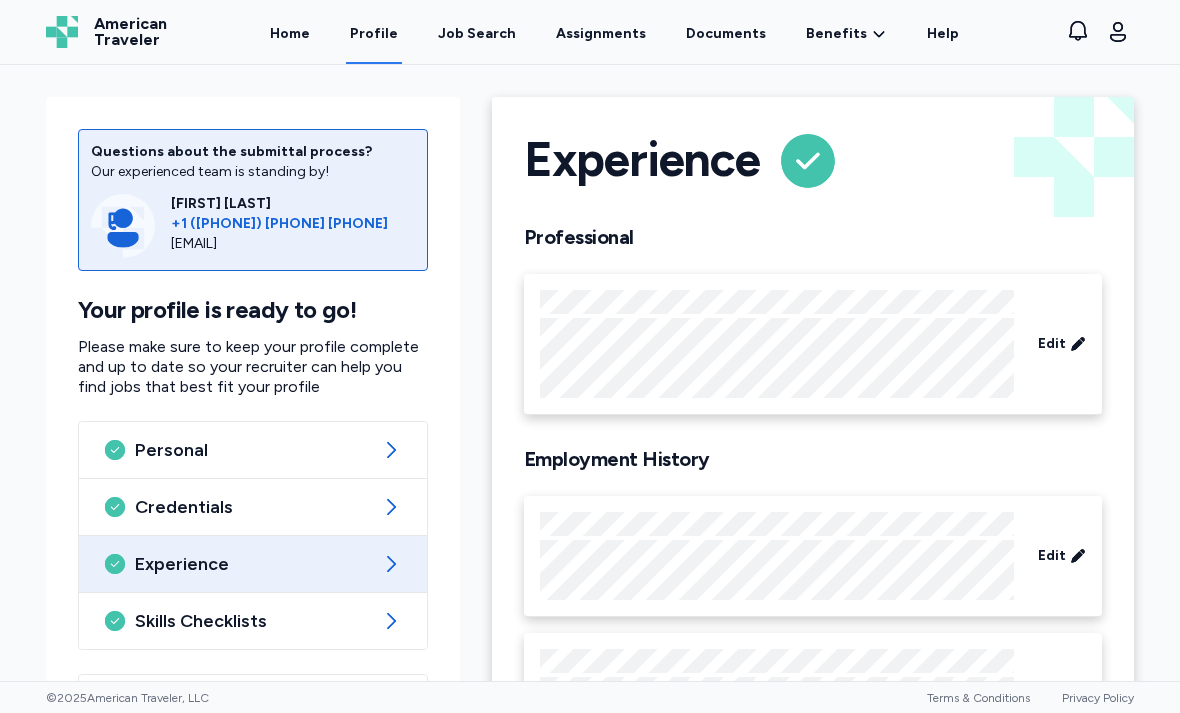 click on "Edit" at bounding box center [1052, 556] 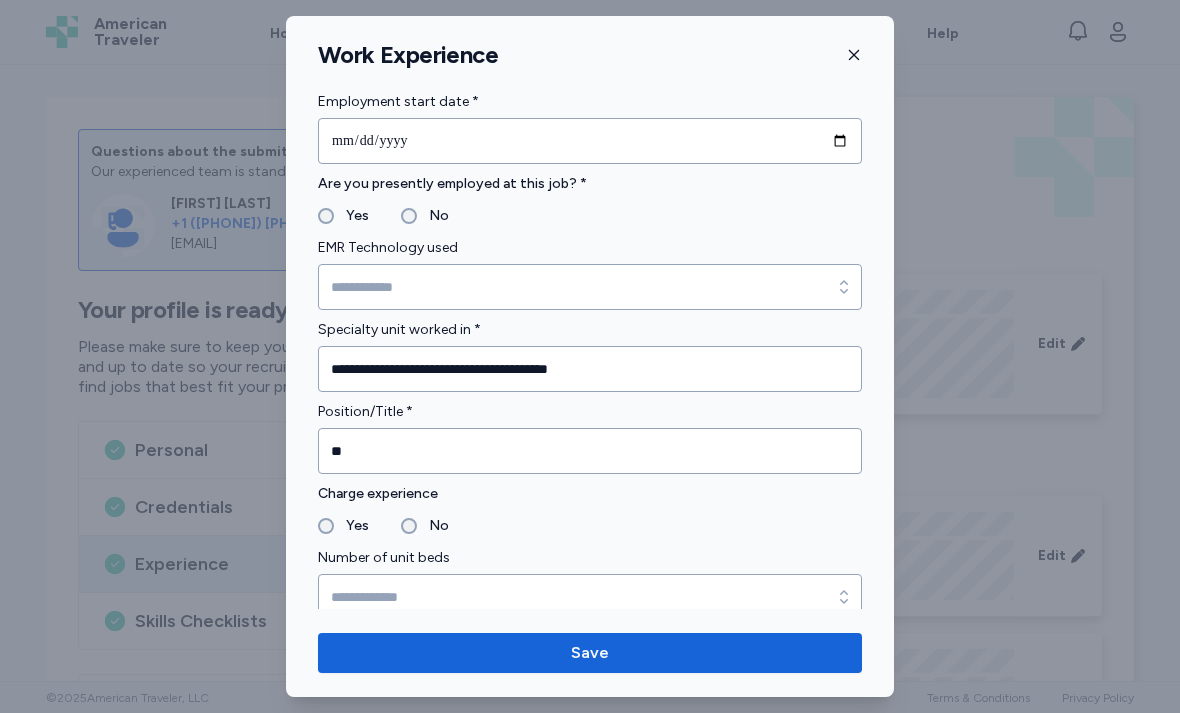 scroll, scrollTop: 869, scrollLeft: 0, axis: vertical 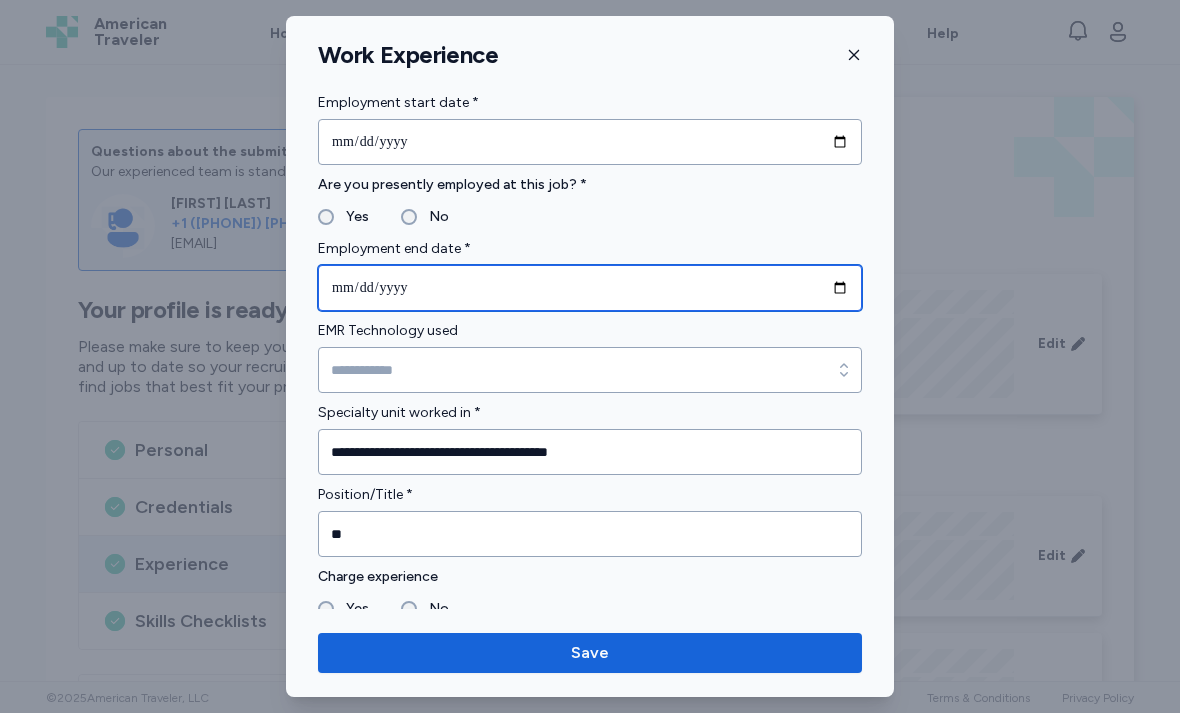 click at bounding box center (590, 288) 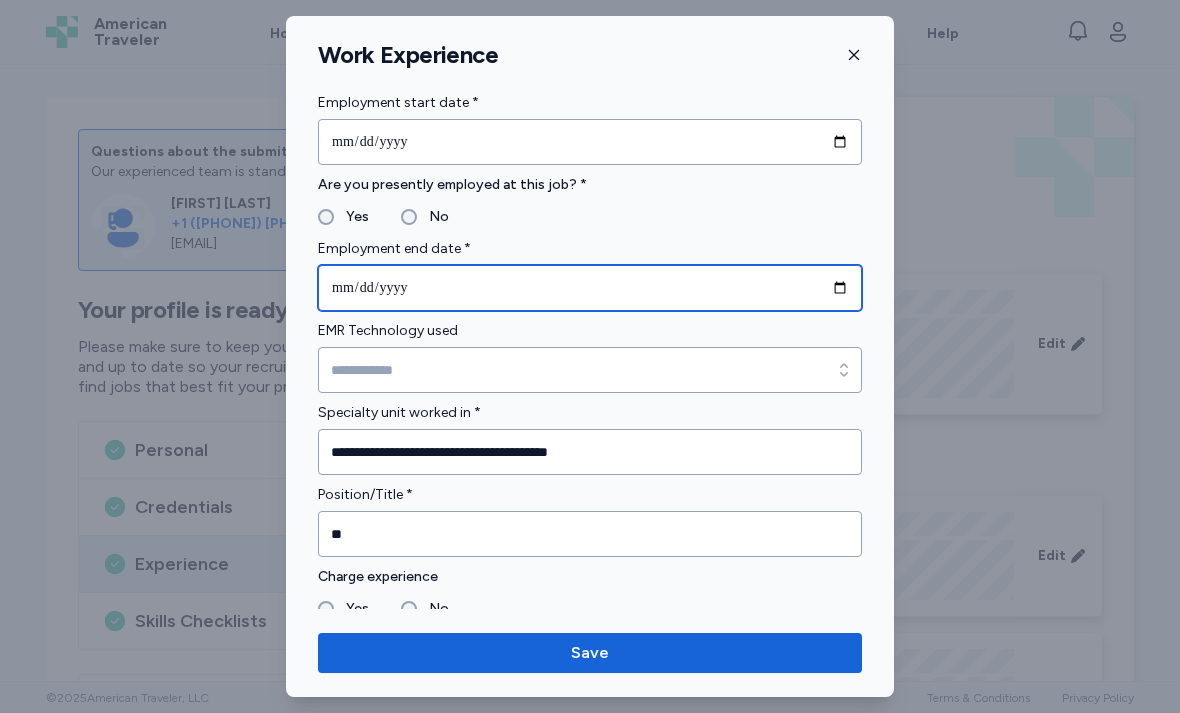type on "**********" 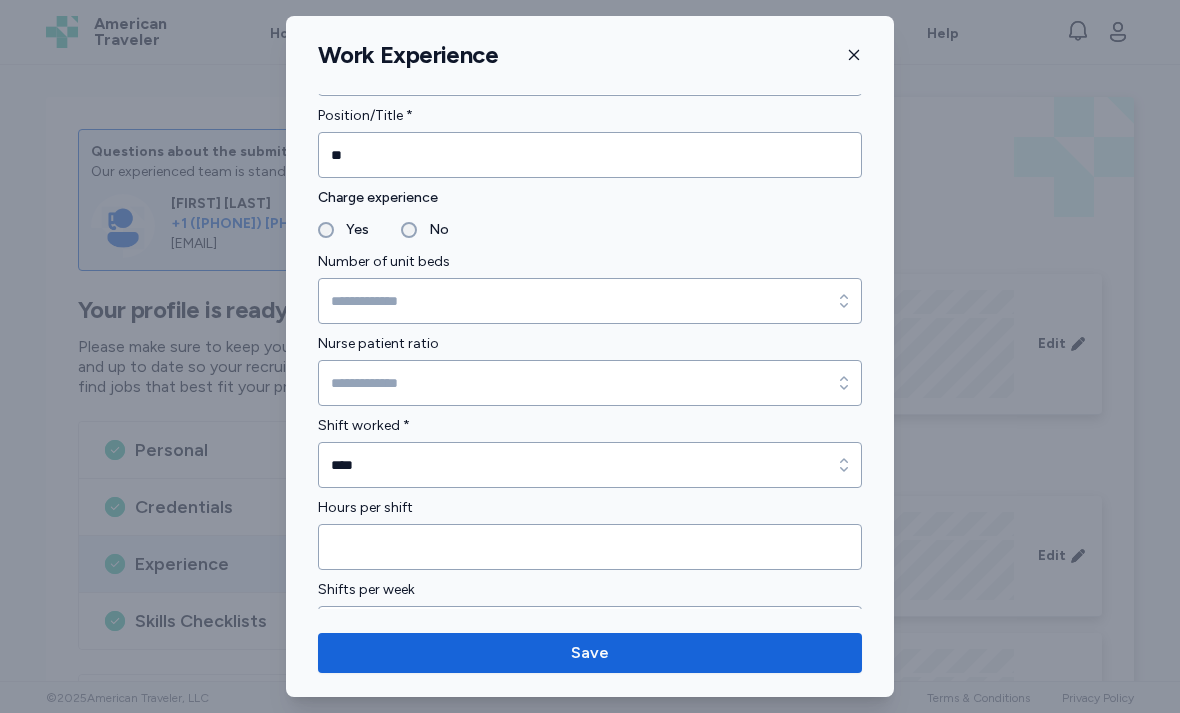 scroll, scrollTop: 1258, scrollLeft: 0, axis: vertical 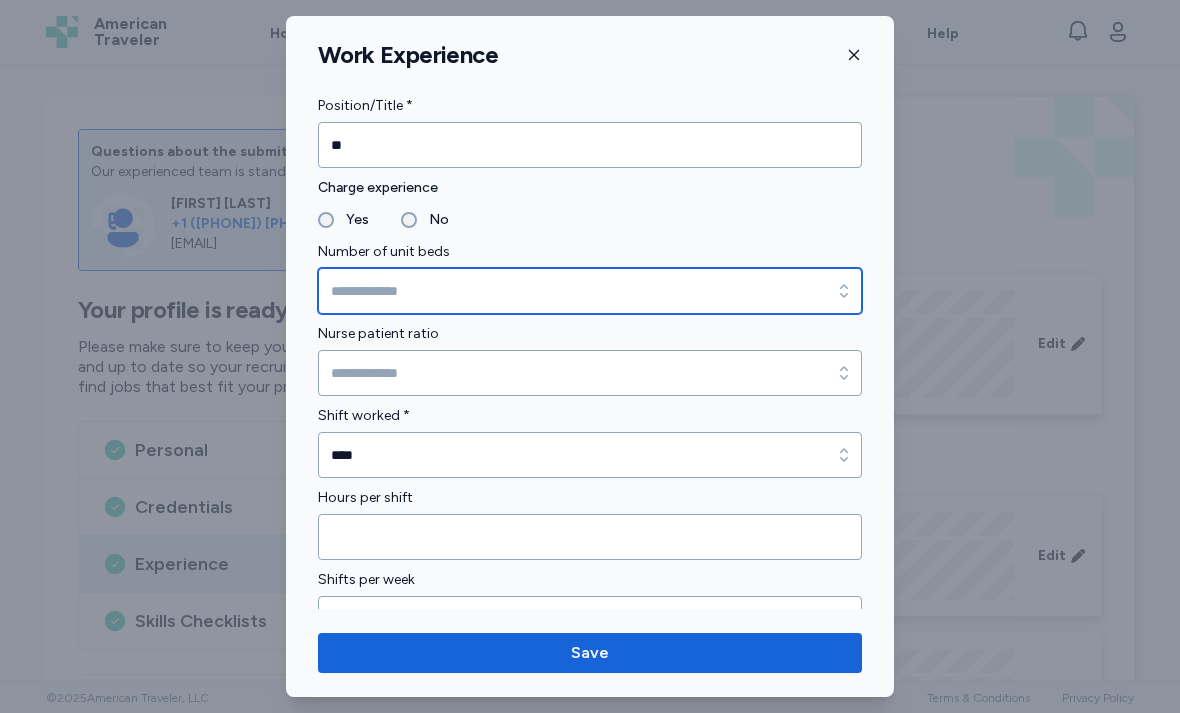 click 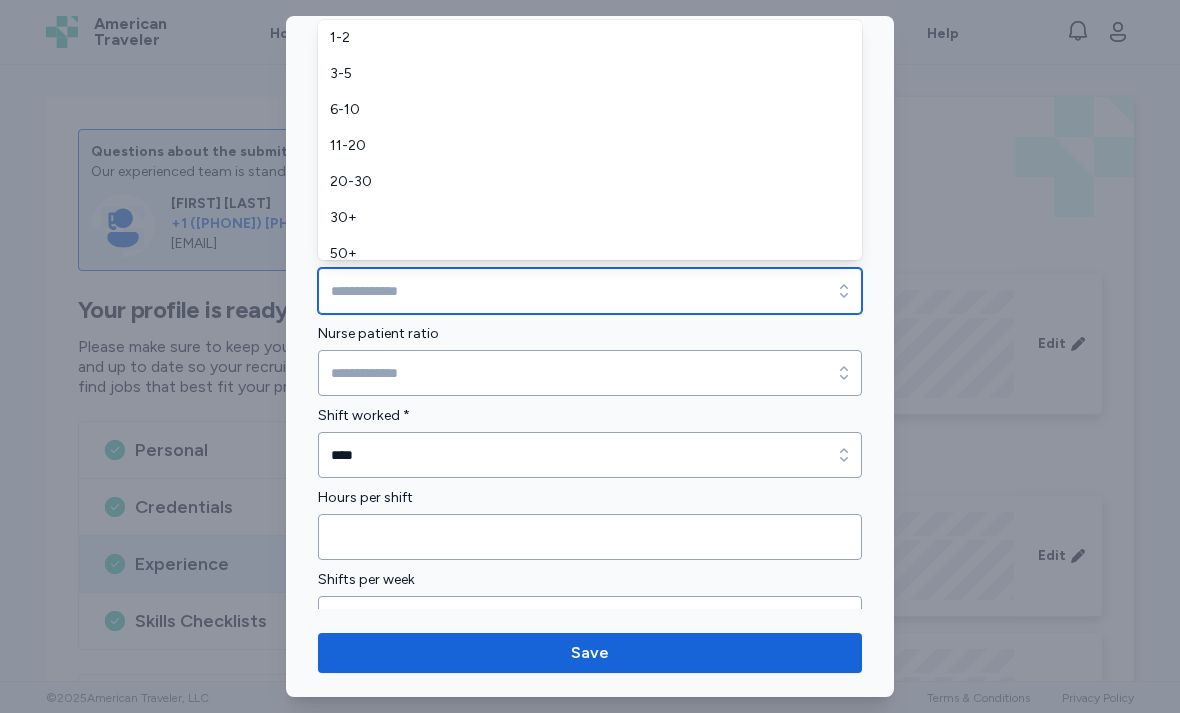 scroll, scrollTop: 0, scrollLeft: 0, axis: both 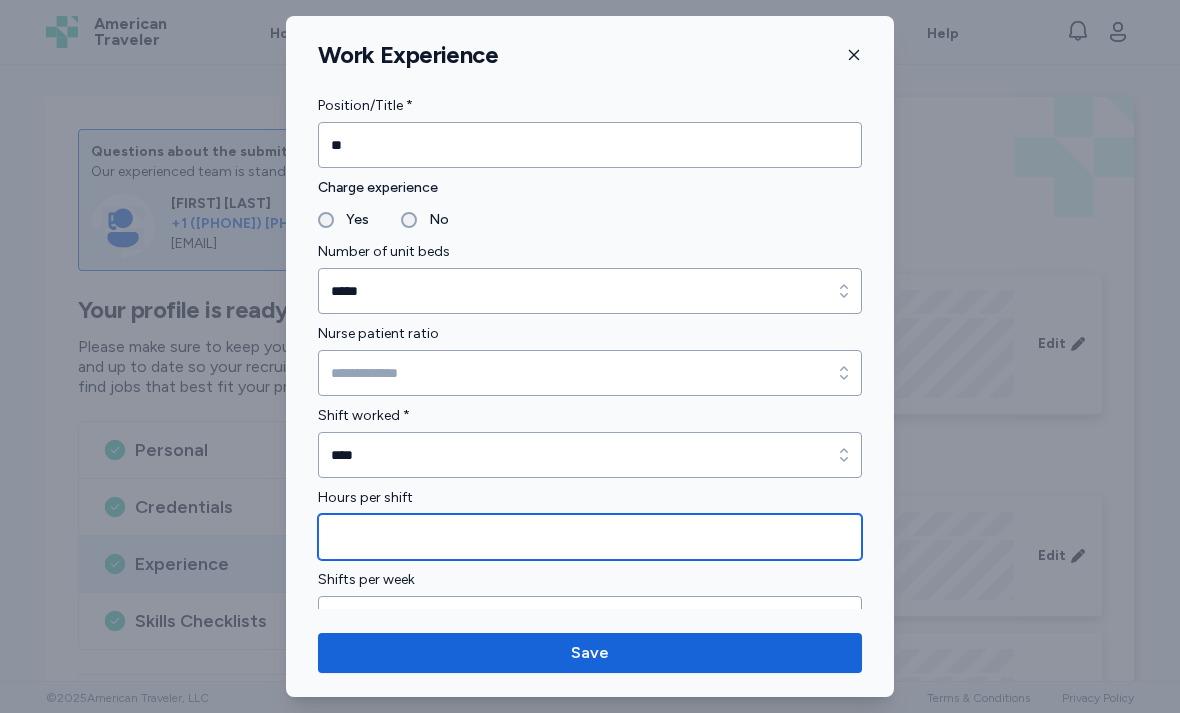 click at bounding box center [590, 537] 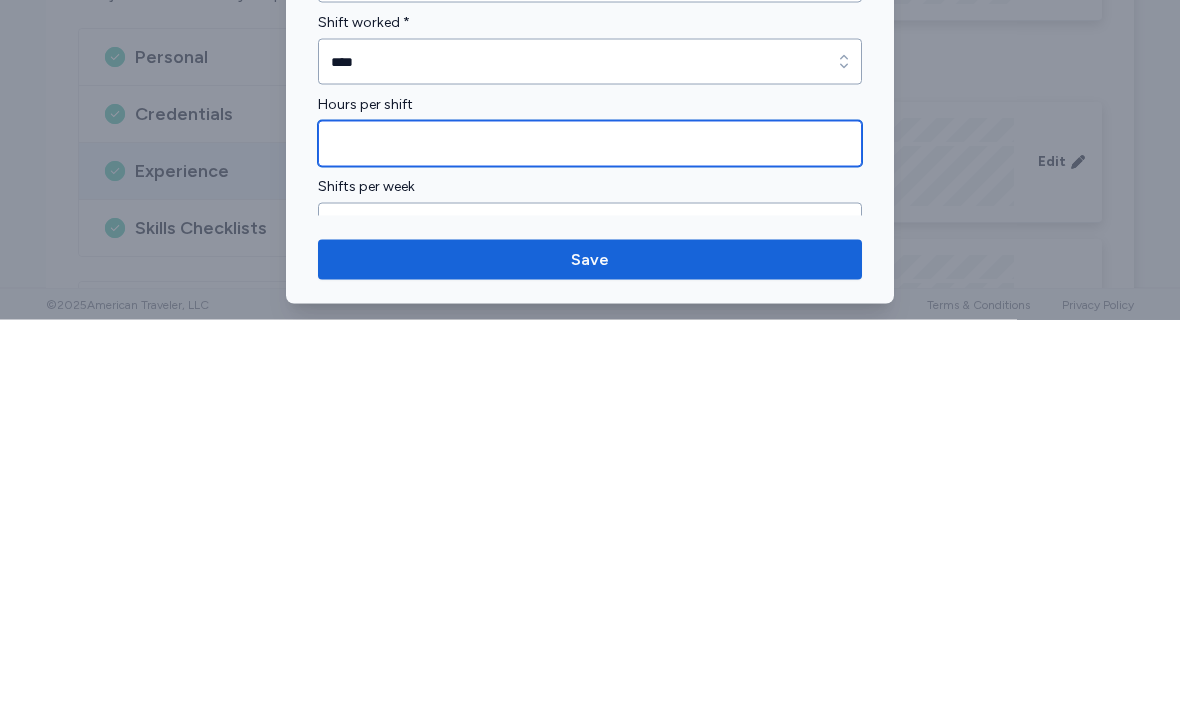 type on "**" 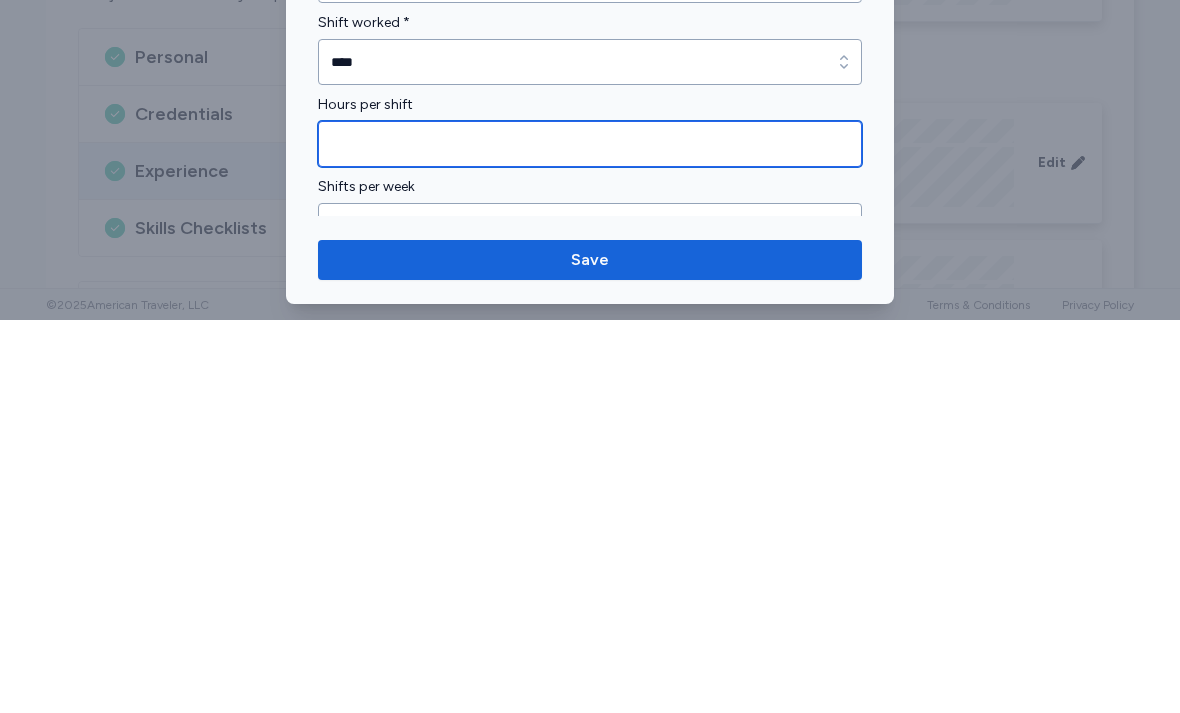 type on "**" 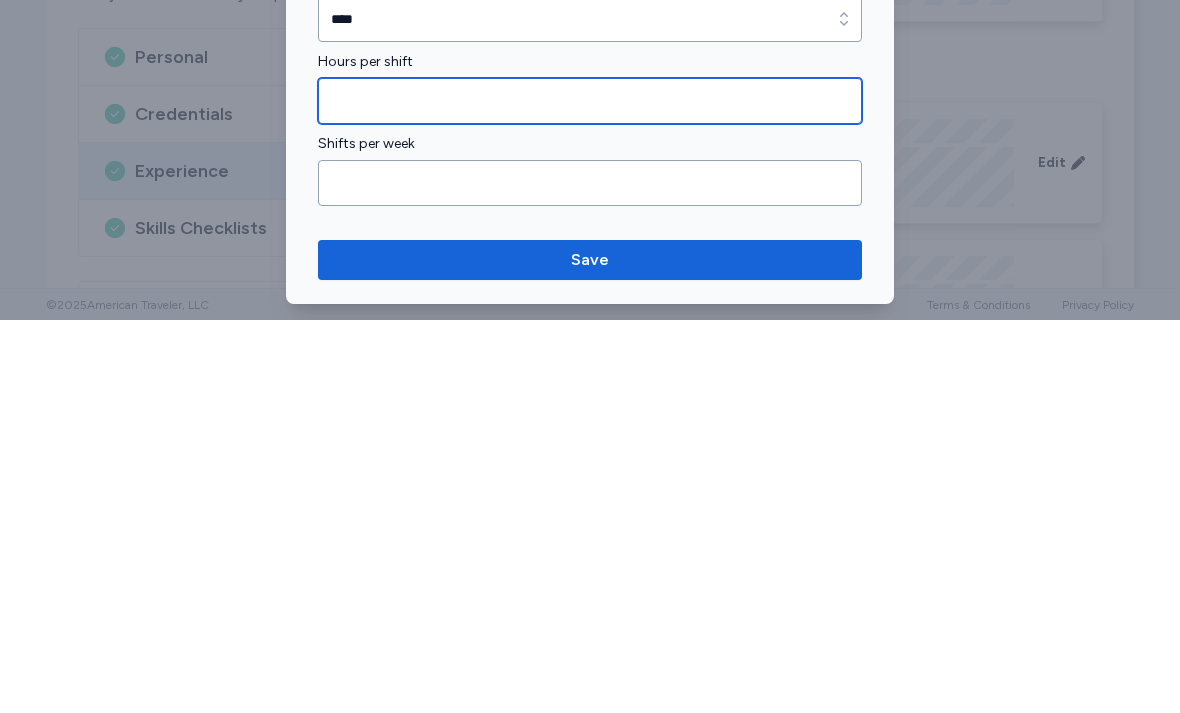 scroll, scrollTop: 1327, scrollLeft: 0, axis: vertical 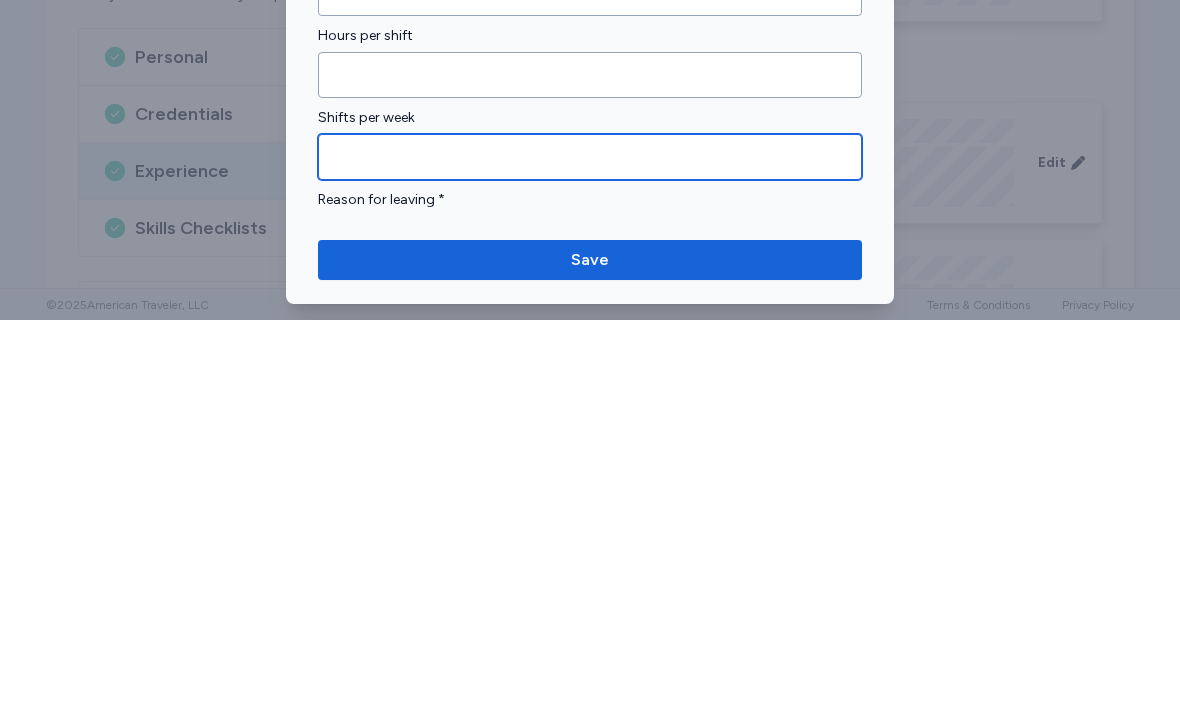 click at bounding box center [590, 550] 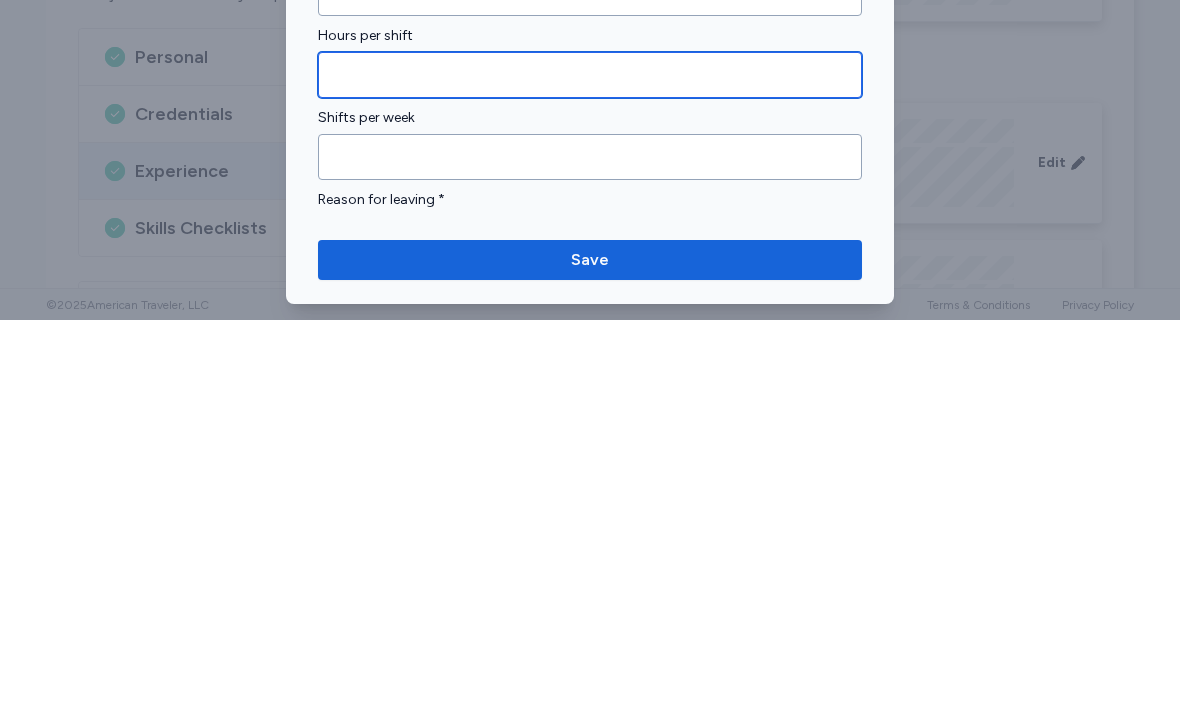 click at bounding box center [590, 468] 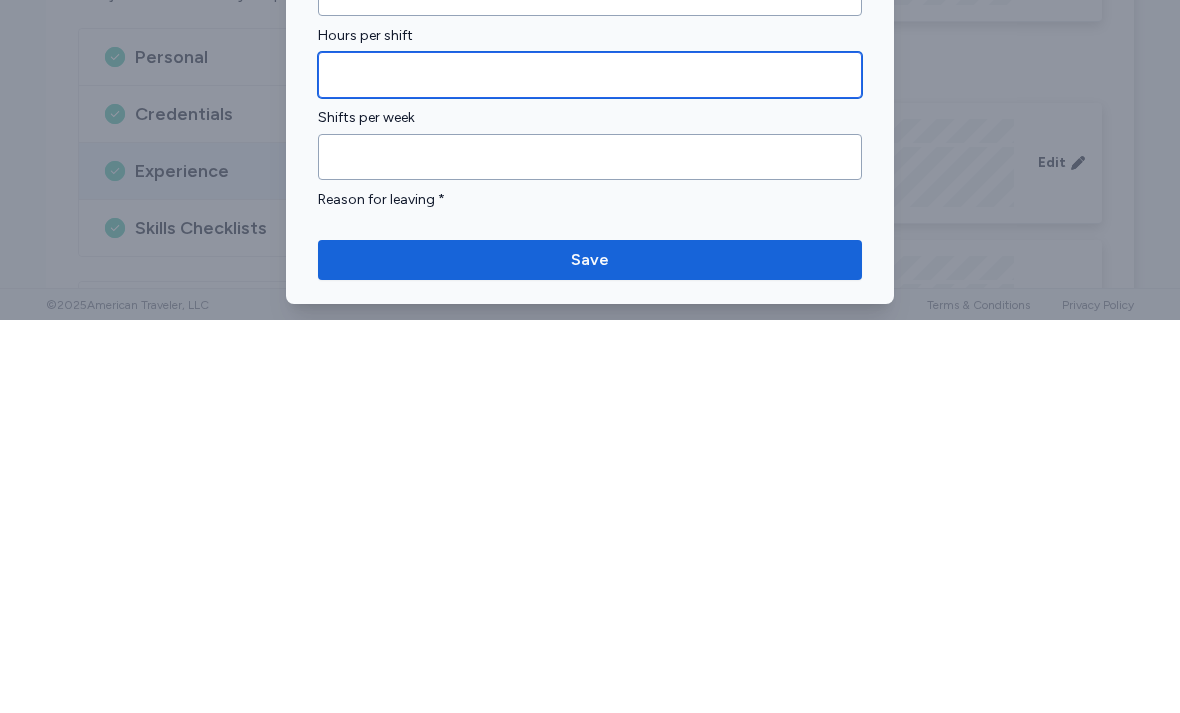 type on "*" 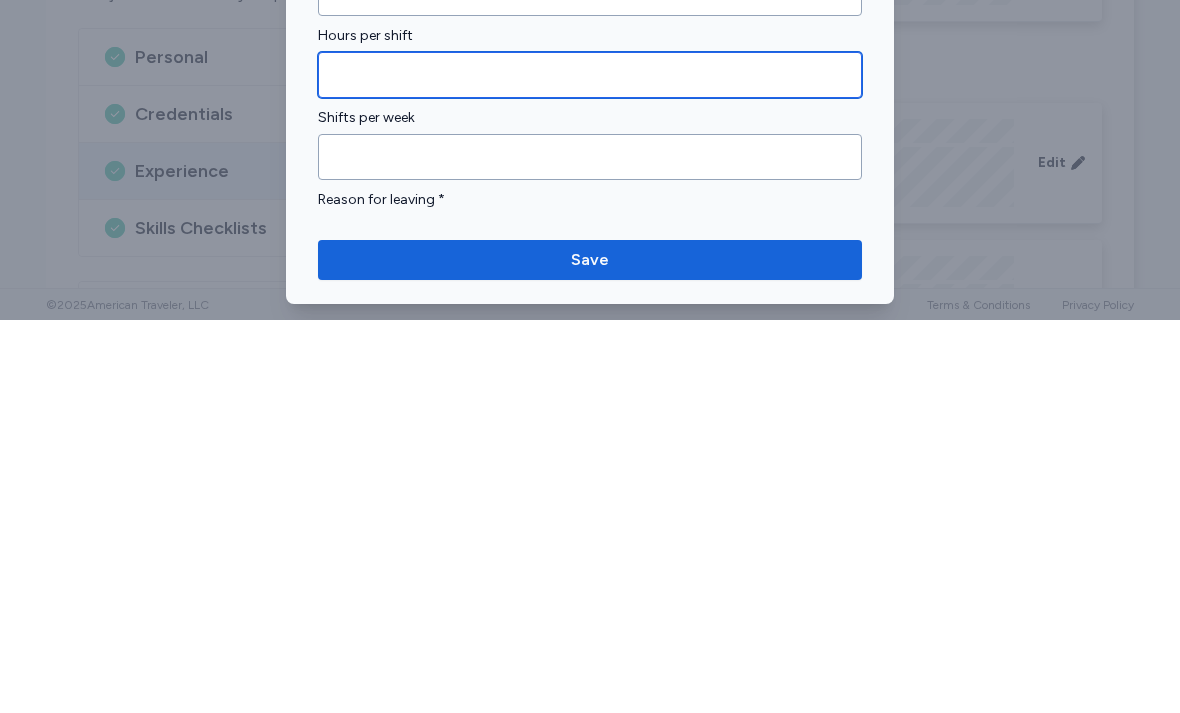 type on "**" 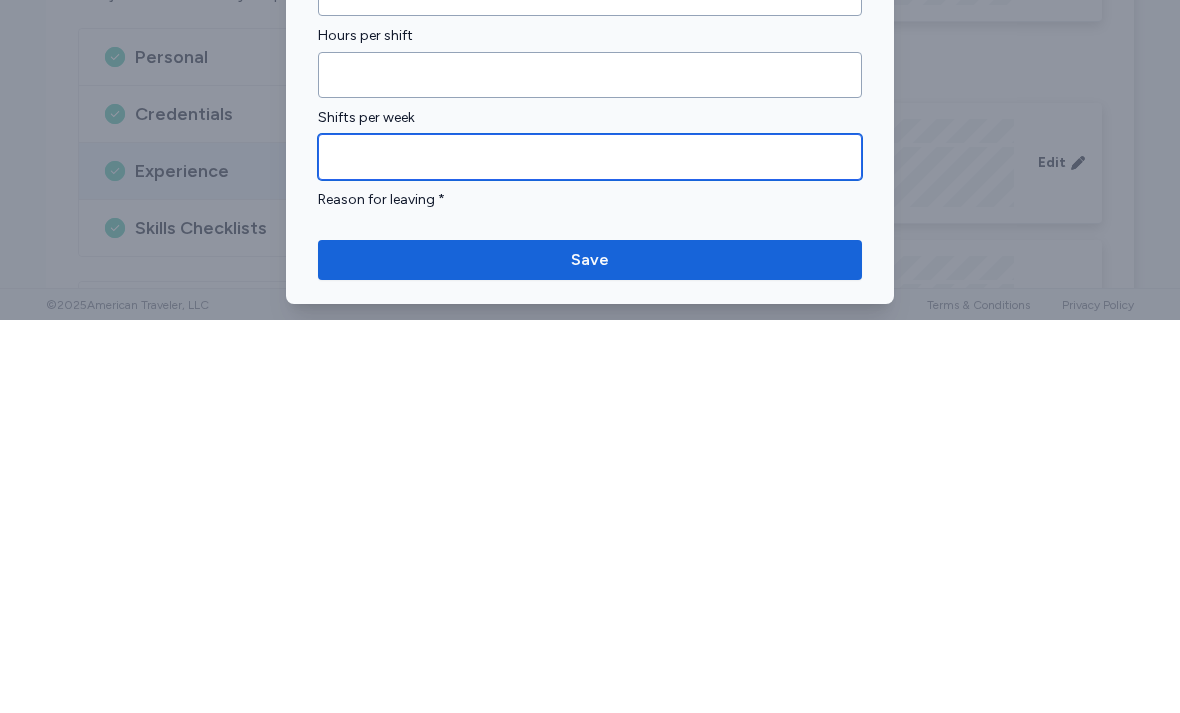 click at bounding box center (590, 550) 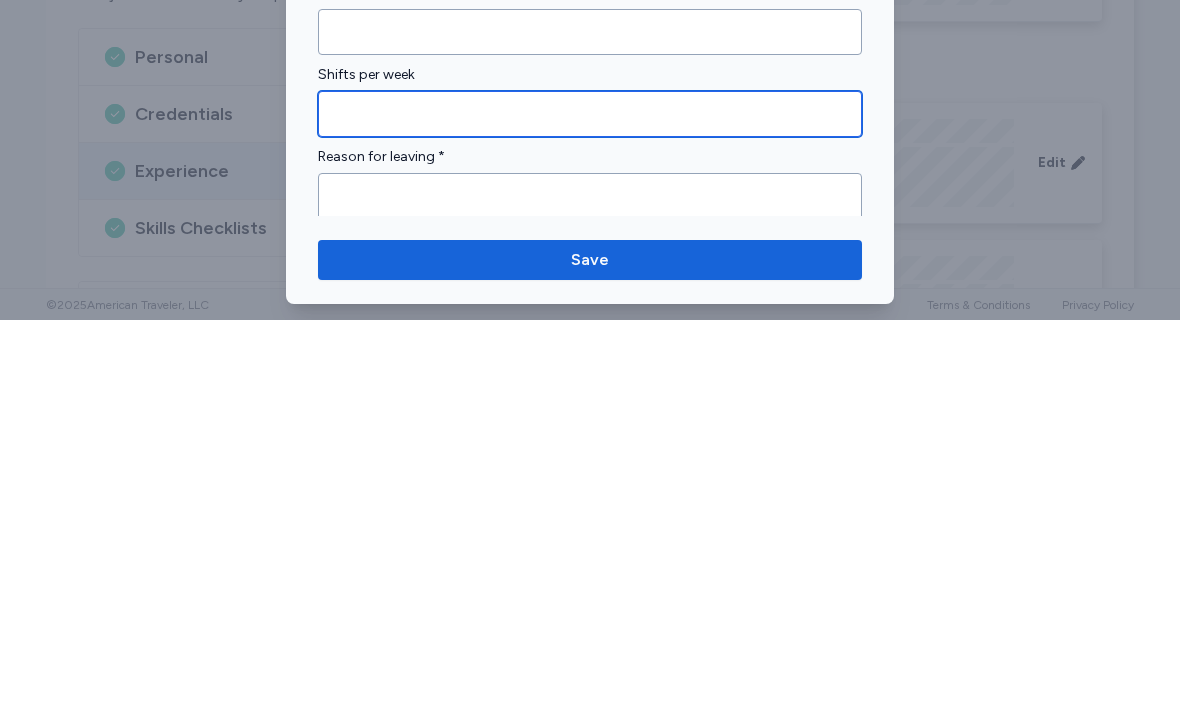 scroll, scrollTop: 1441, scrollLeft: 0, axis: vertical 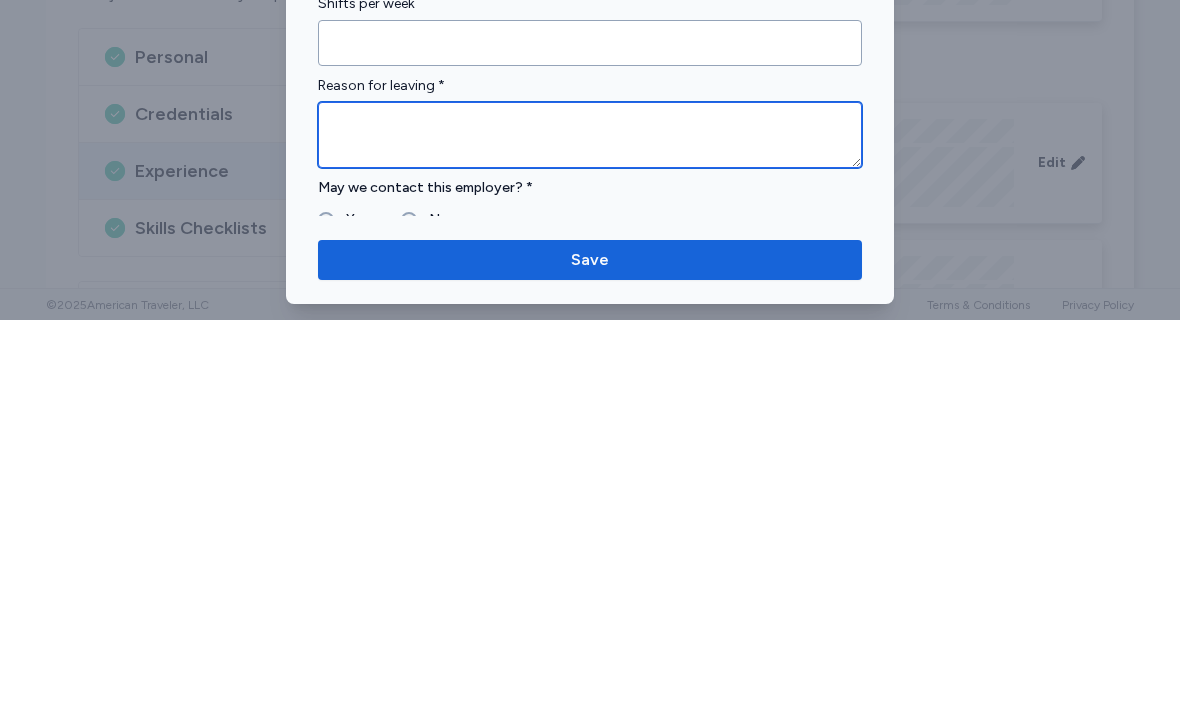 click at bounding box center [590, 528] 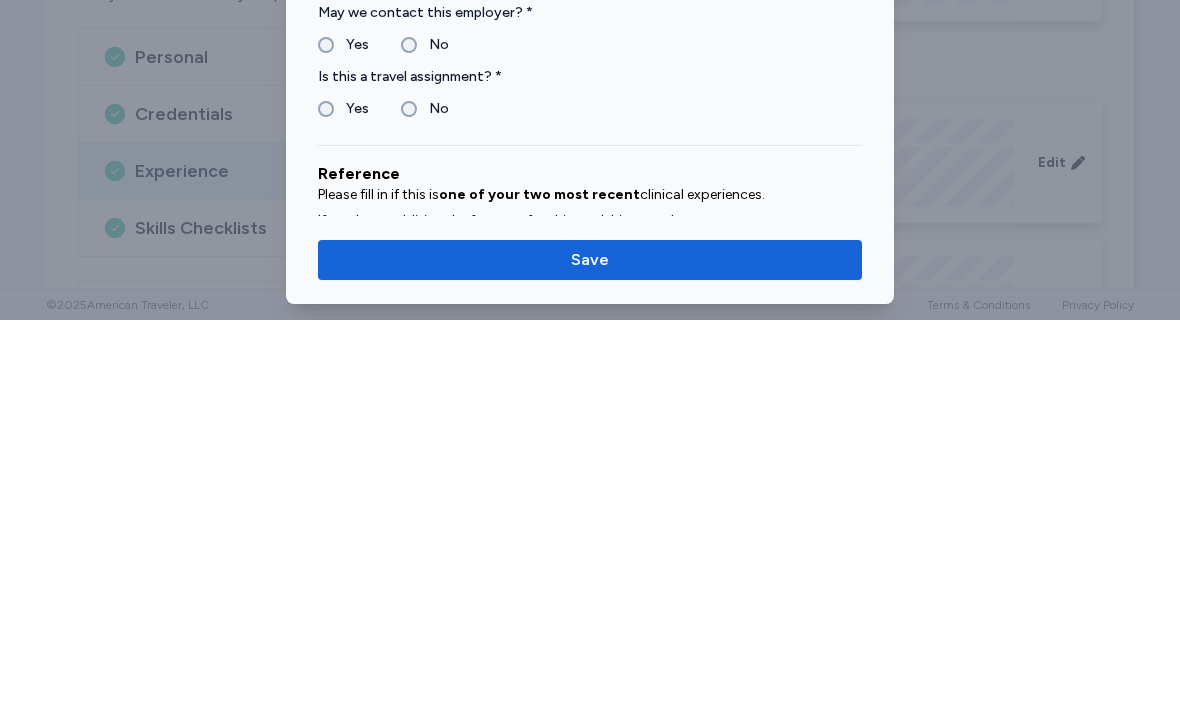 scroll, scrollTop: 1617, scrollLeft: 0, axis: vertical 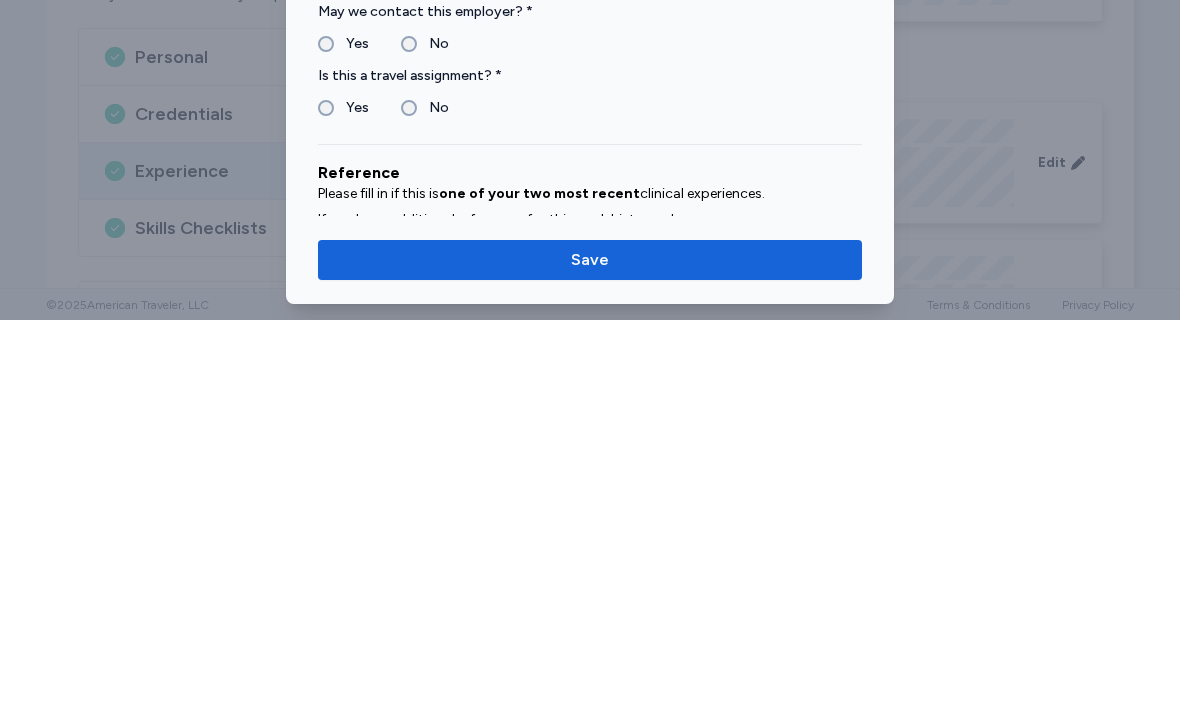 type on "**********" 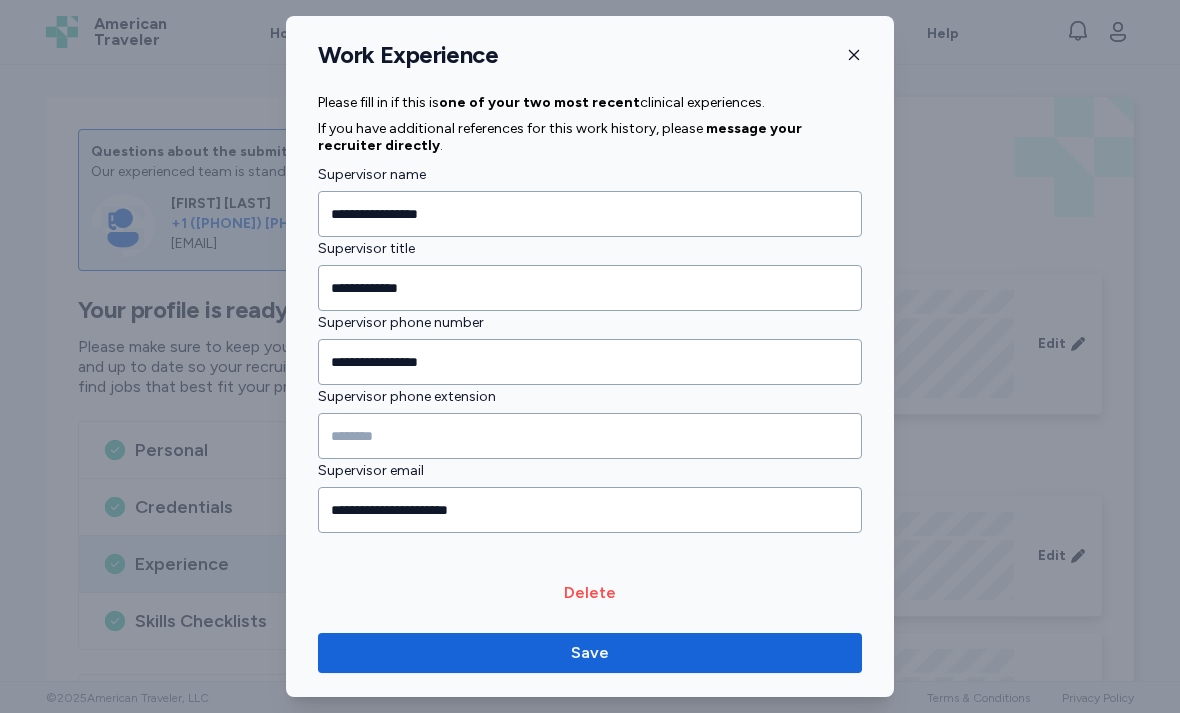 scroll, scrollTop: 2101, scrollLeft: 0, axis: vertical 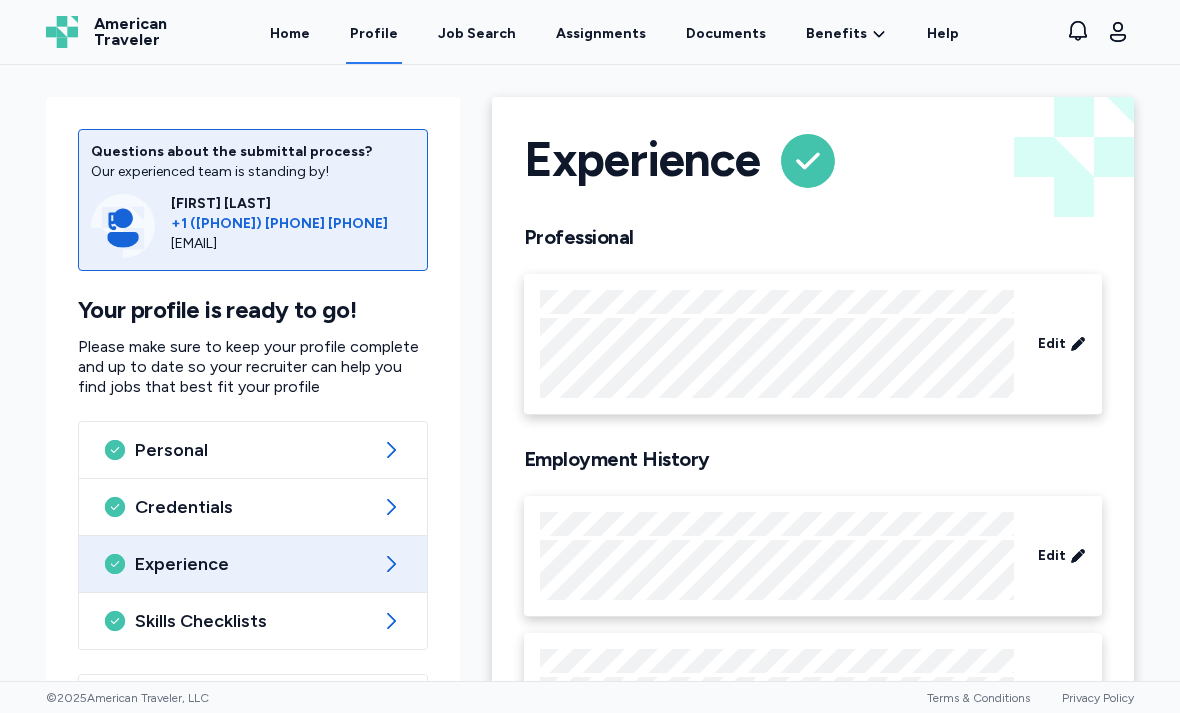 click on "Edit" at bounding box center [1052, 344] 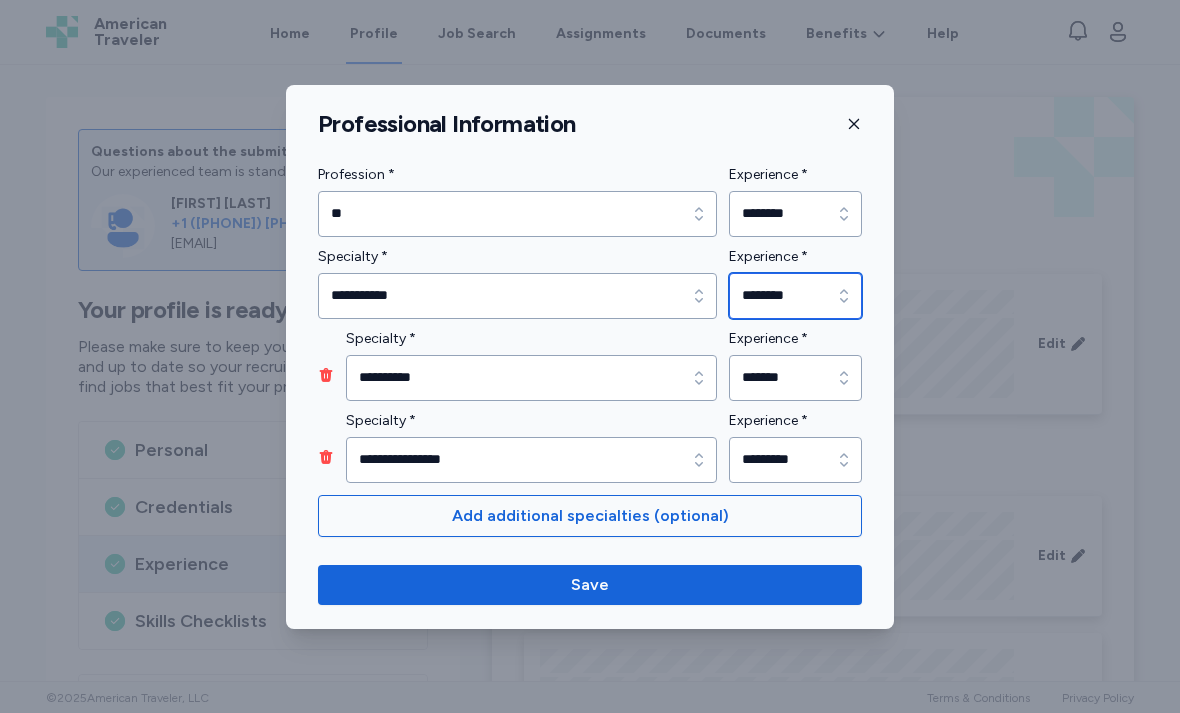 click on "********" at bounding box center (795, 296) 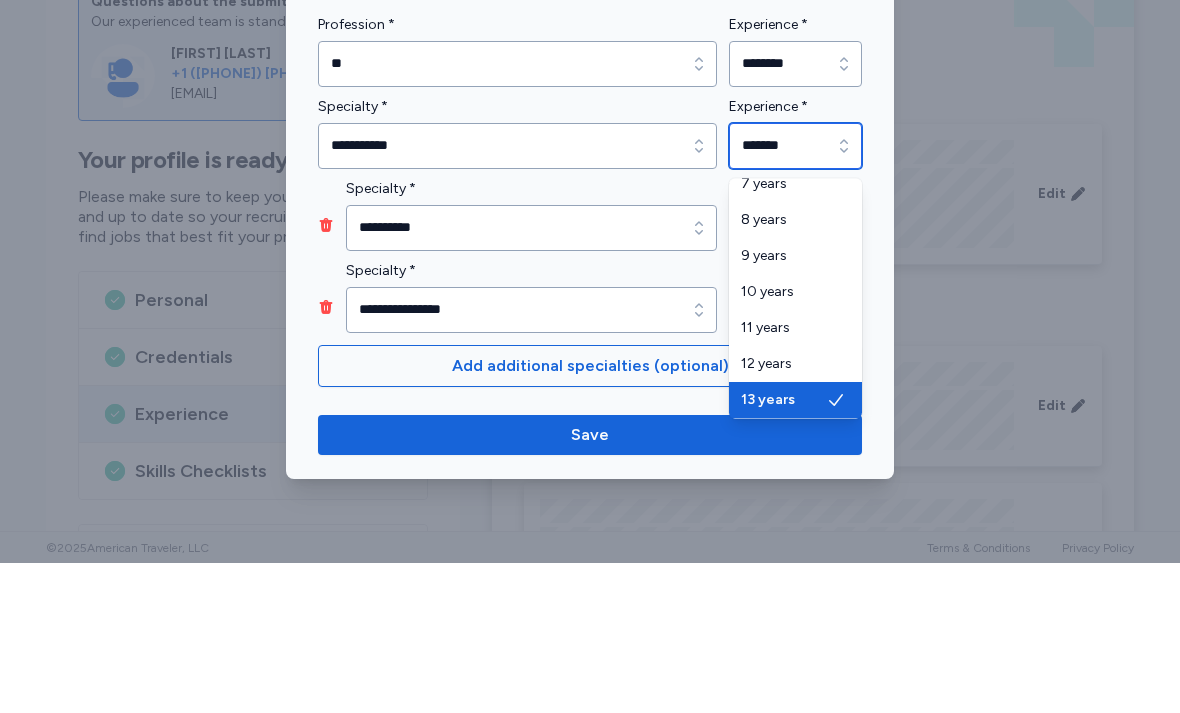 scroll, scrollTop: 0, scrollLeft: 0, axis: both 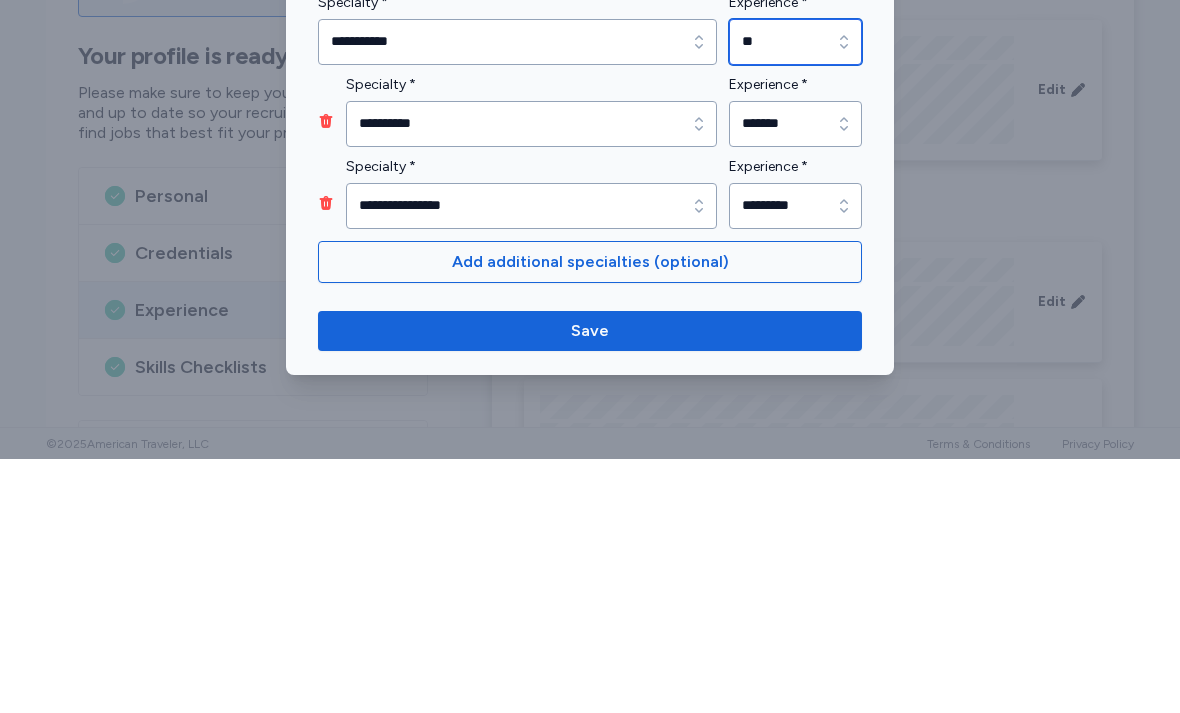 type on "********" 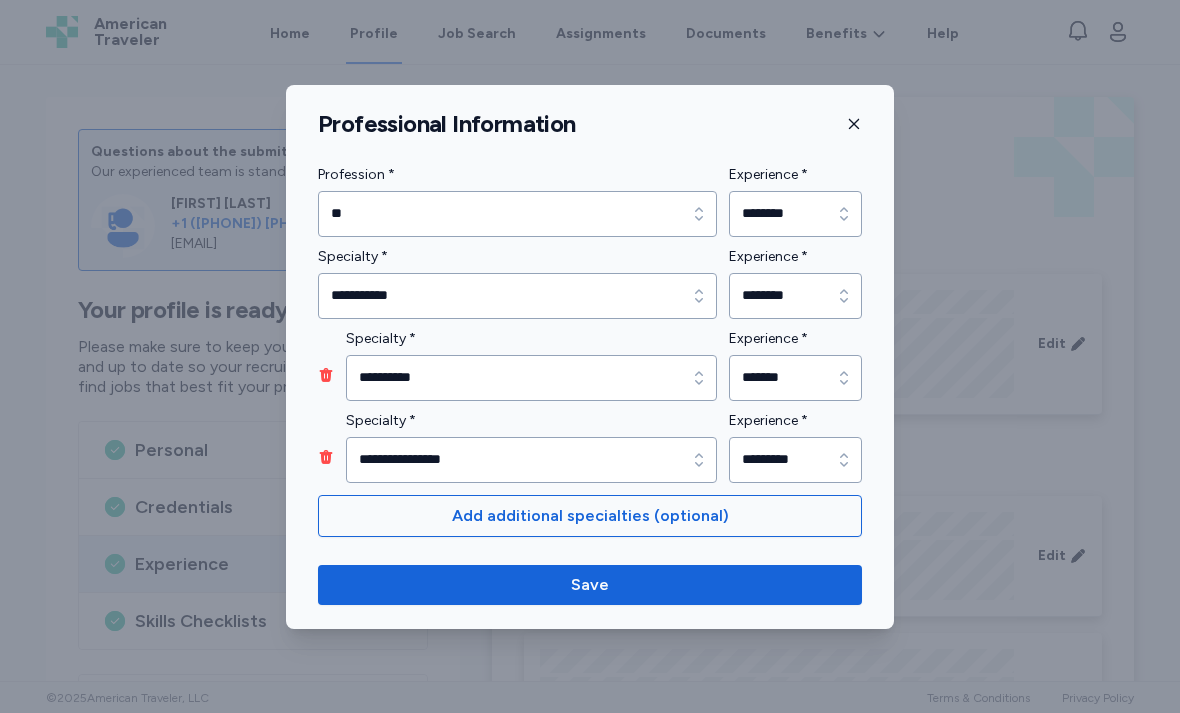 click on "Save" at bounding box center (590, 585) 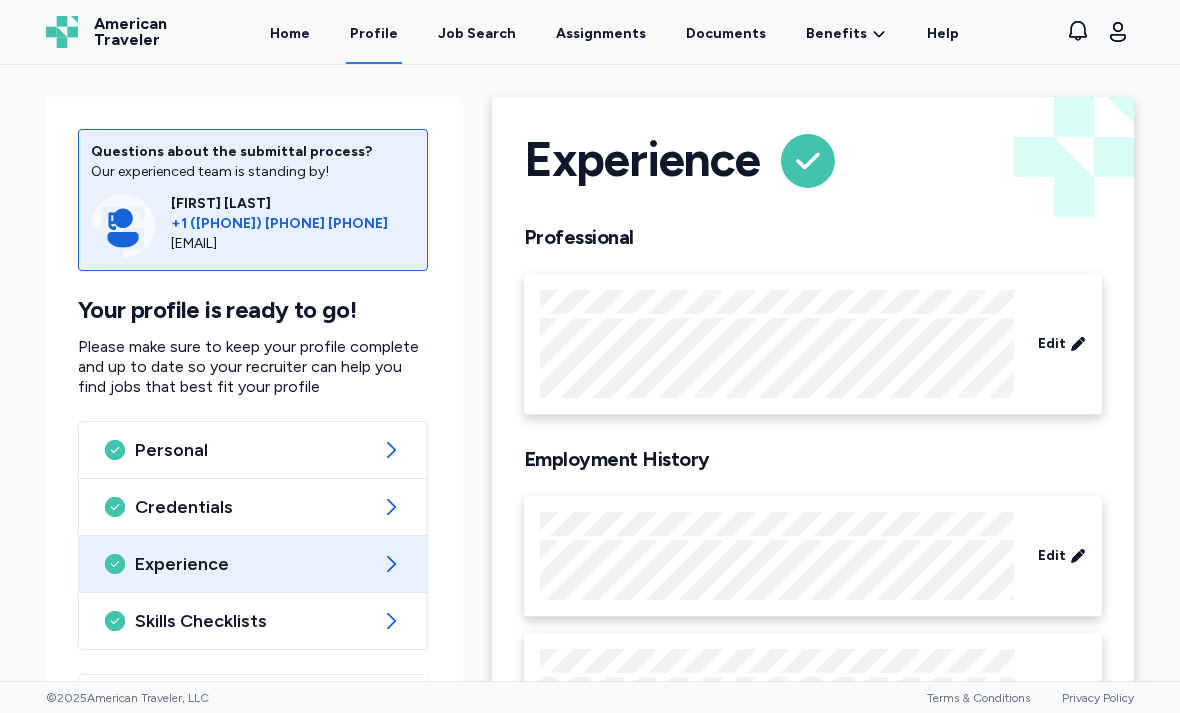 scroll, scrollTop: 0, scrollLeft: 0, axis: both 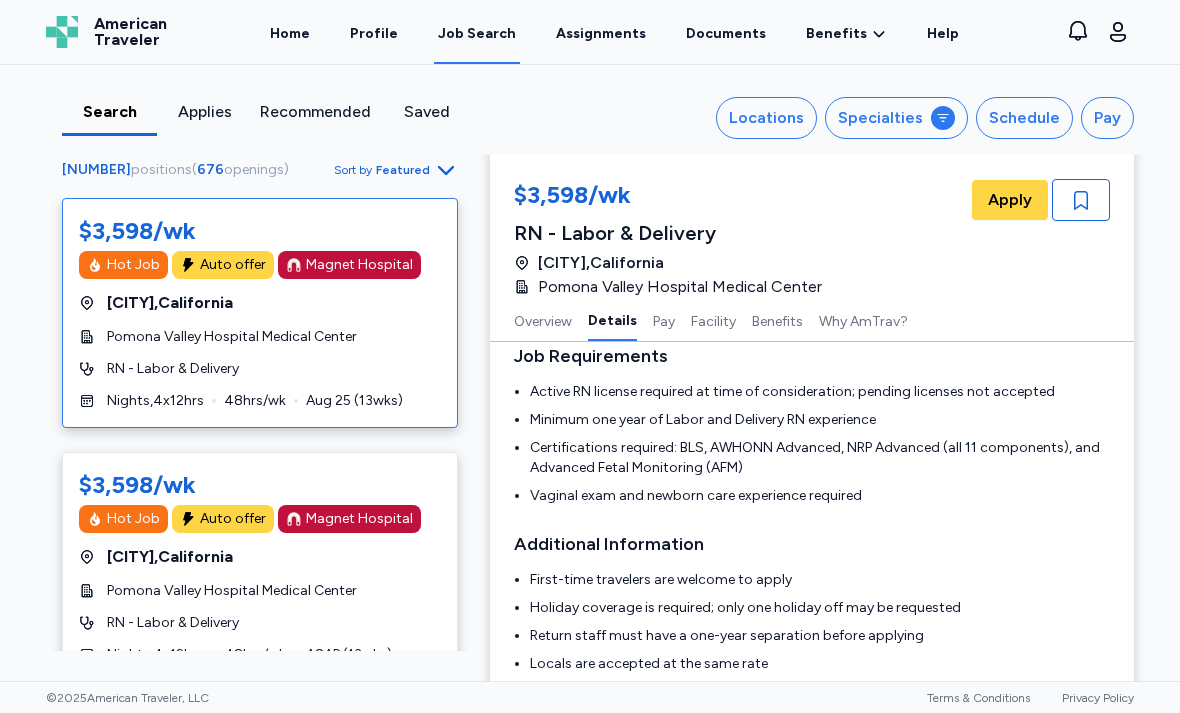 click at bounding box center (943, 118) 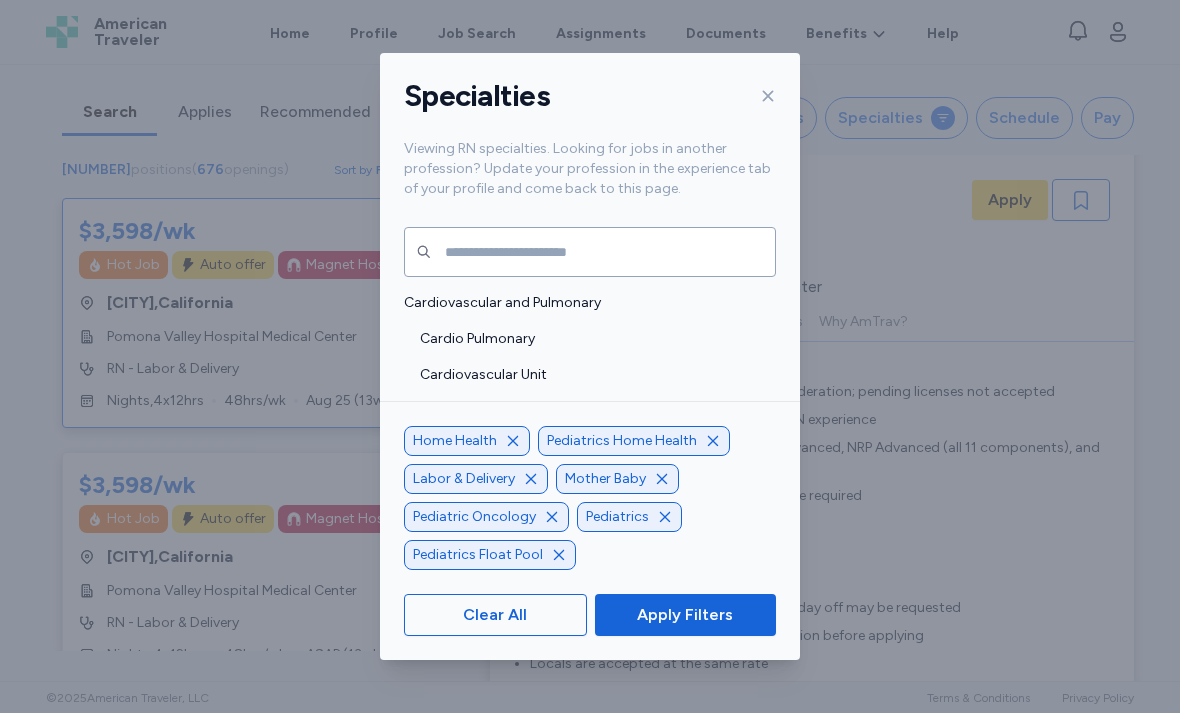 click at bounding box center [513, 441] 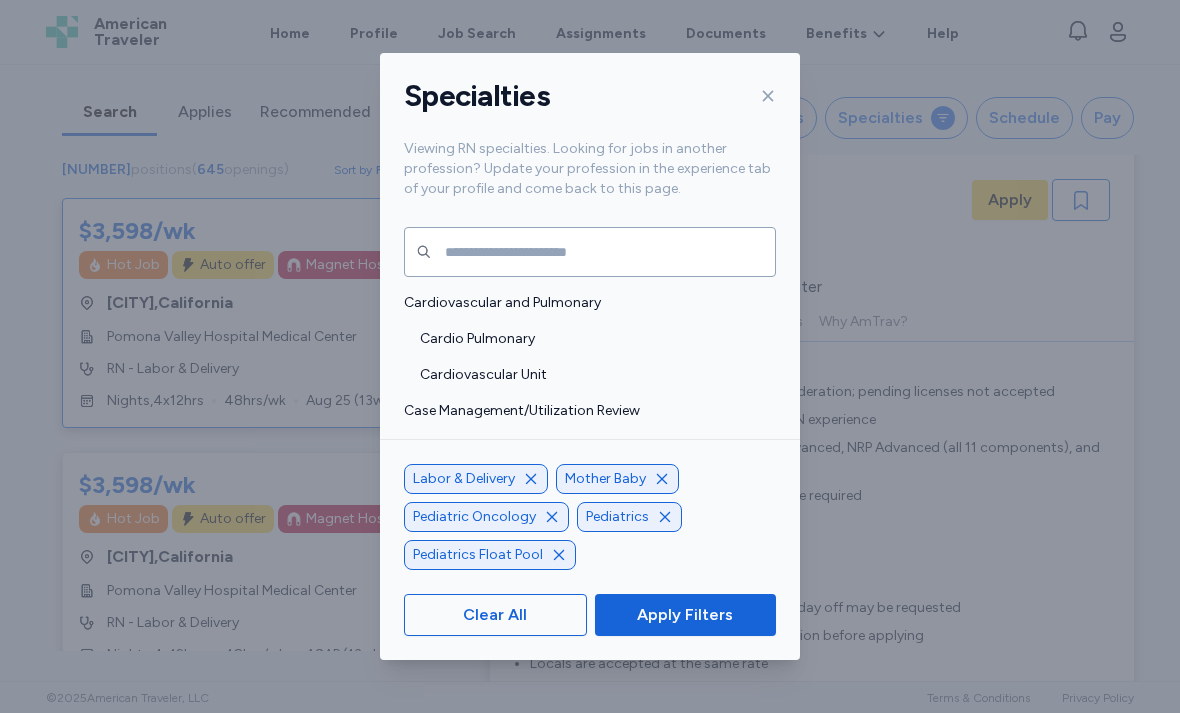 click on "Labor & Delivery" at bounding box center (476, 479) 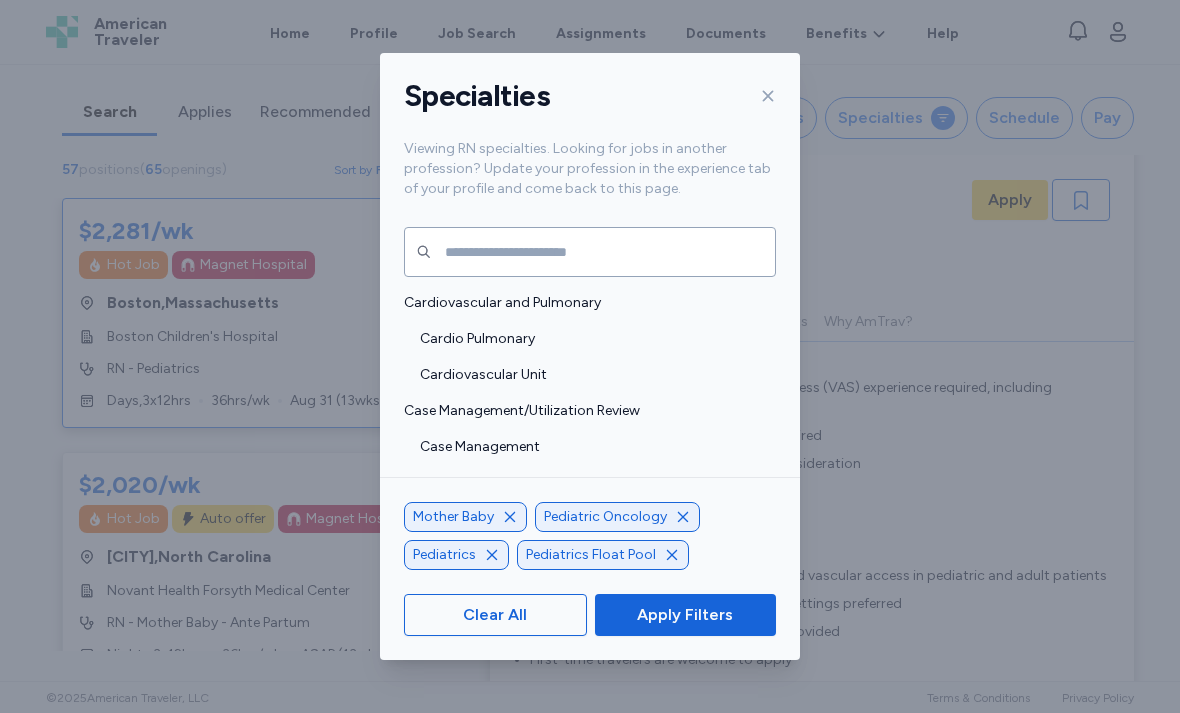 scroll, scrollTop: 2, scrollLeft: 0, axis: vertical 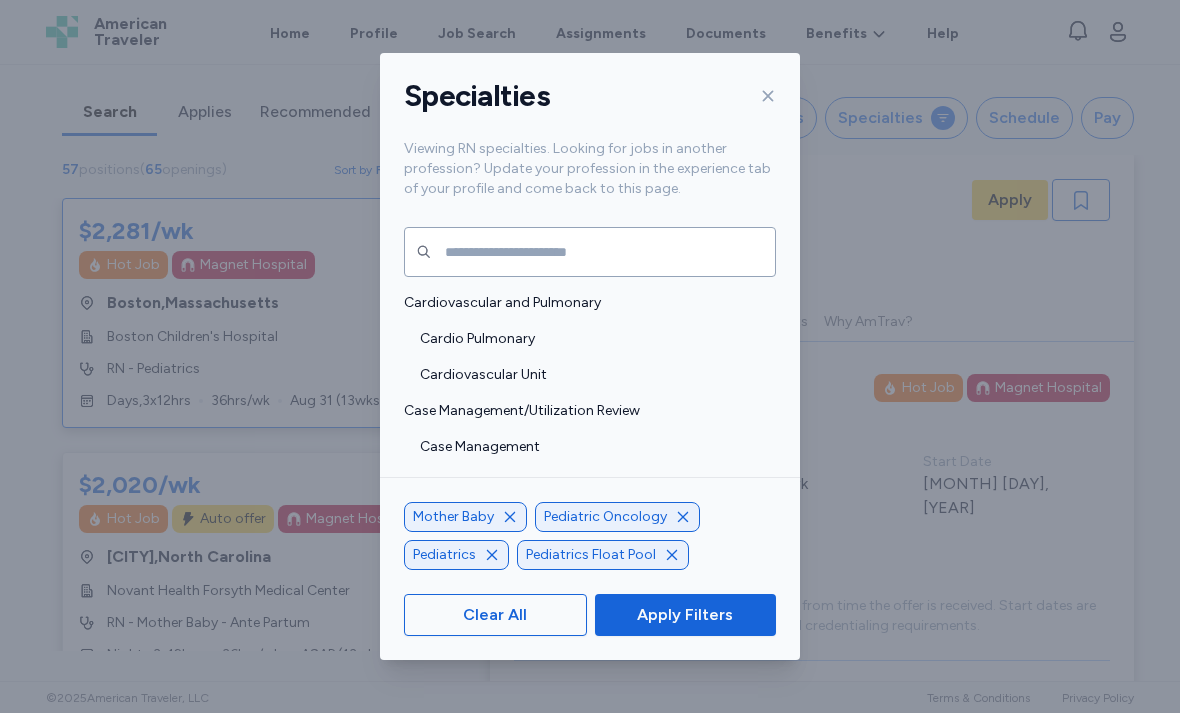 click 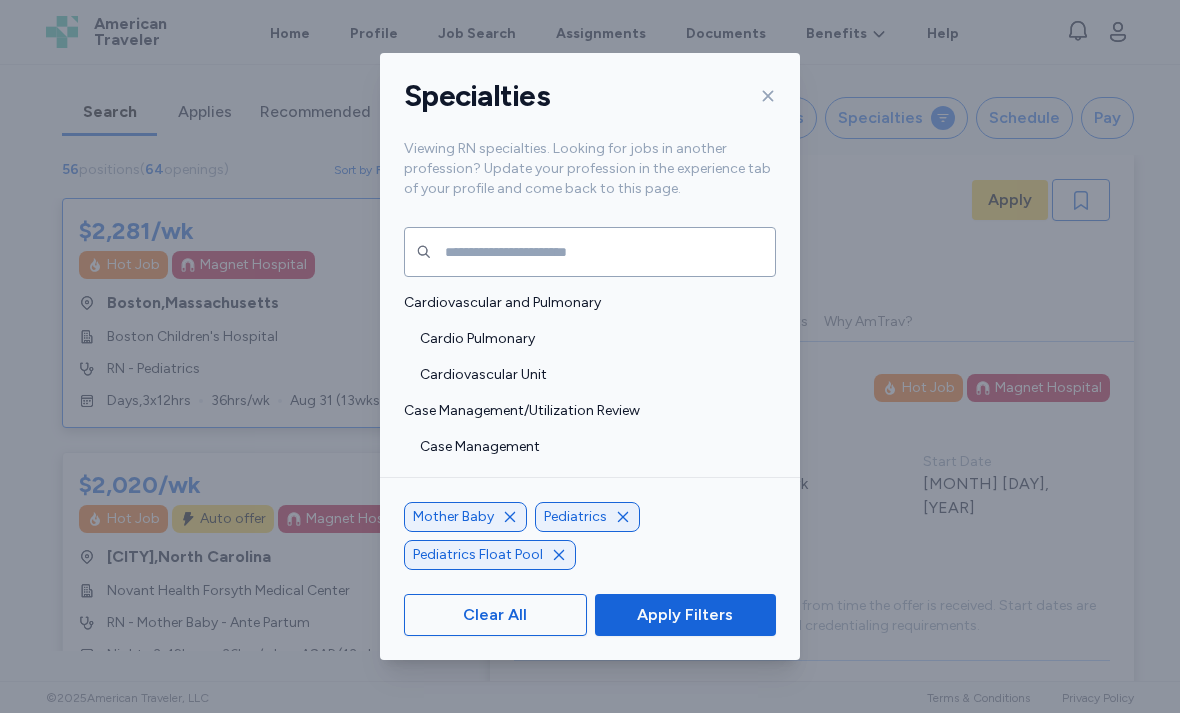 click 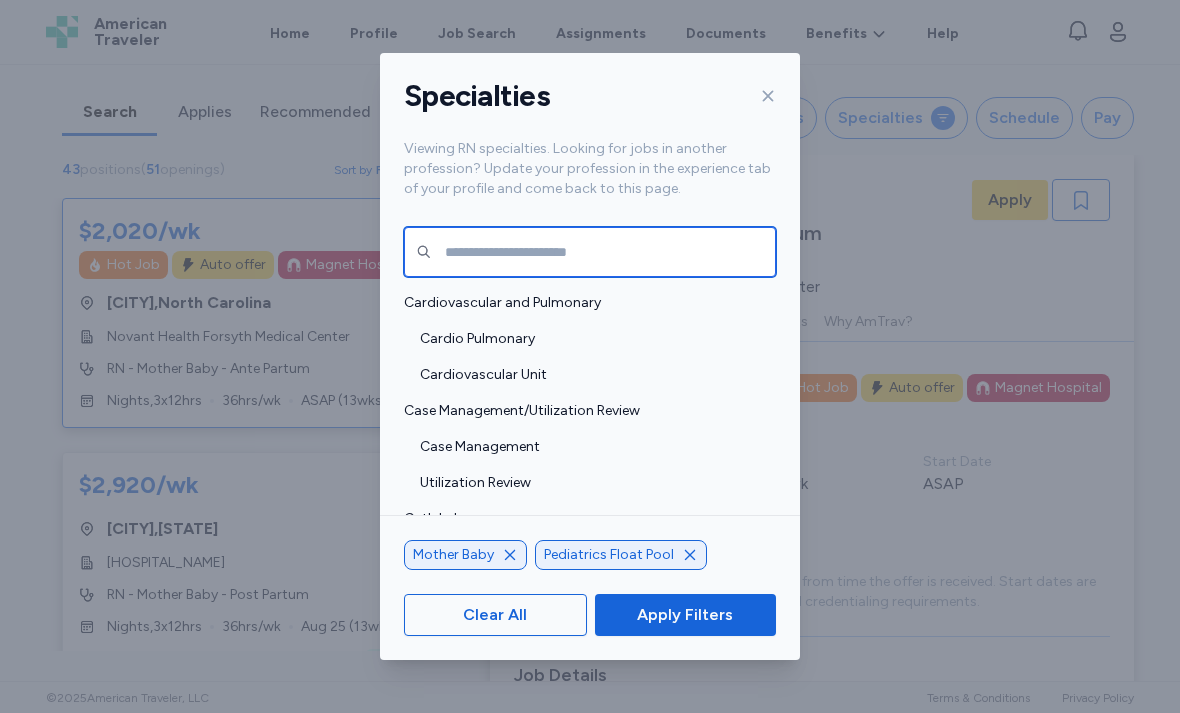 click at bounding box center [590, 252] 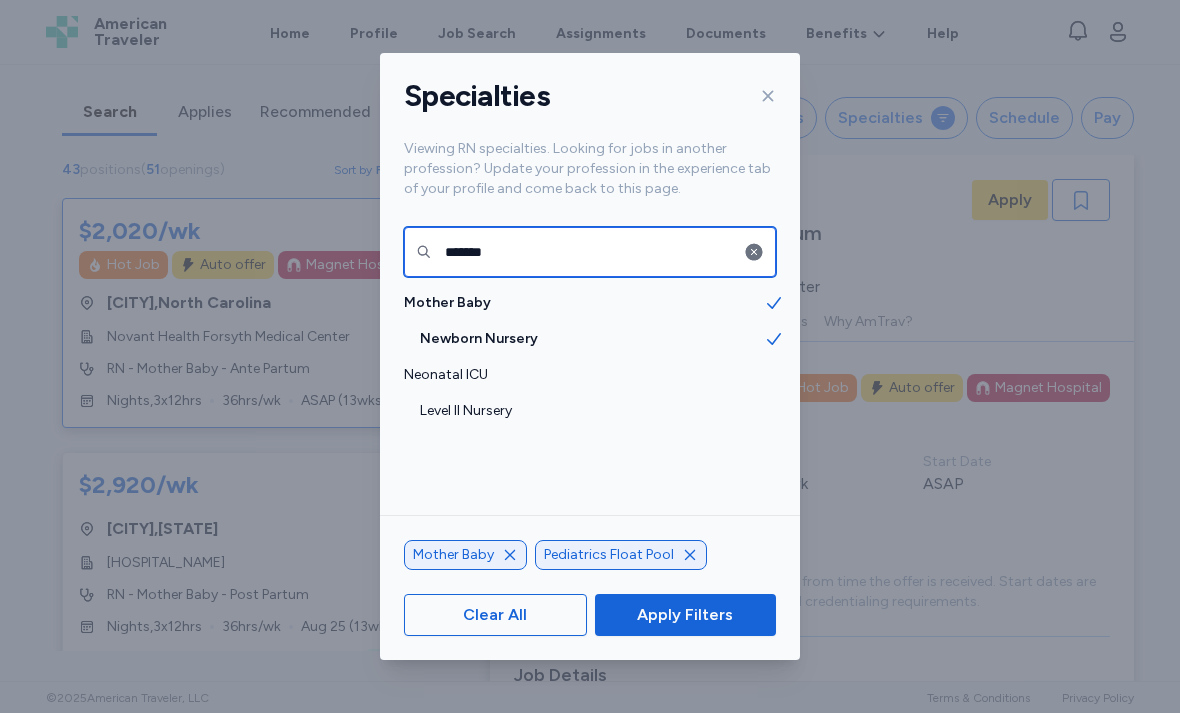 type on "*******" 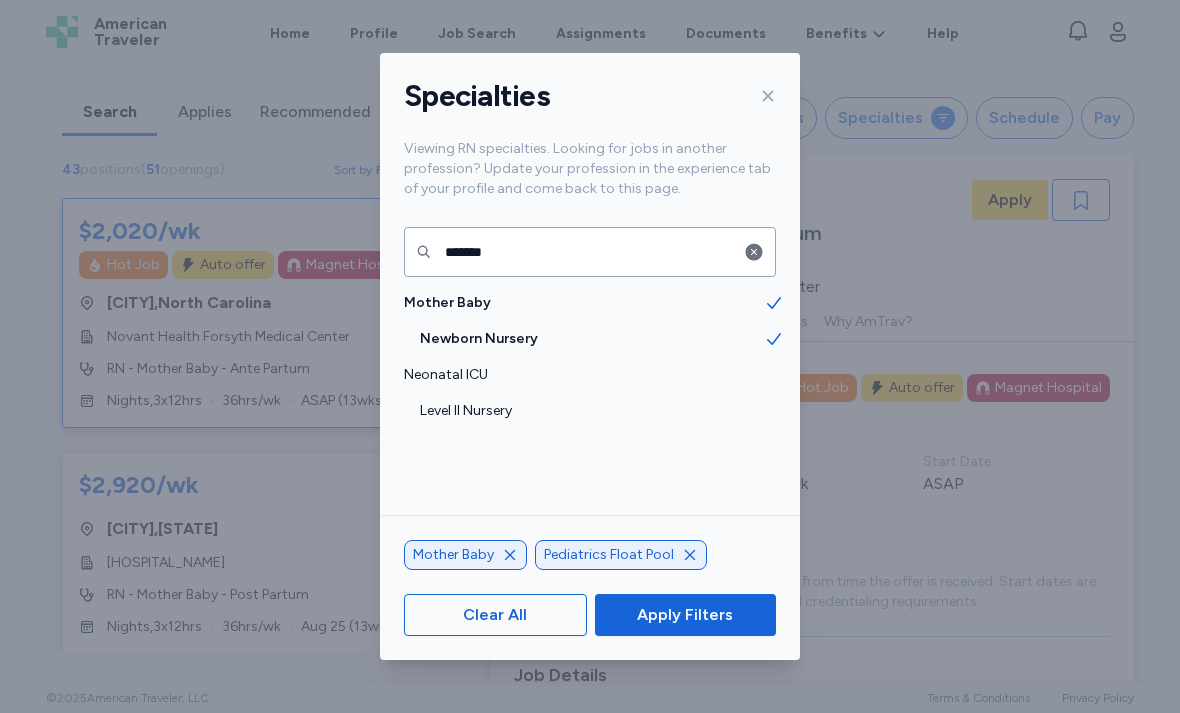 click on "Level II Nursery" at bounding box center [592, 411] 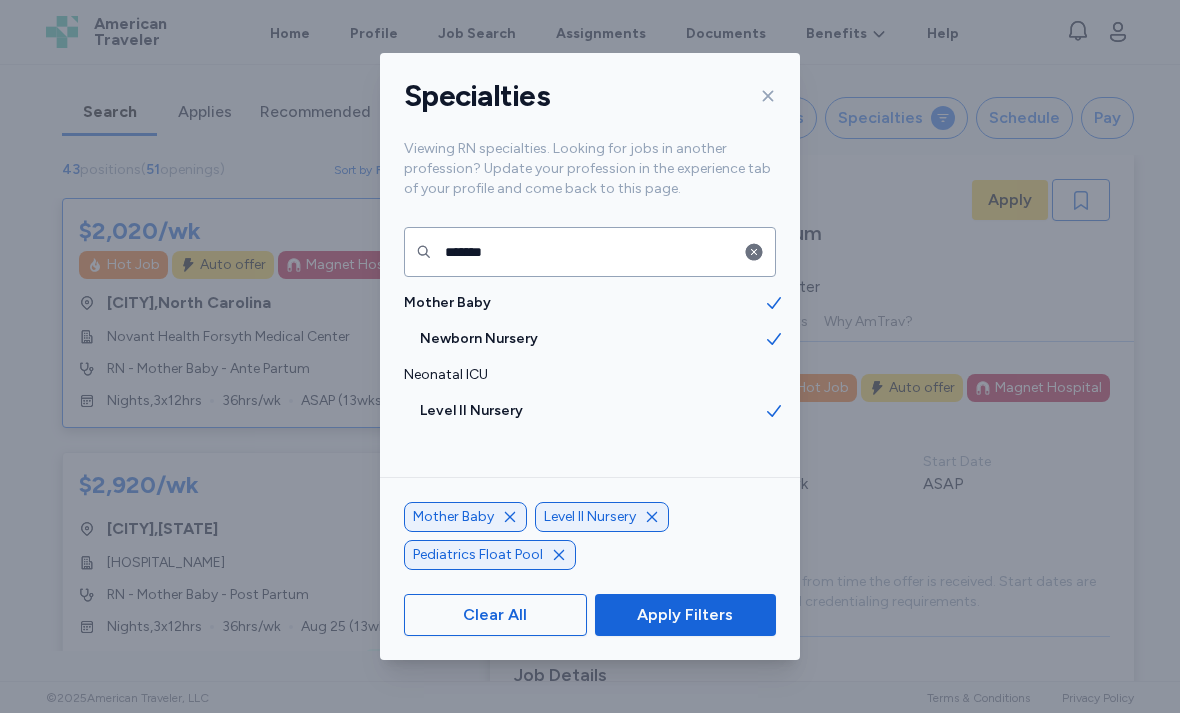 click on "Apply Filters" at bounding box center [685, 615] 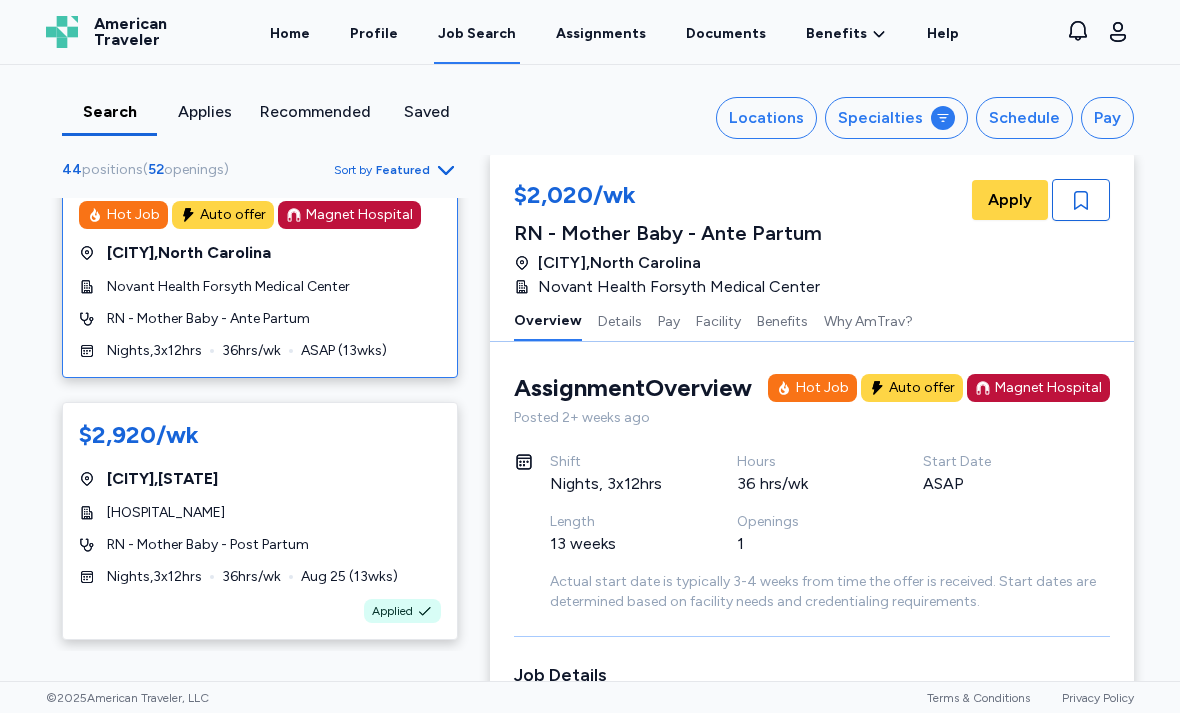 scroll, scrollTop: 135, scrollLeft: 0, axis: vertical 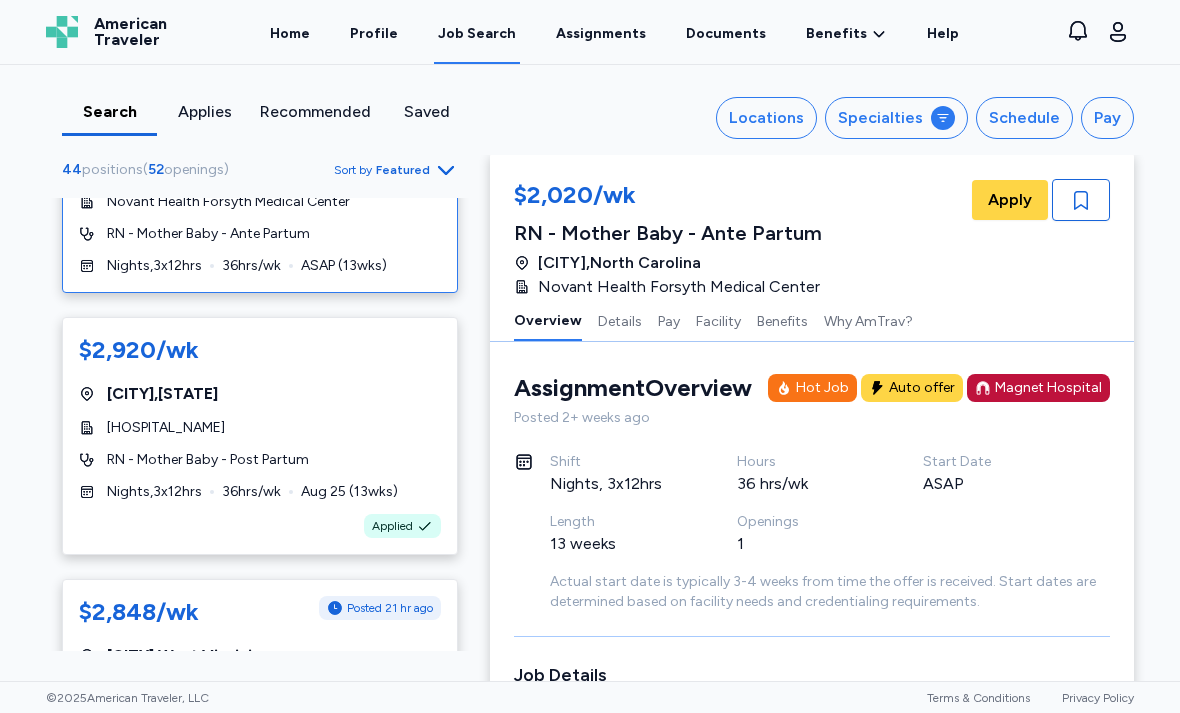 click on "[CITY] , [STATE]" at bounding box center [260, 394] 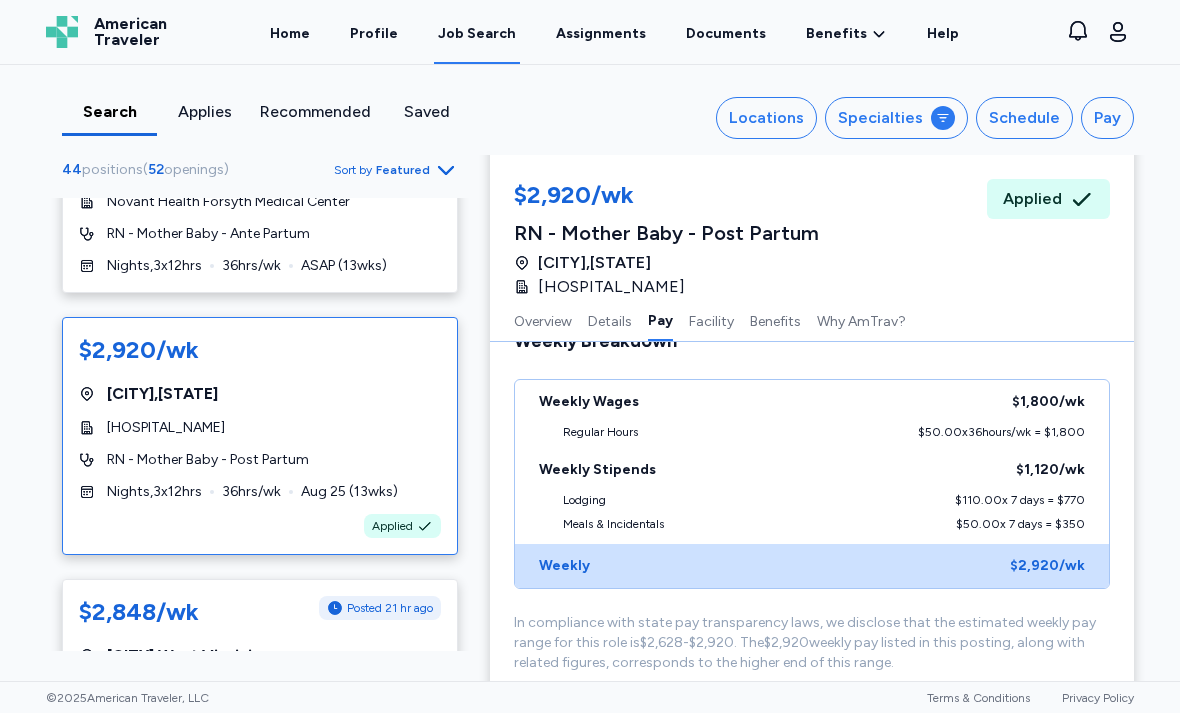 scroll, scrollTop: 1609, scrollLeft: 0, axis: vertical 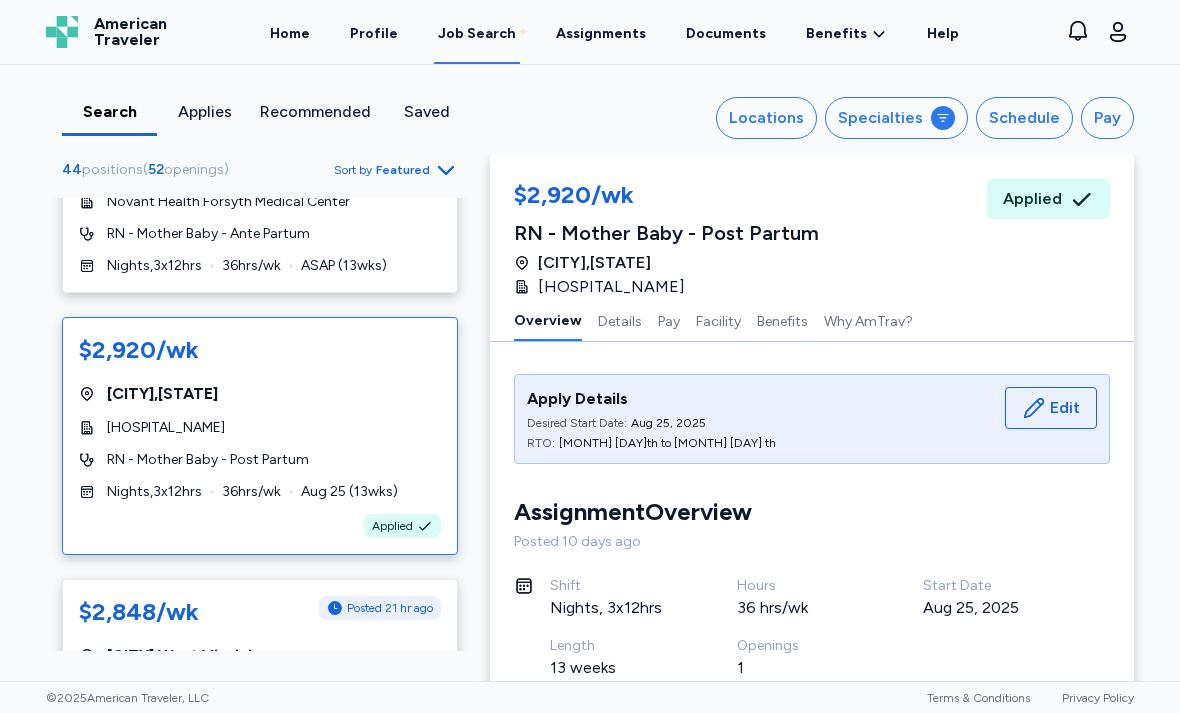 click on "Home" at bounding box center [290, 32] 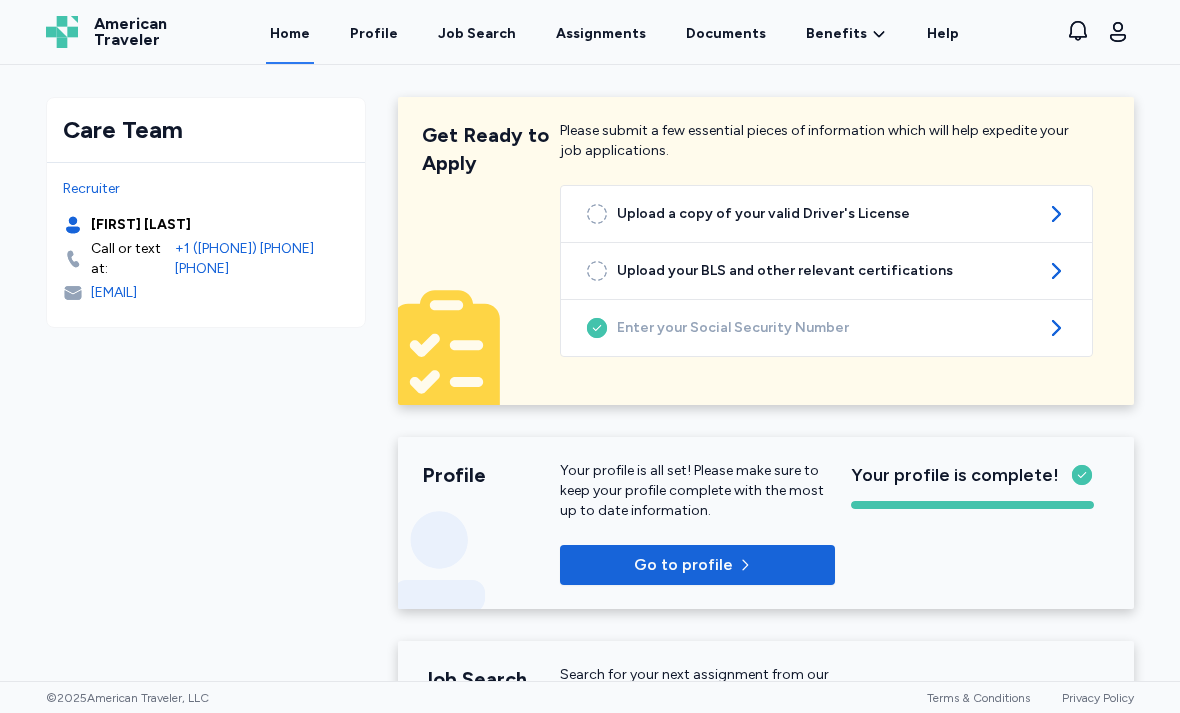 scroll, scrollTop: 0, scrollLeft: 0, axis: both 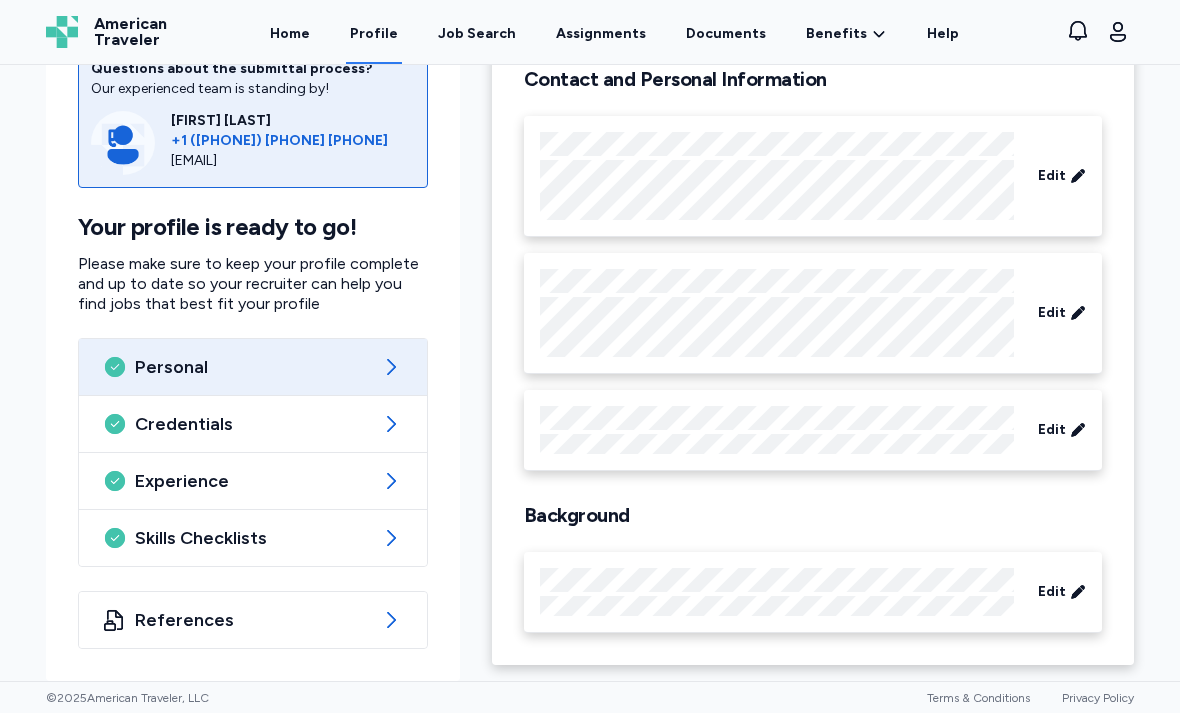 click 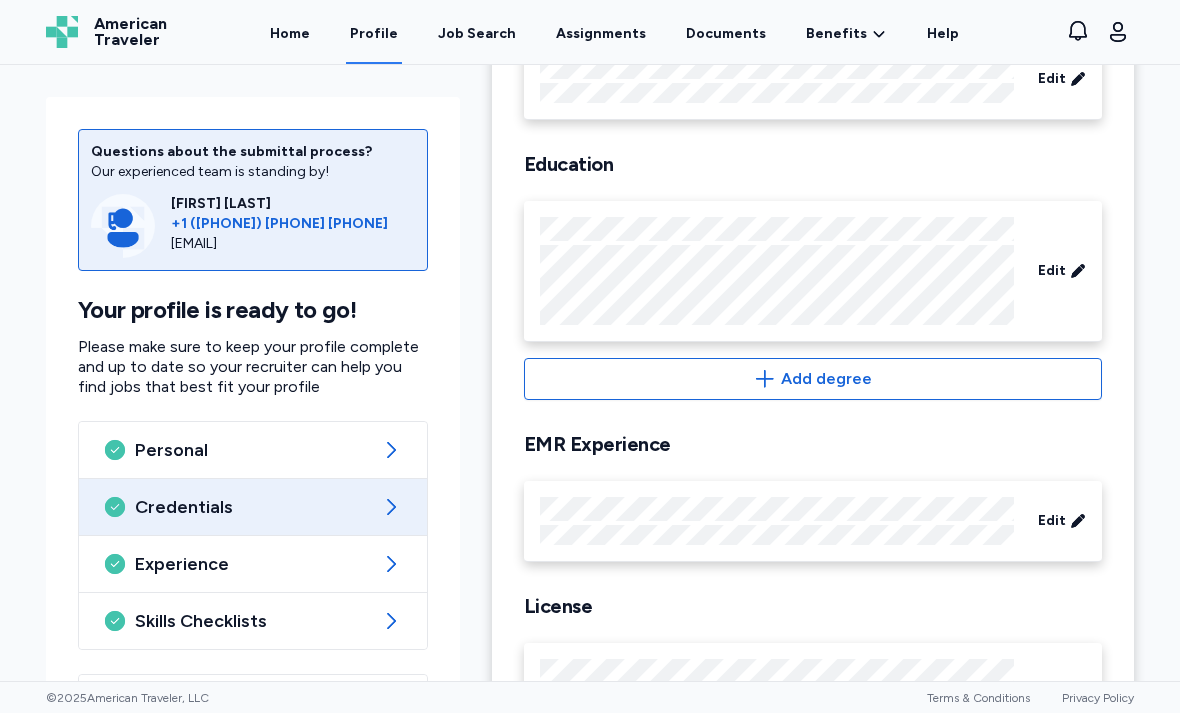 scroll, scrollTop: 285, scrollLeft: 0, axis: vertical 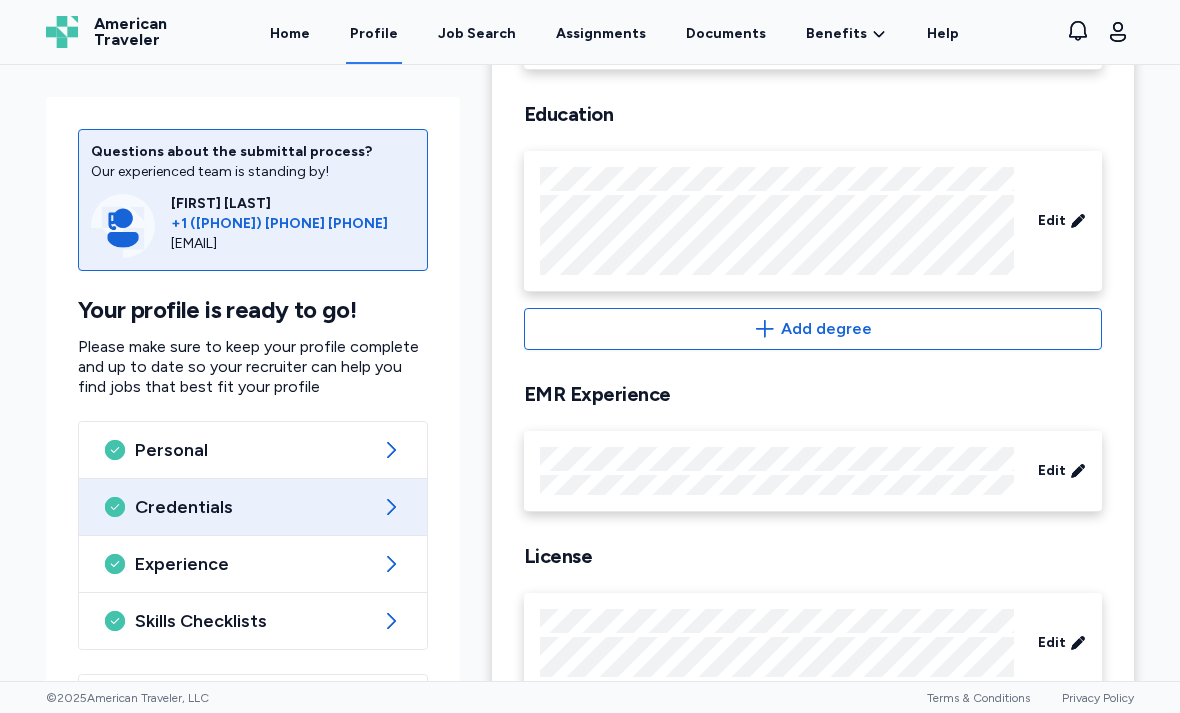 click 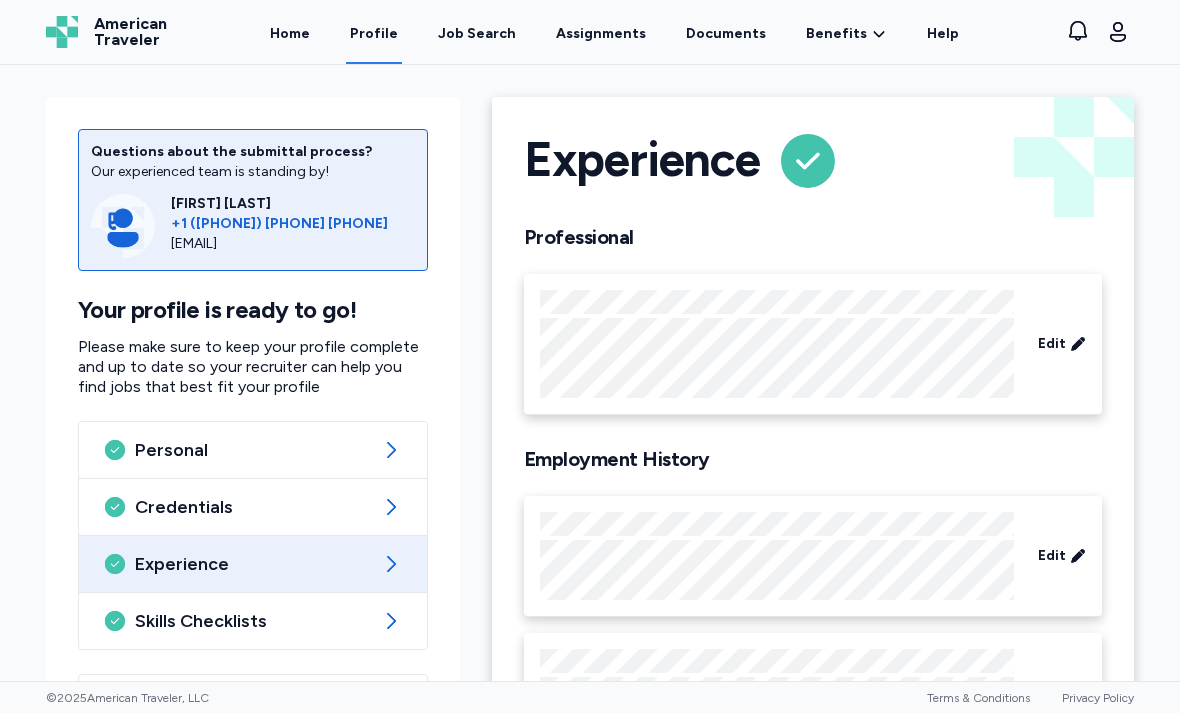 scroll, scrollTop: 0, scrollLeft: 0, axis: both 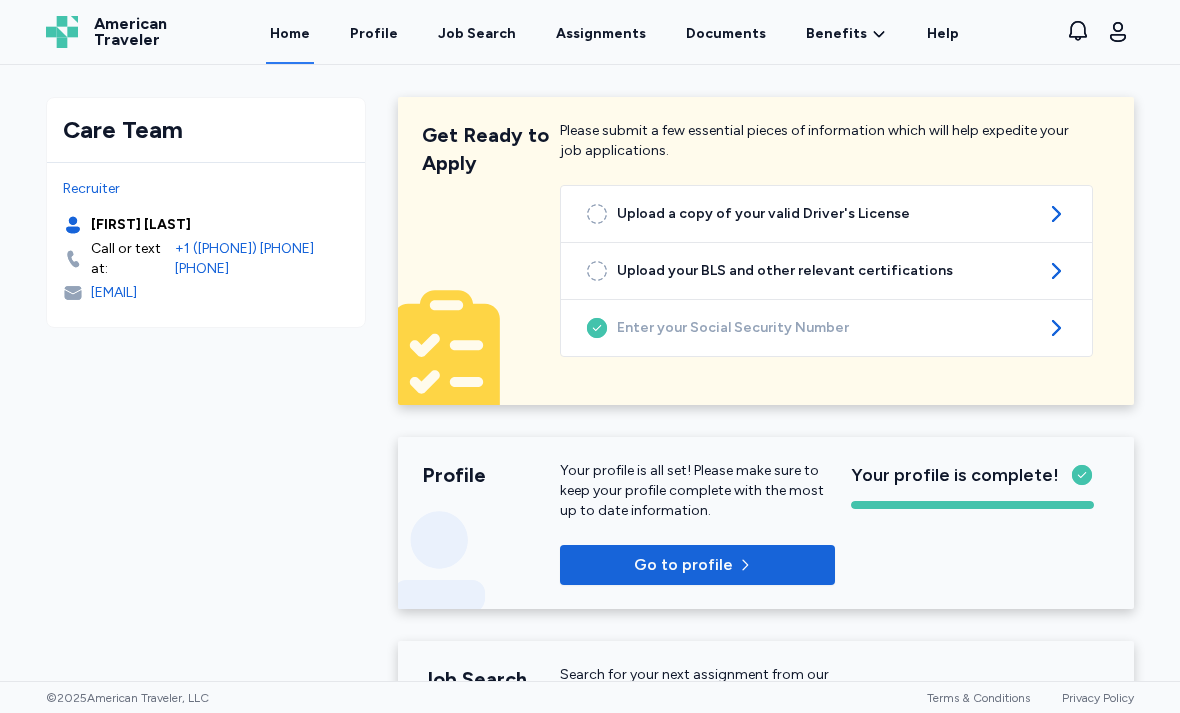 click on "Job Search" at bounding box center (477, 34) 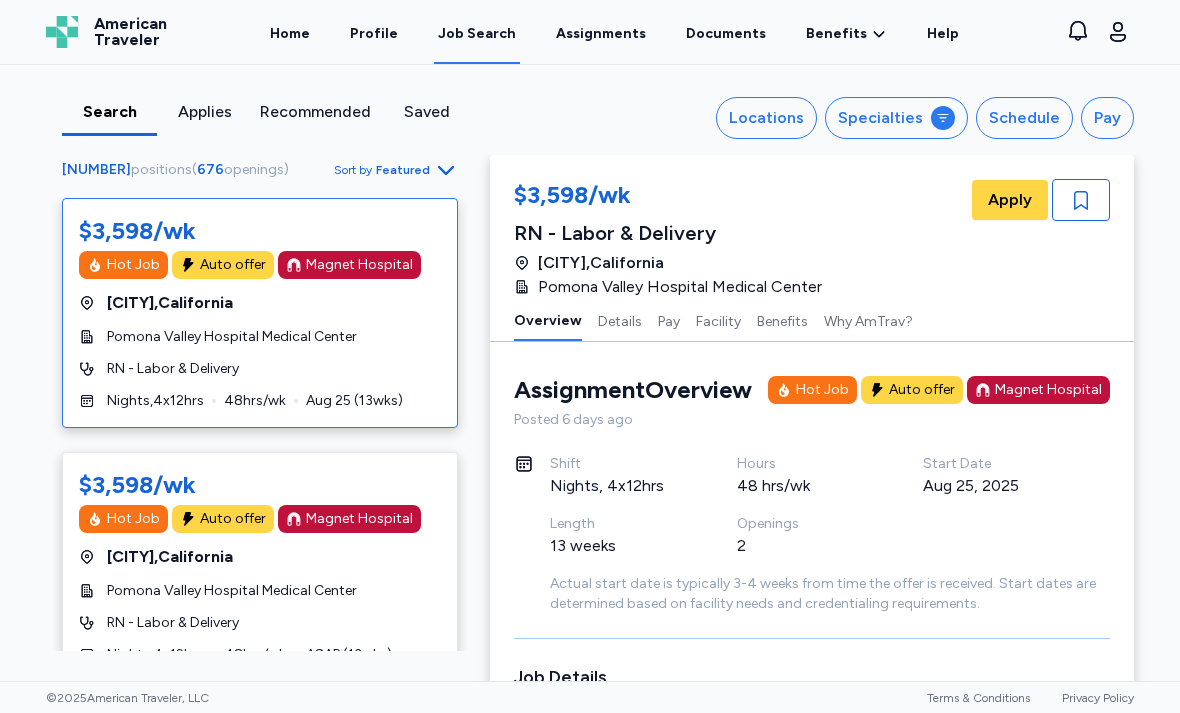 click on "Specialties" at bounding box center [896, 118] 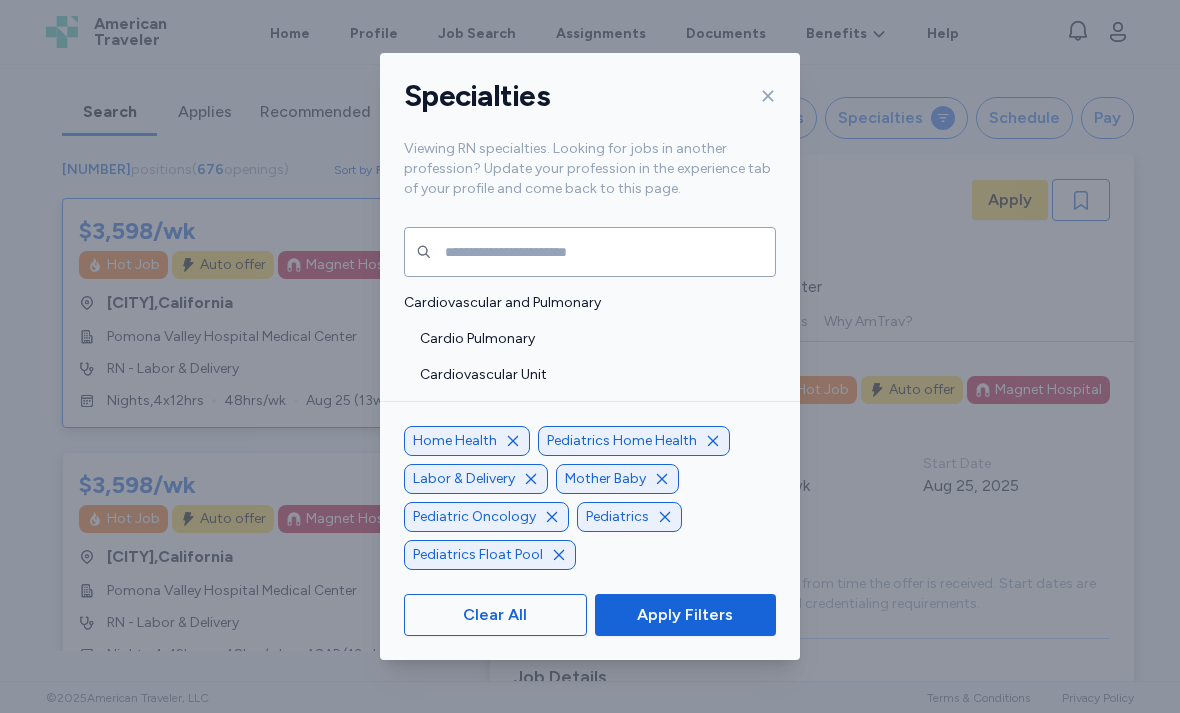 click on "Home Health" at bounding box center (467, 441) 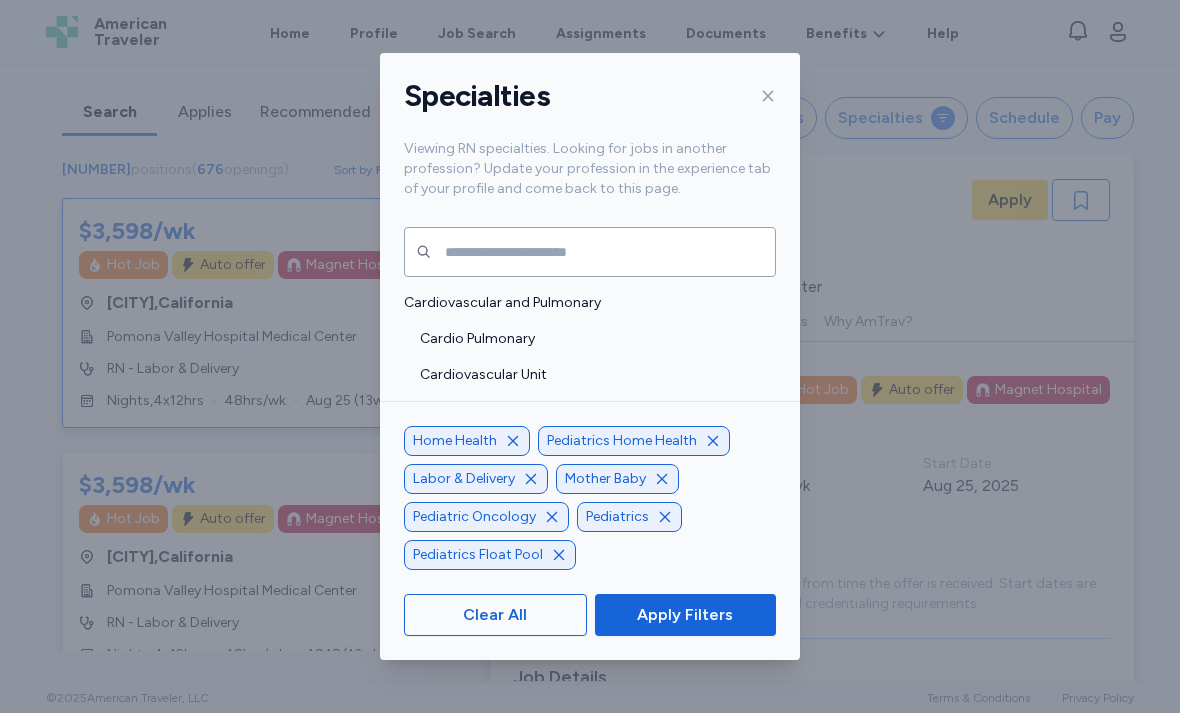 click on "Home Health" at bounding box center [455, 441] 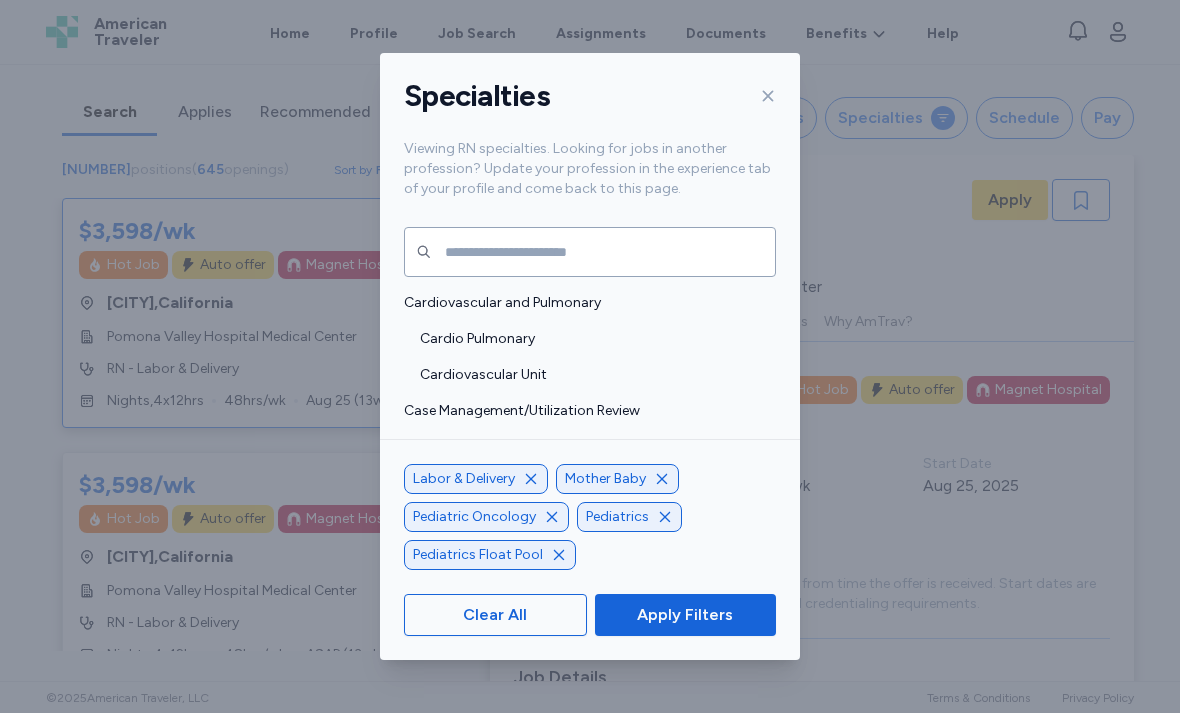click 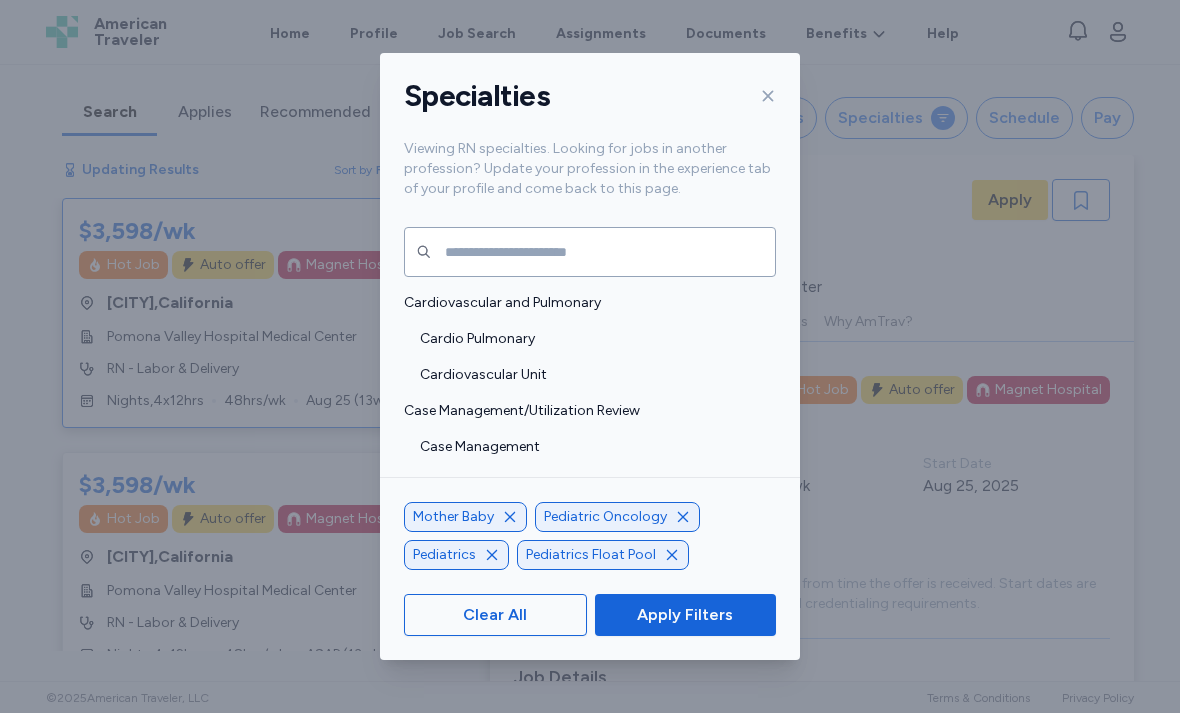 click 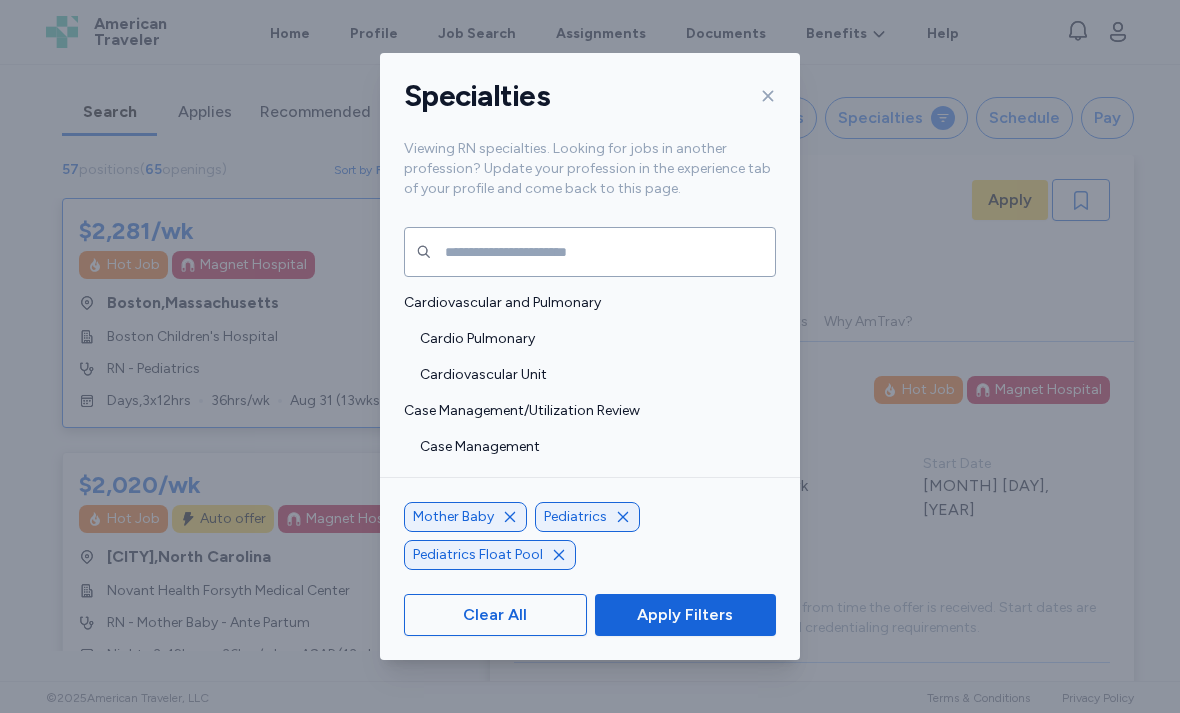 scroll, scrollTop: 2, scrollLeft: 0, axis: vertical 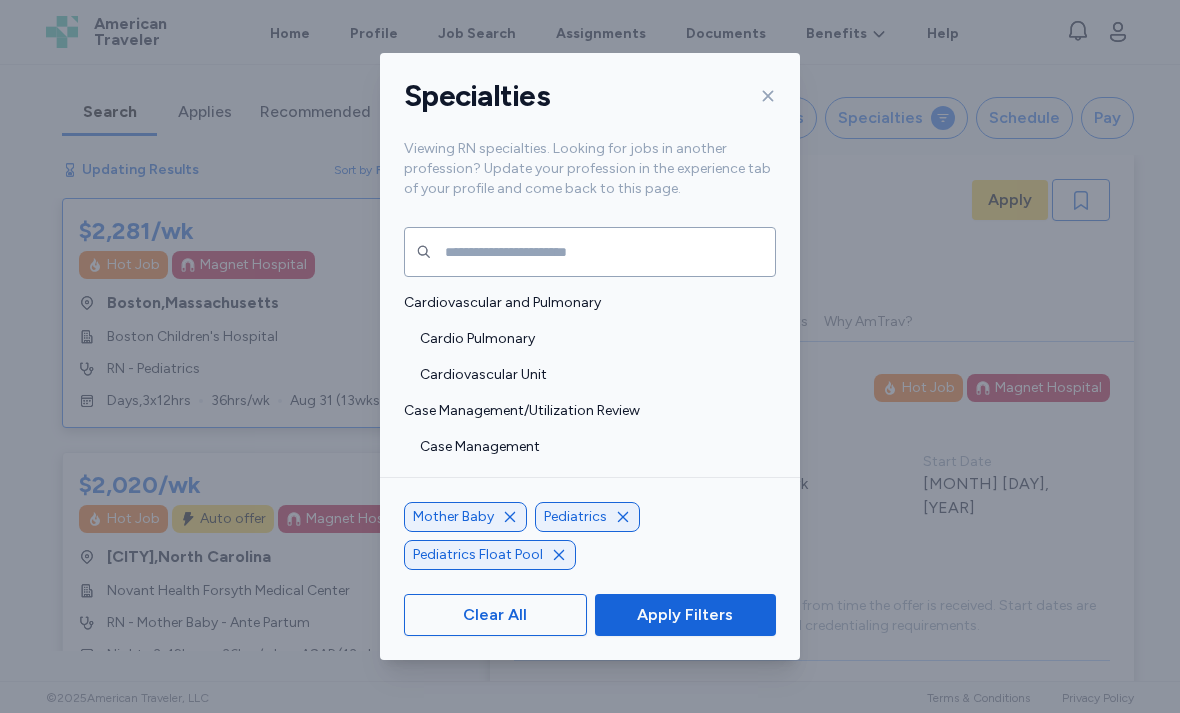 click 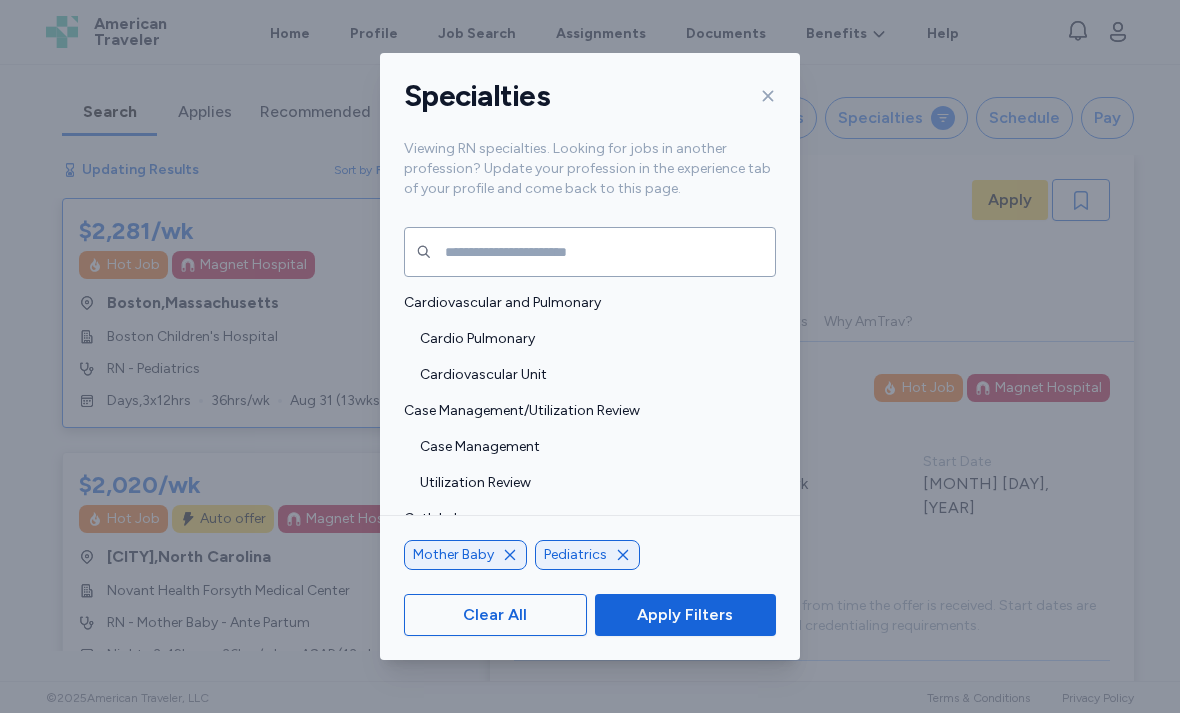 click 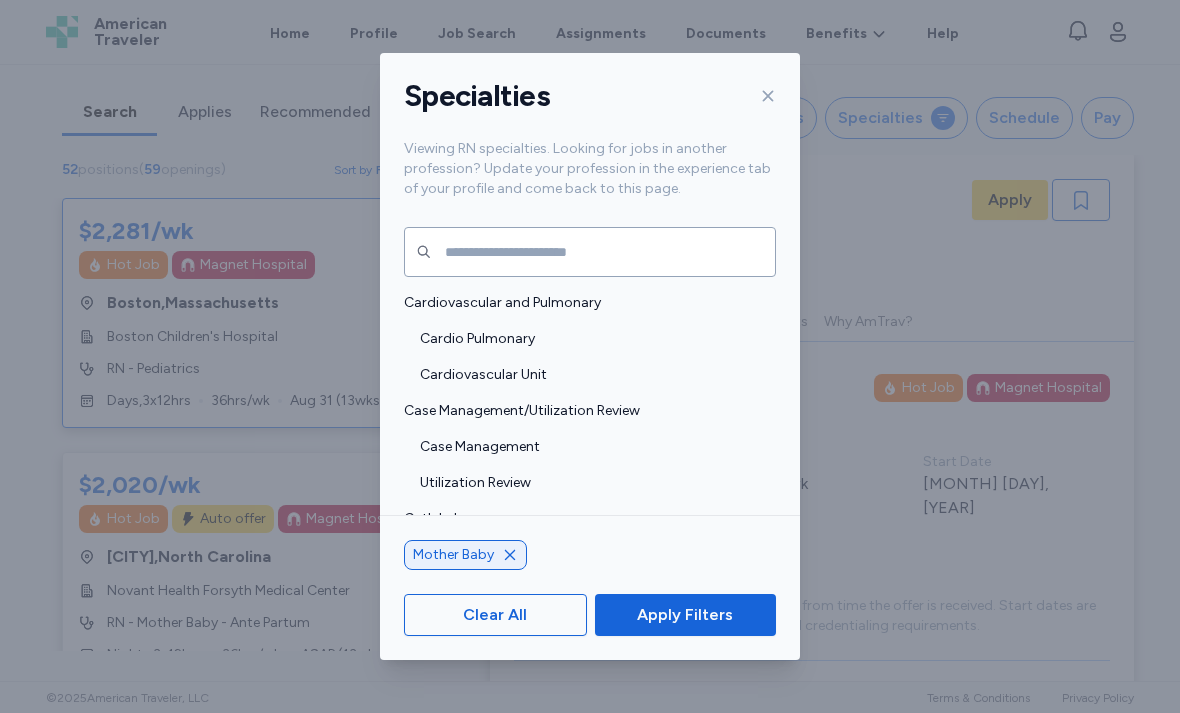 click on "Apply Filters" at bounding box center (685, 615) 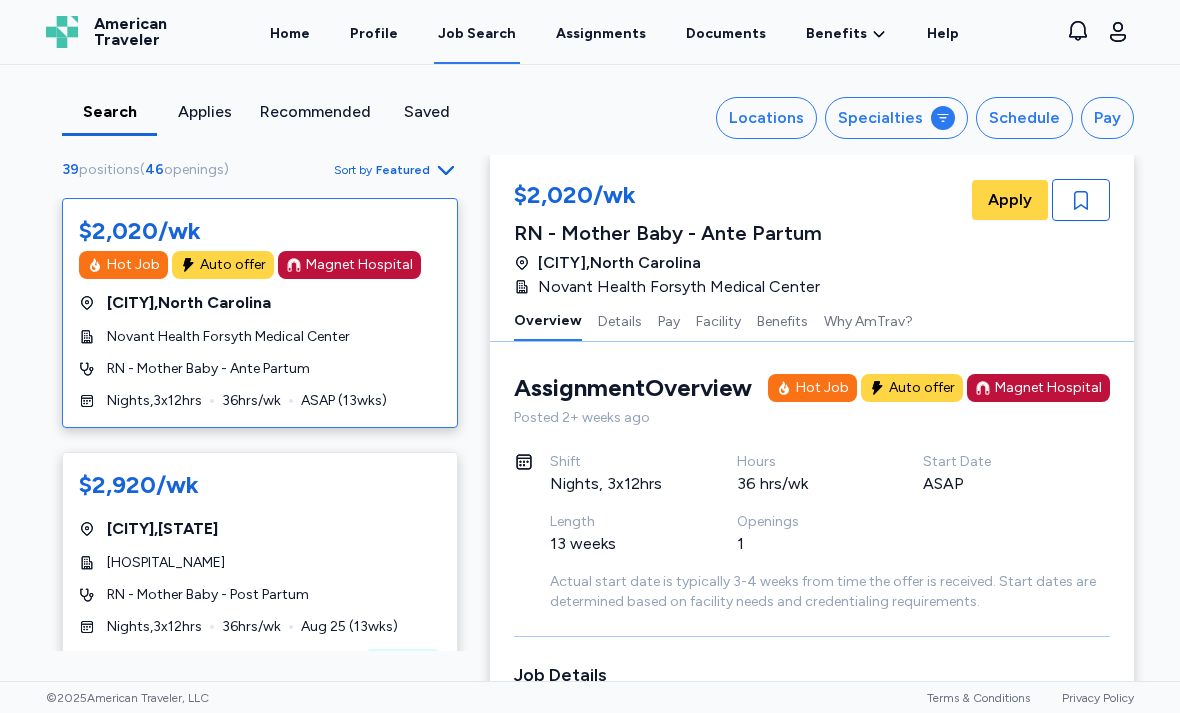 click on "Featured" at bounding box center (403, 170) 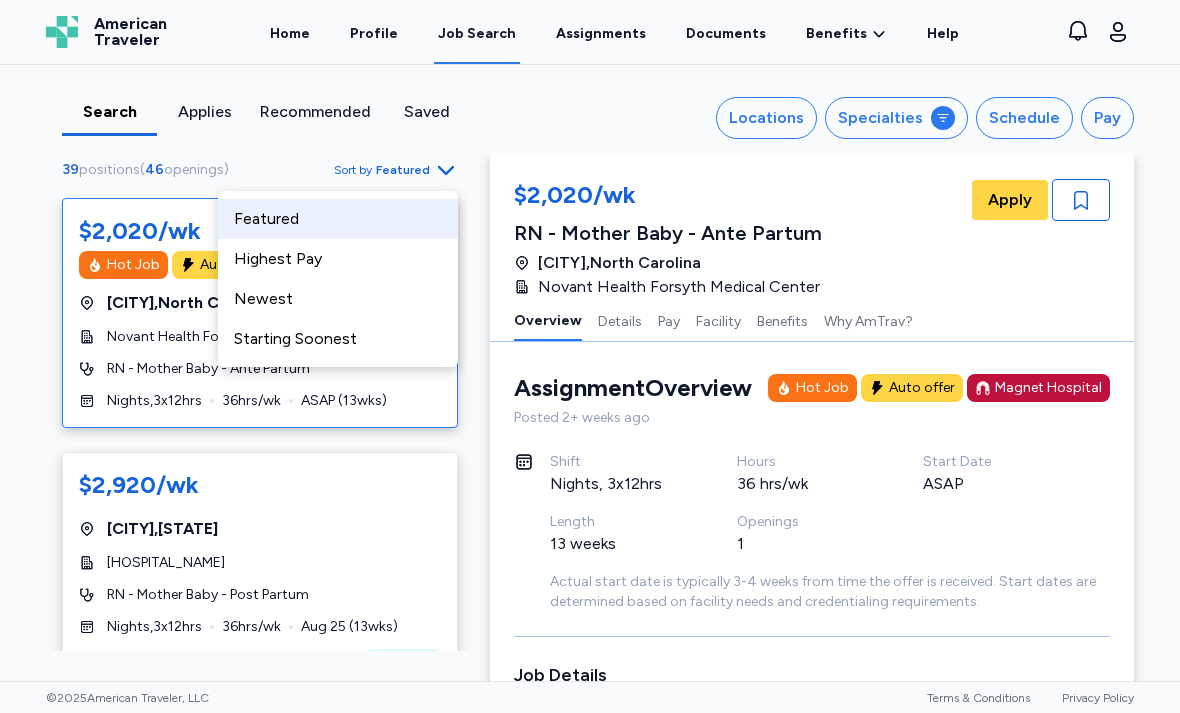 click on "Highest Pay" at bounding box center (338, 259) 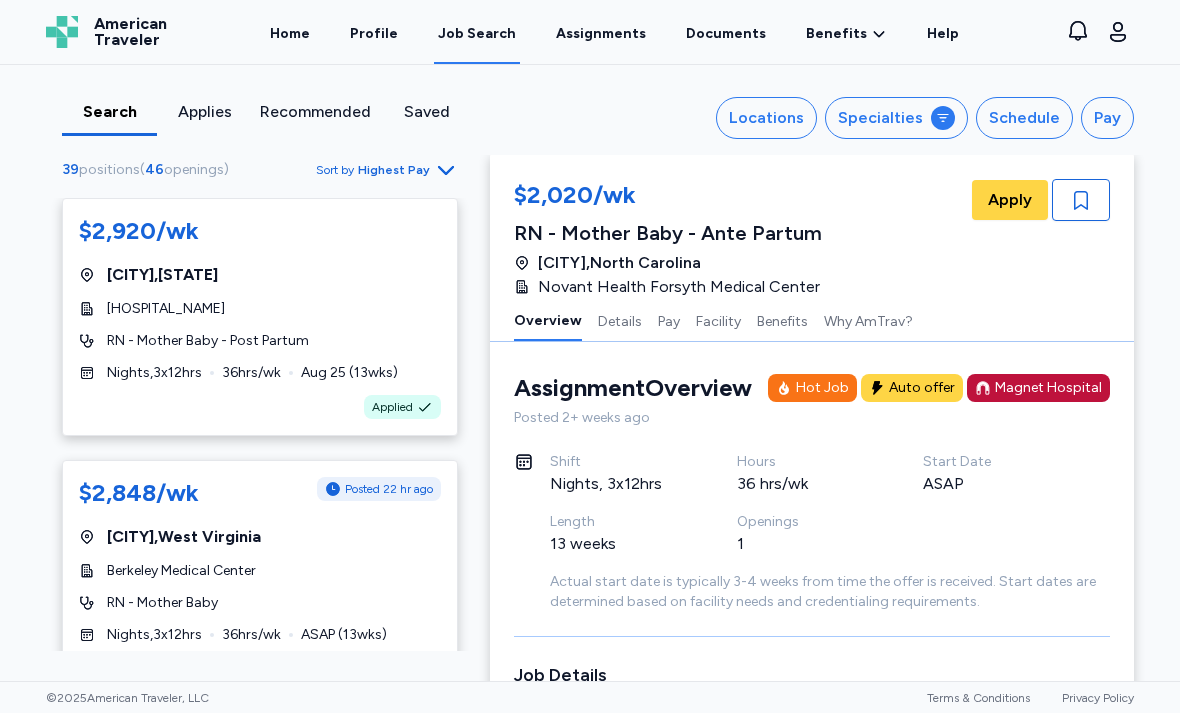 click on "Profile" at bounding box center [374, 32] 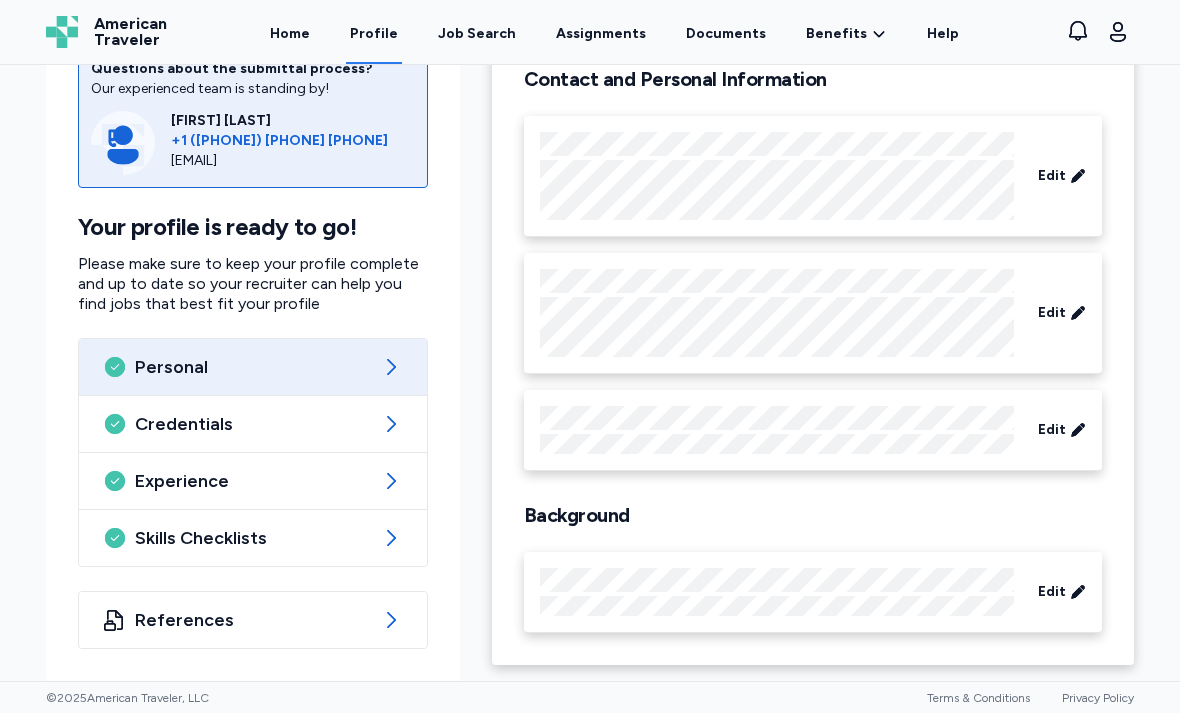 scroll, scrollTop: 158, scrollLeft: 0, axis: vertical 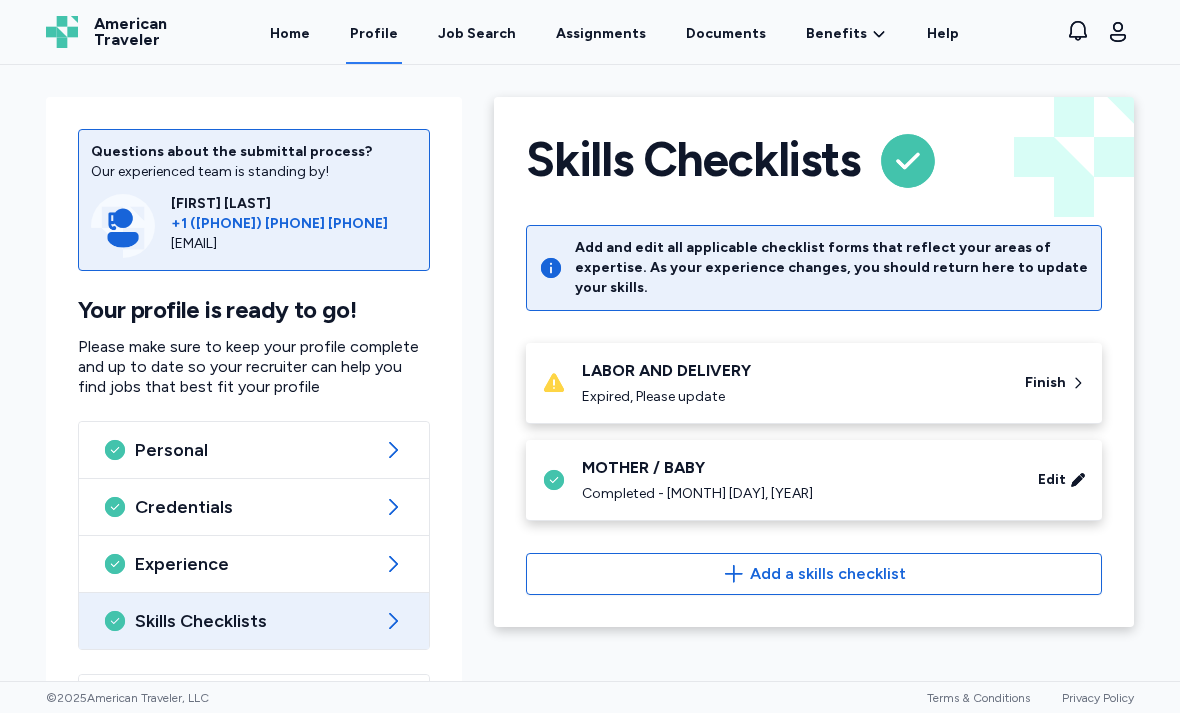 click on "Finish" at bounding box center [1045, 383] 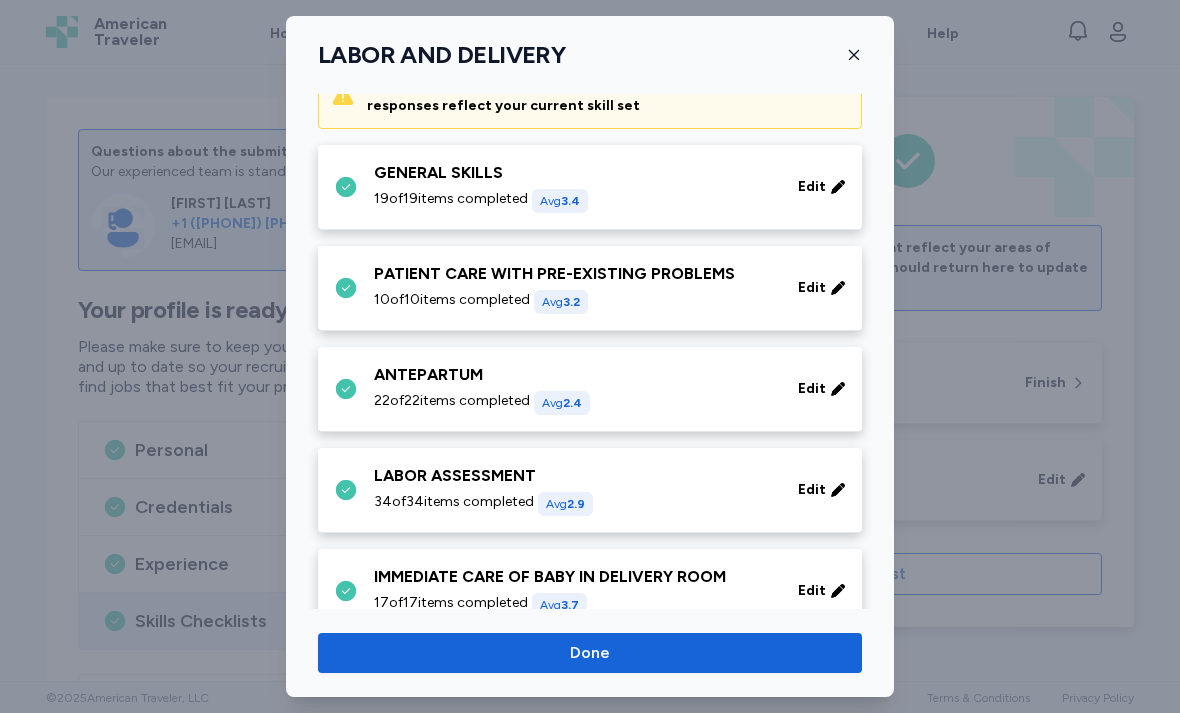 scroll, scrollTop: 123, scrollLeft: 0, axis: vertical 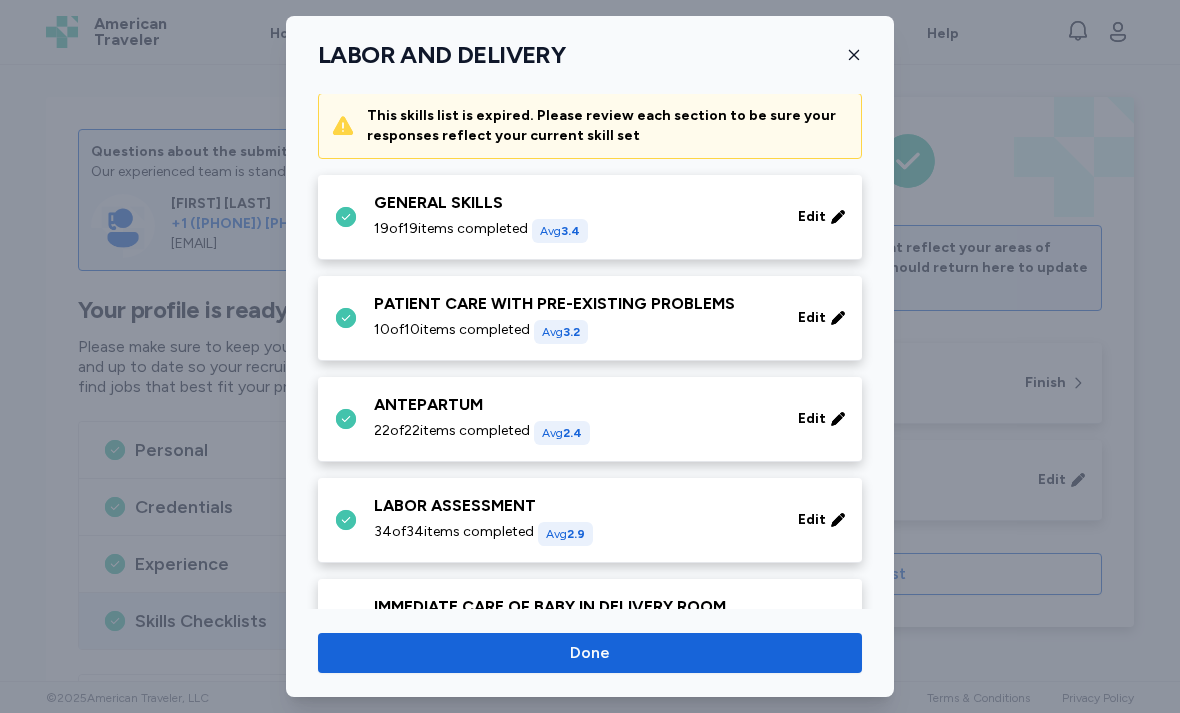 click on "Edit" at bounding box center (812, 217) 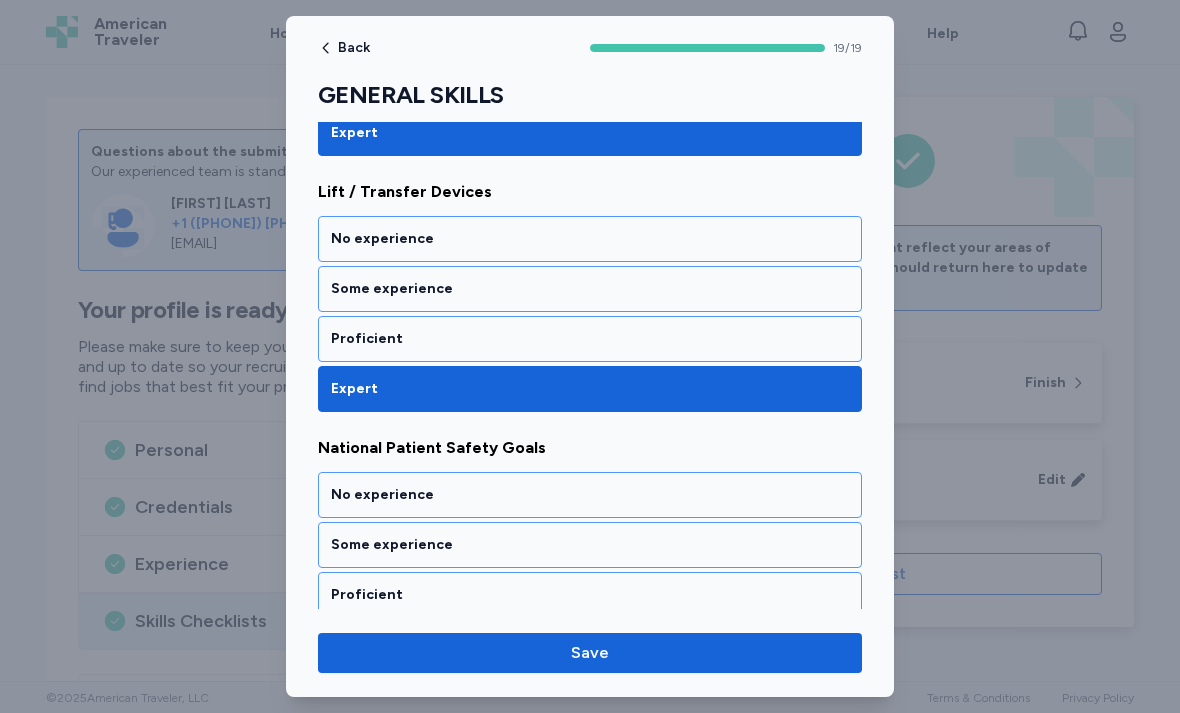 scroll, scrollTop: 2833, scrollLeft: 0, axis: vertical 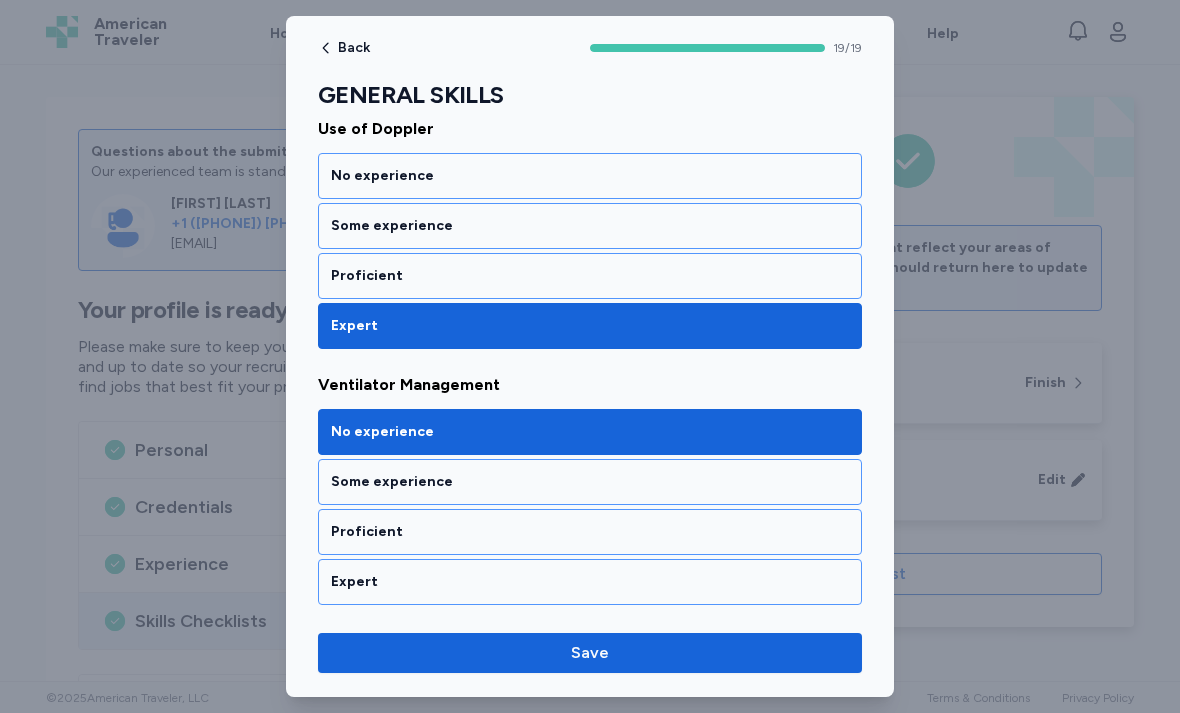 click on "Save" at bounding box center [590, 653] 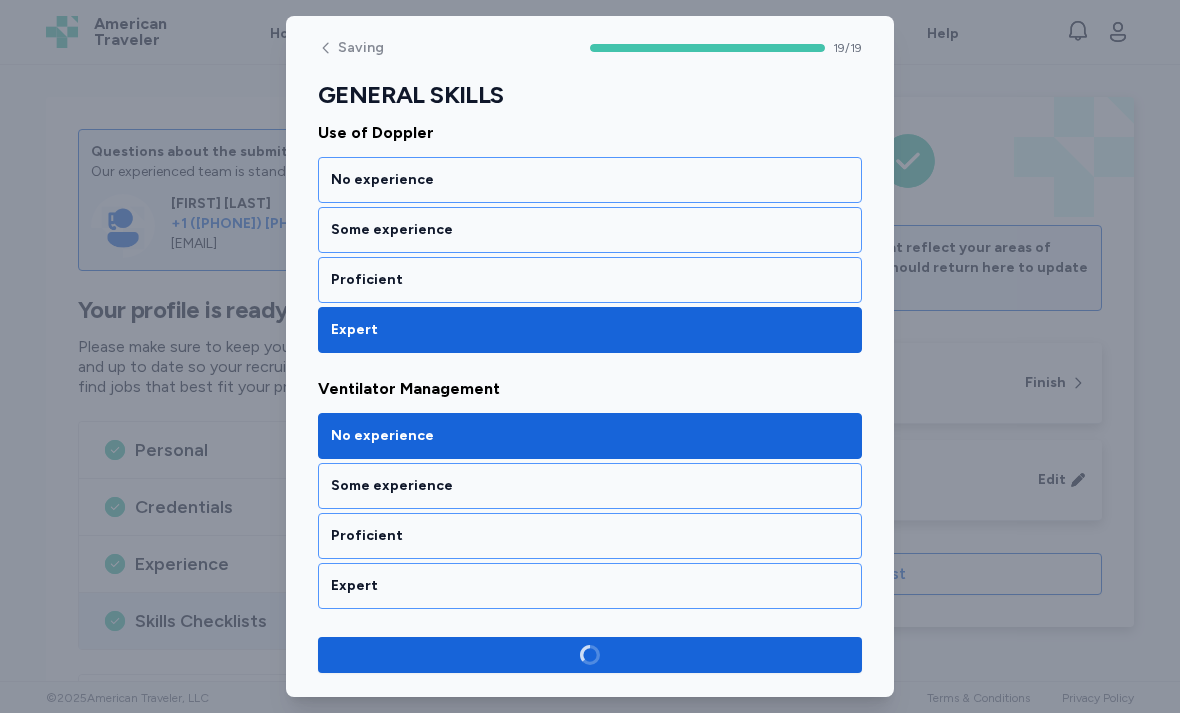 scroll, scrollTop: 4671, scrollLeft: 0, axis: vertical 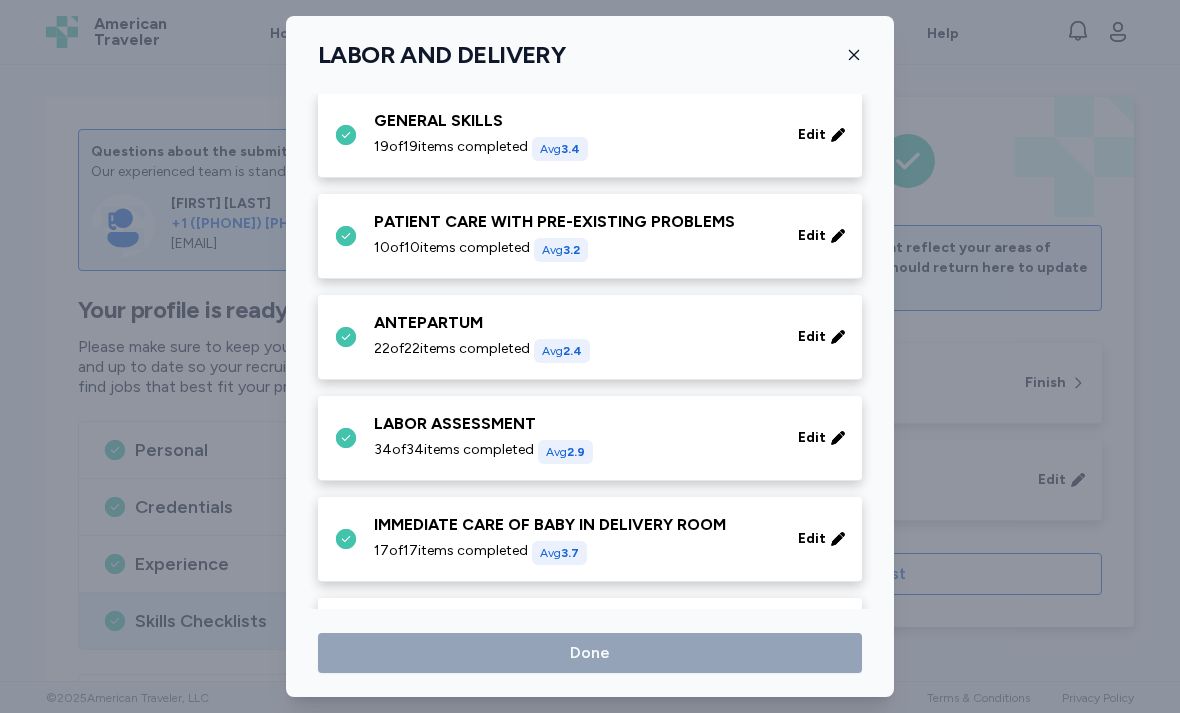 click on "Edit" at bounding box center (822, 236) 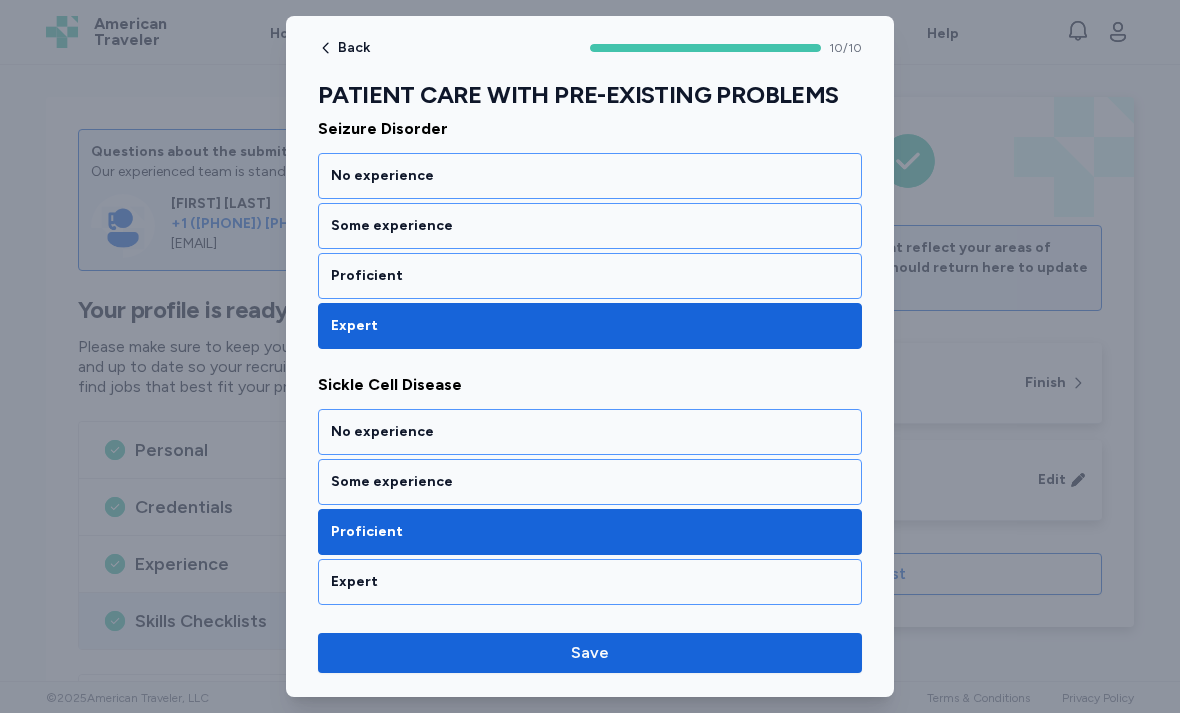 click on "Save" at bounding box center [590, 653] 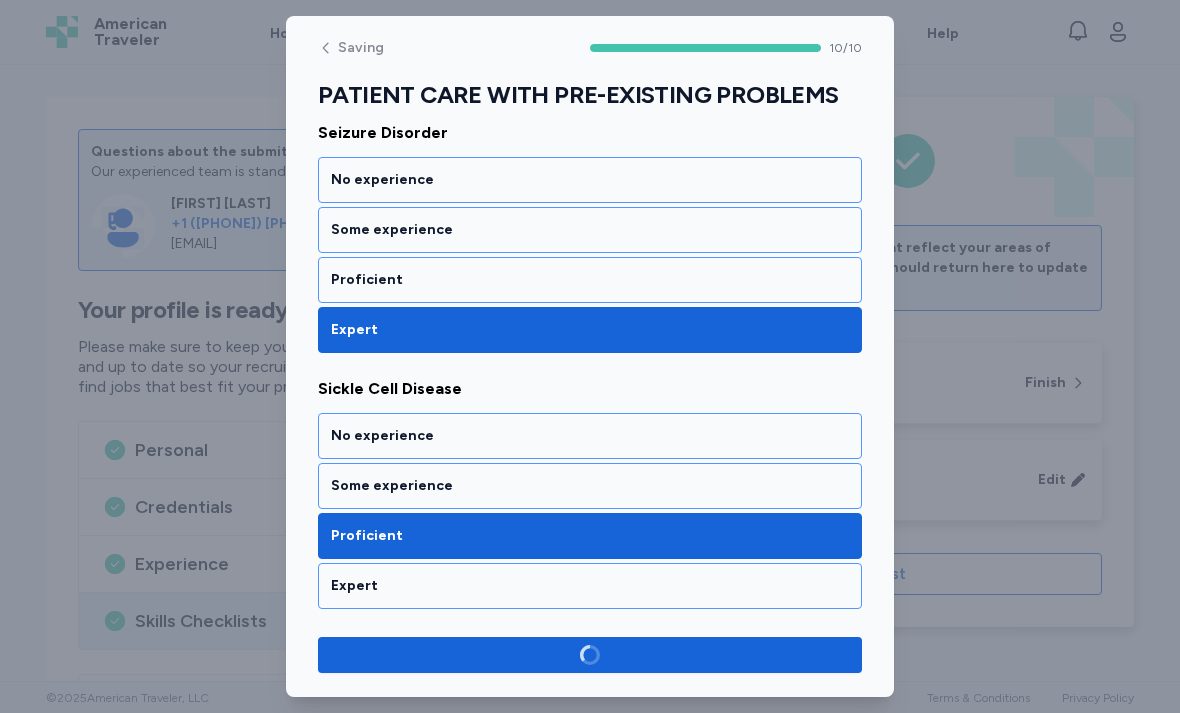 scroll, scrollTop: 2343, scrollLeft: 0, axis: vertical 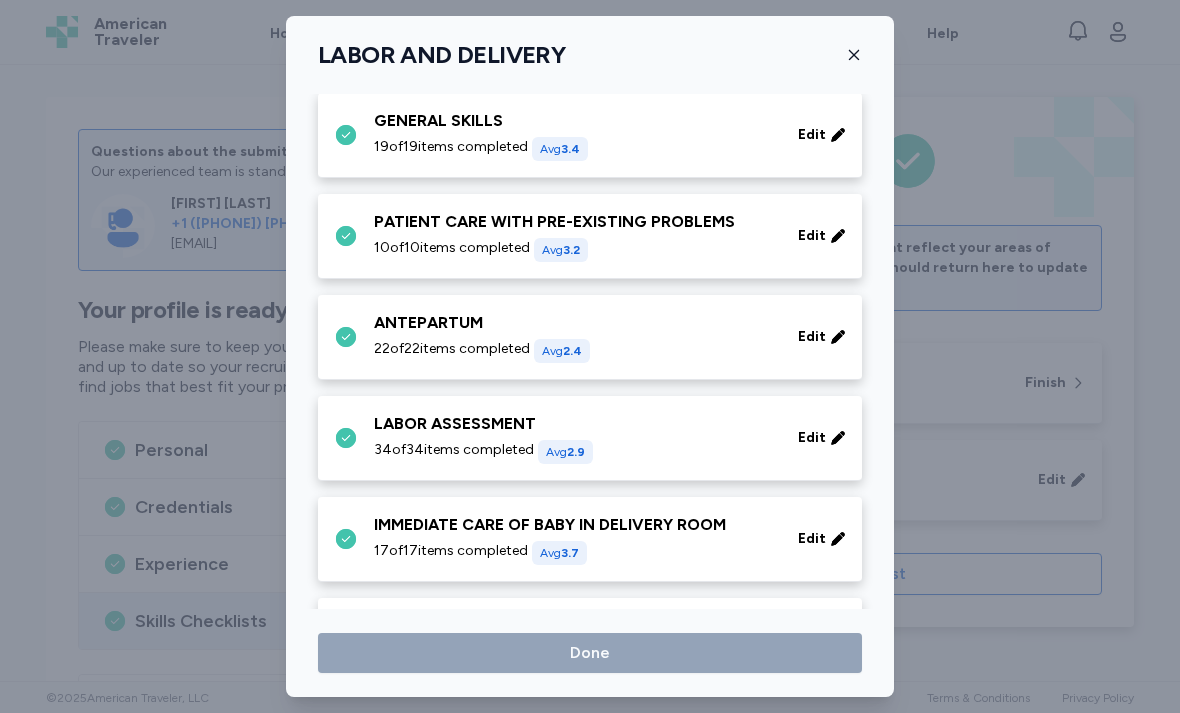 click on "Edit" at bounding box center (812, 337) 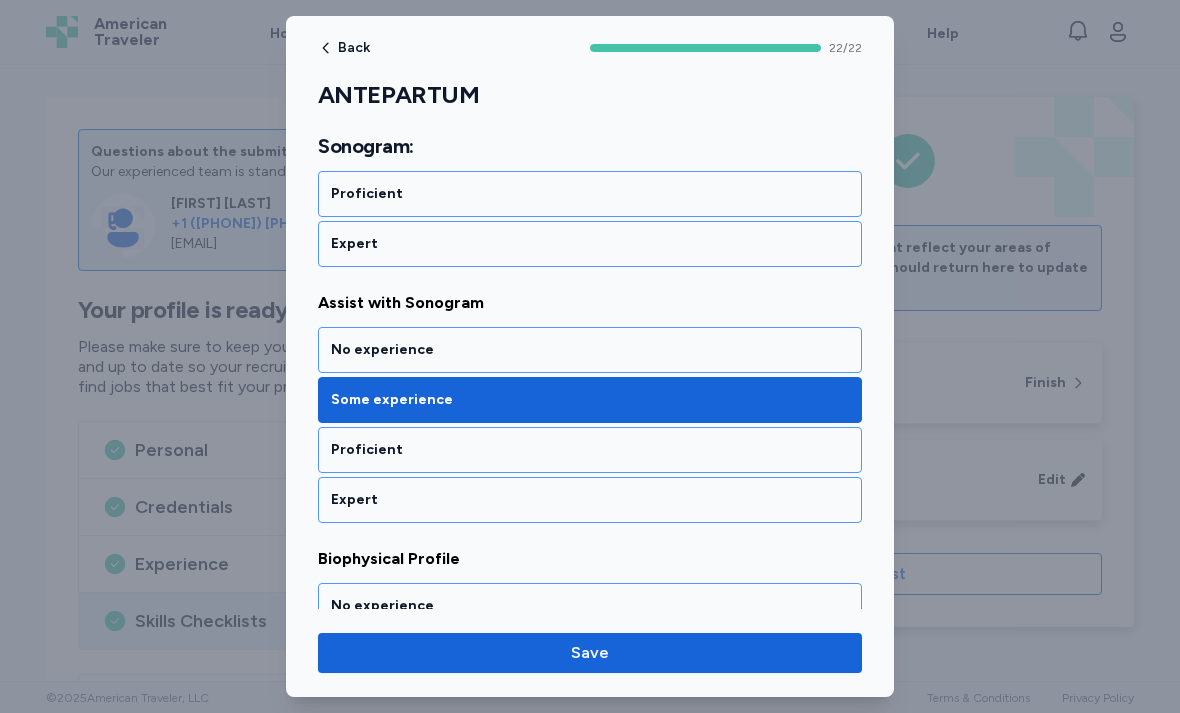 scroll, scrollTop: 3733, scrollLeft: 0, axis: vertical 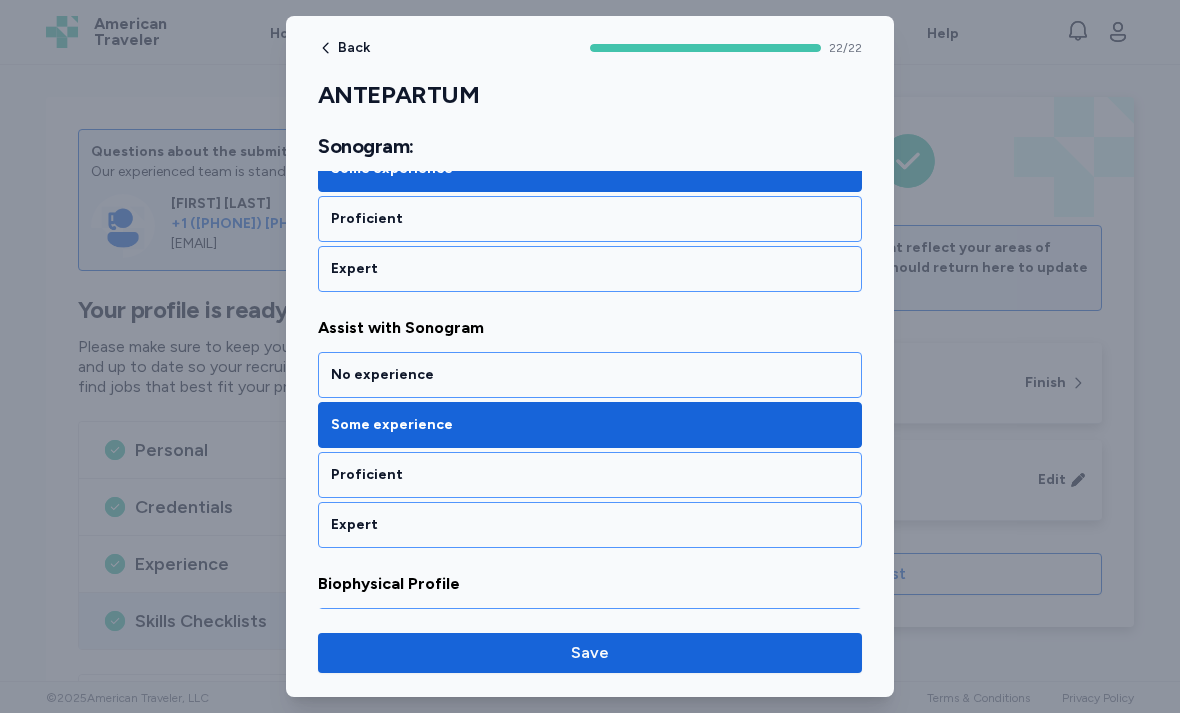 click on "Proficient" at bounding box center [590, 475] 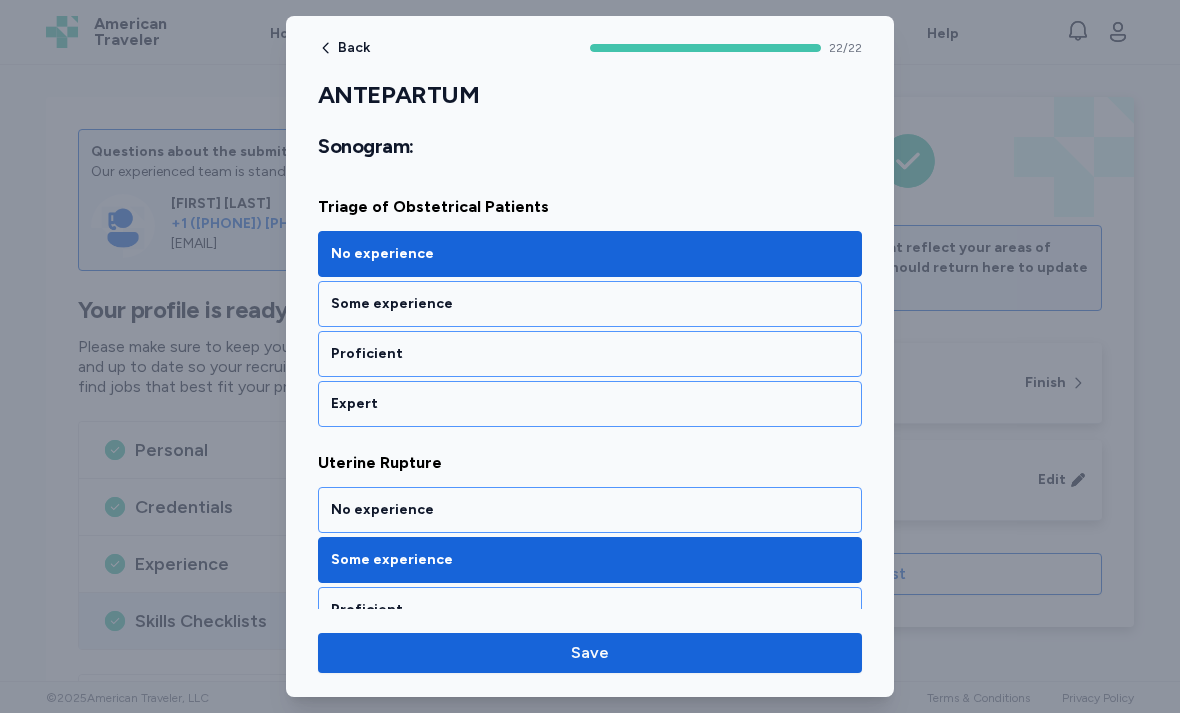 scroll, scrollTop: 4874, scrollLeft: 0, axis: vertical 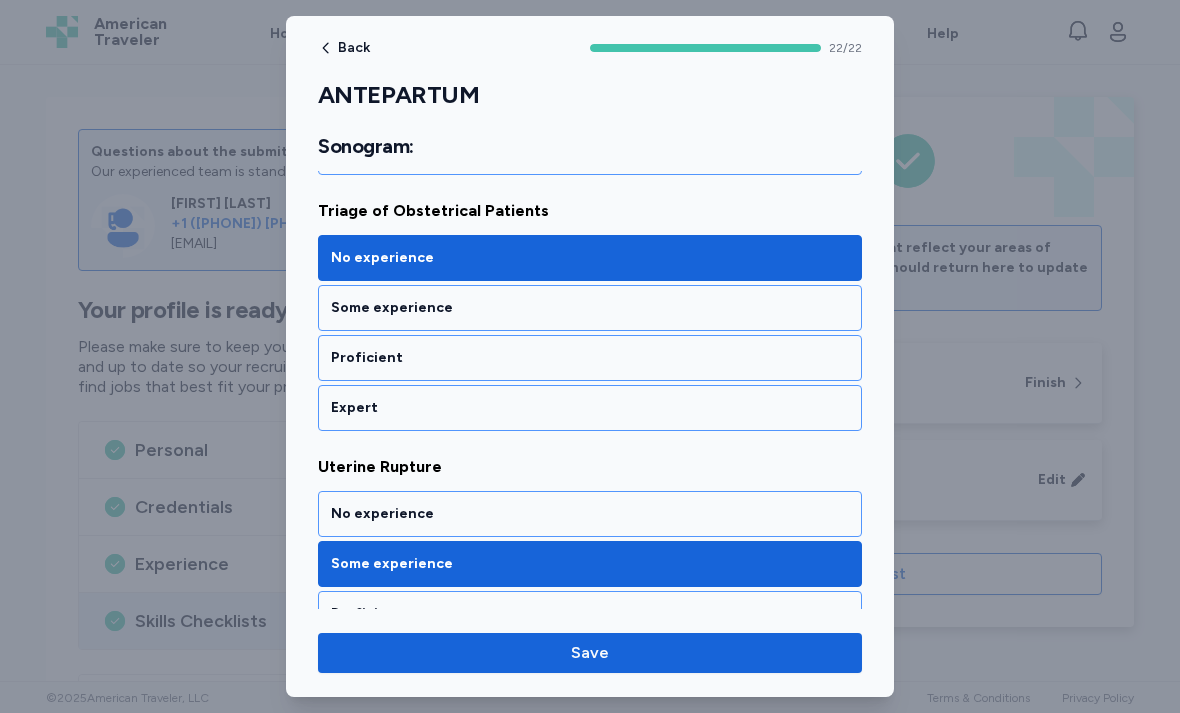 click on "Some experience" at bounding box center [590, 308] 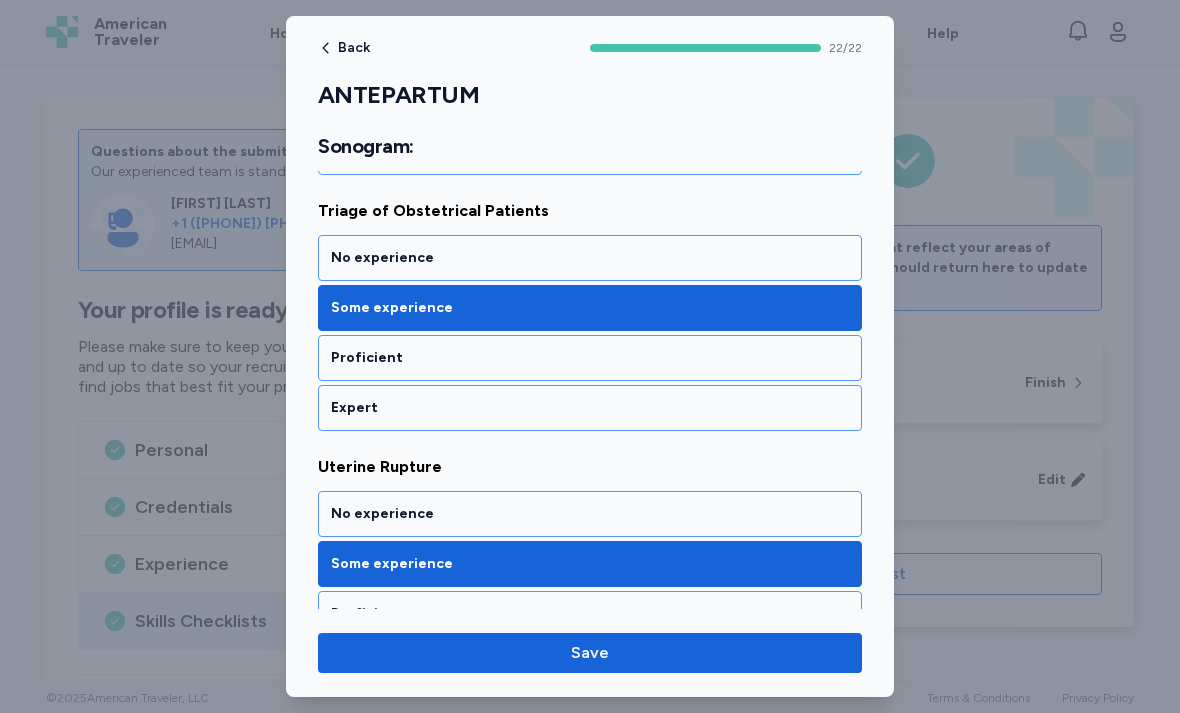 click on "Proficient" at bounding box center [590, 358] 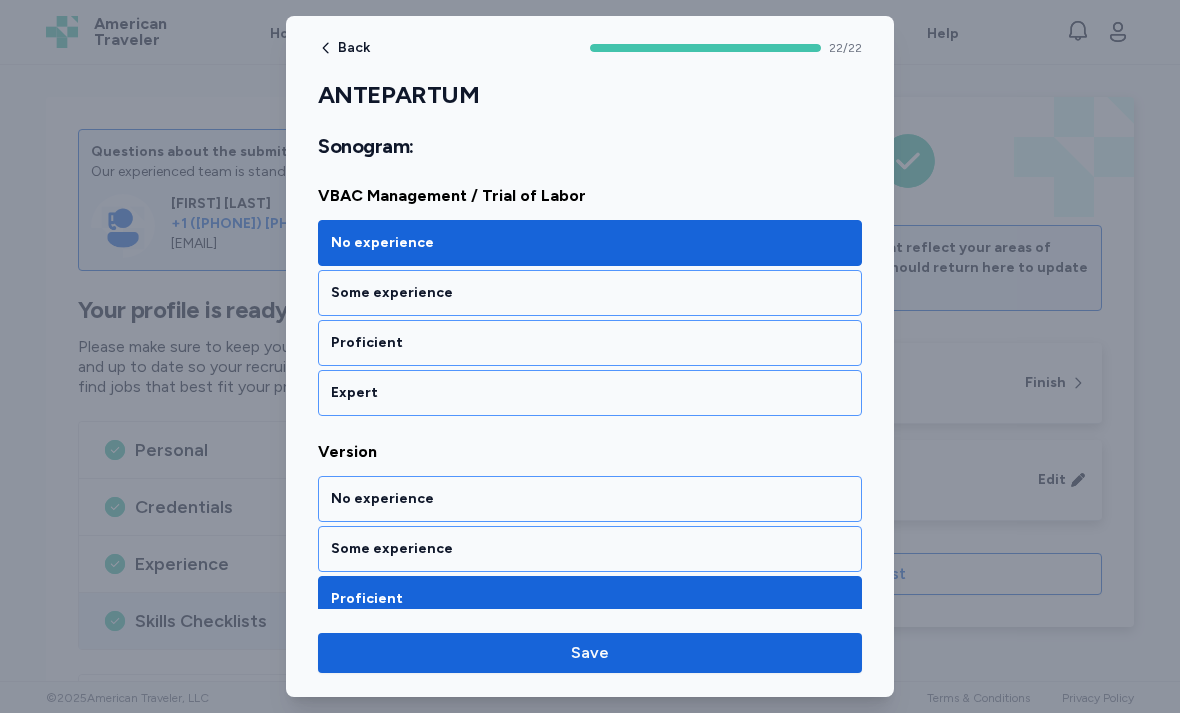scroll, scrollTop: 5398, scrollLeft: 0, axis: vertical 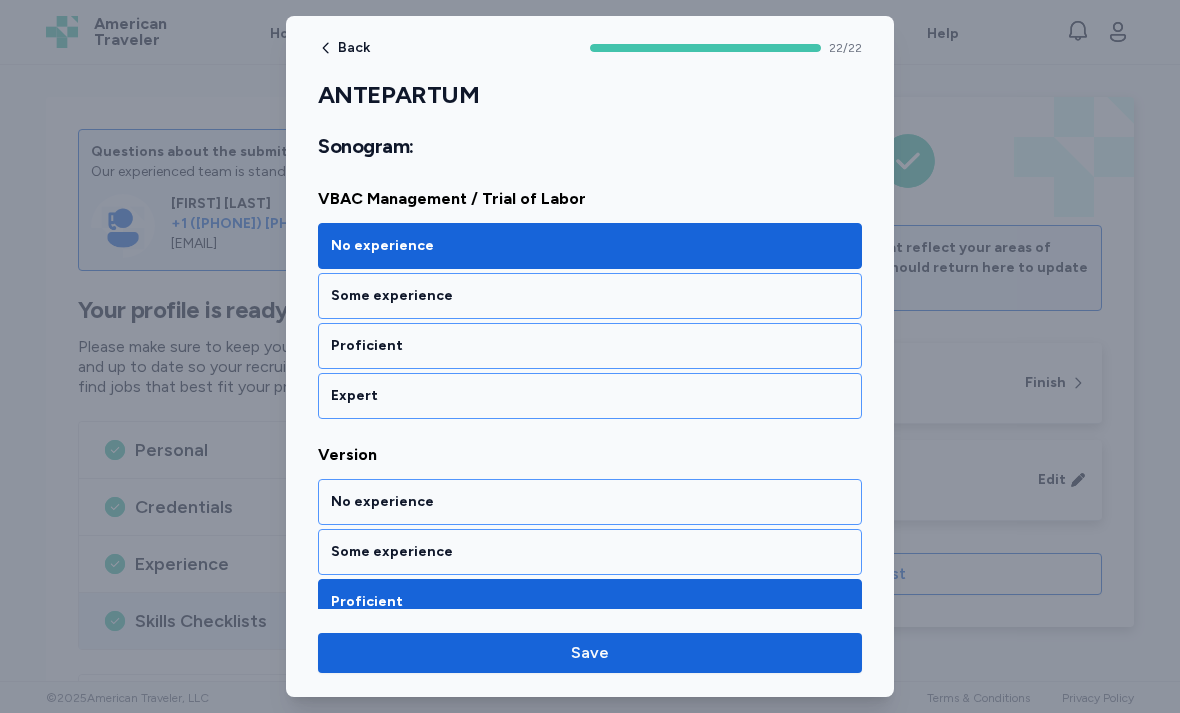 click on "Some experience" at bounding box center [590, 296] 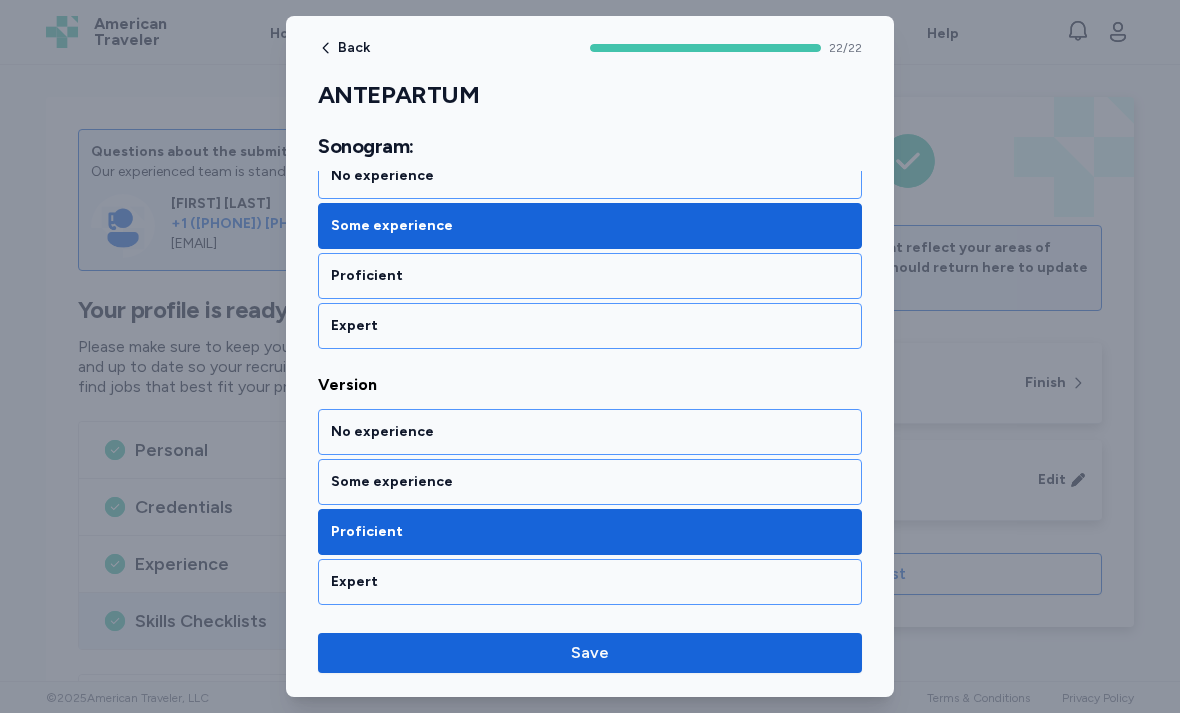 click on "Save" at bounding box center (590, 653) 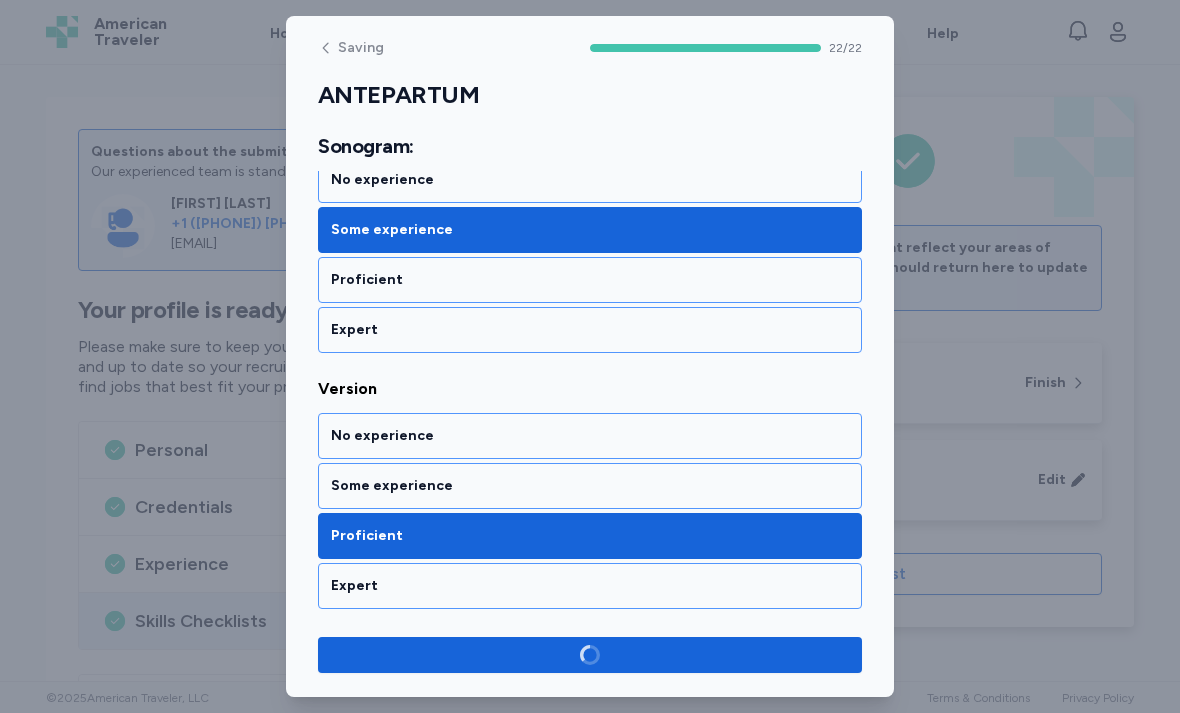 scroll, scrollTop: 5464, scrollLeft: 0, axis: vertical 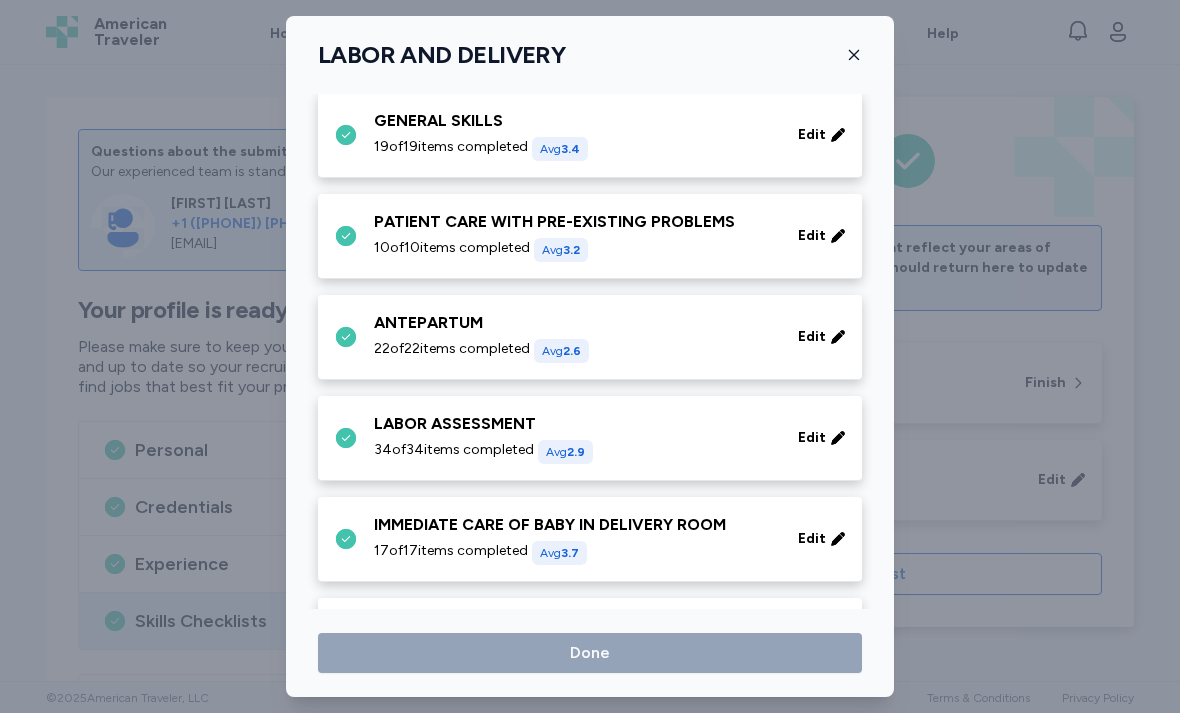 click on "Edit" at bounding box center (812, 438) 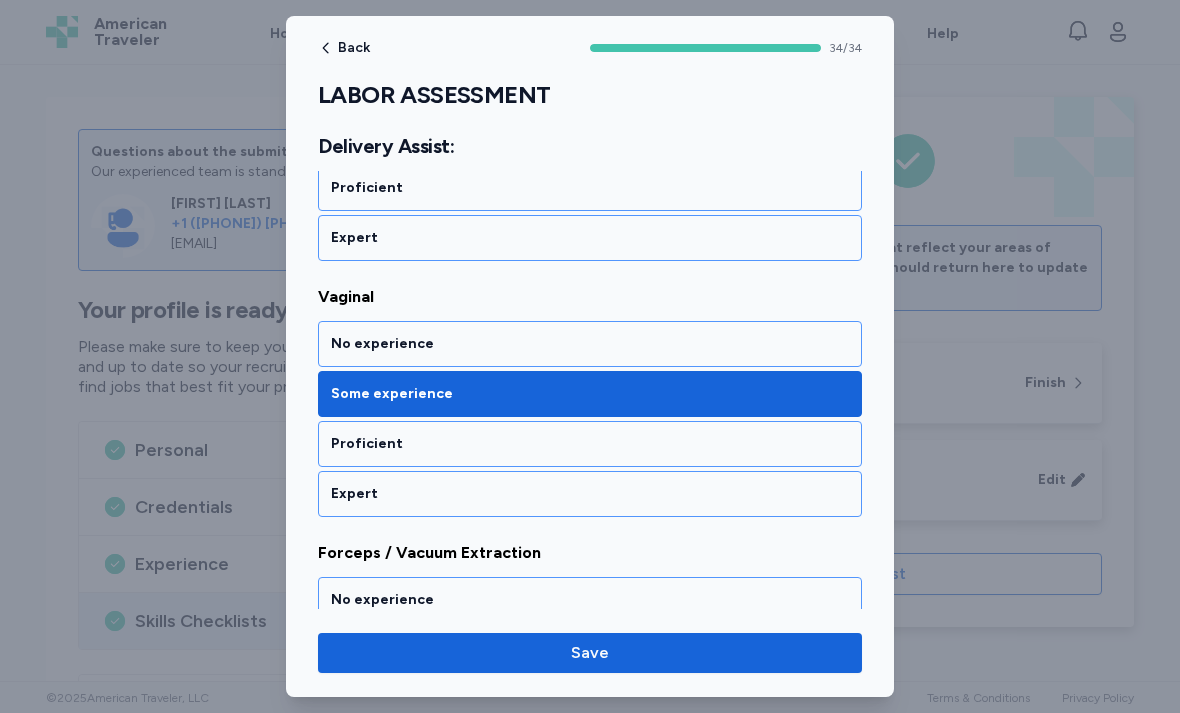 scroll, scrollTop: 1215, scrollLeft: 0, axis: vertical 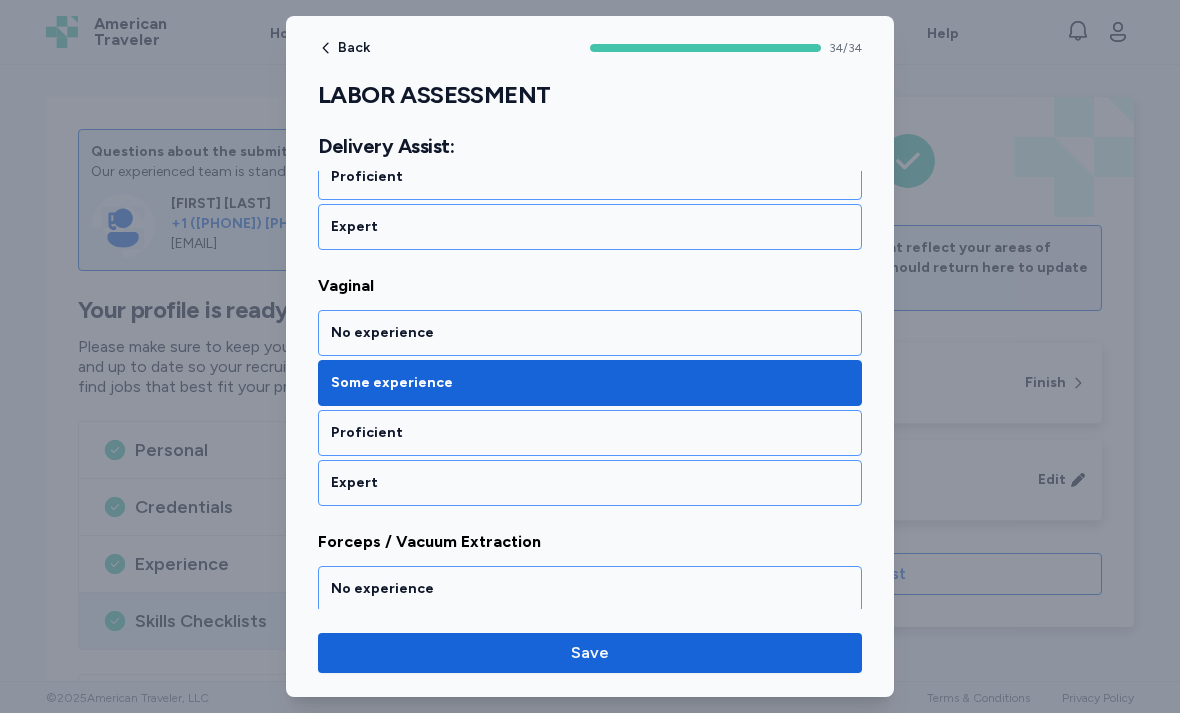 click on "Proficient" at bounding box center (590, 433) 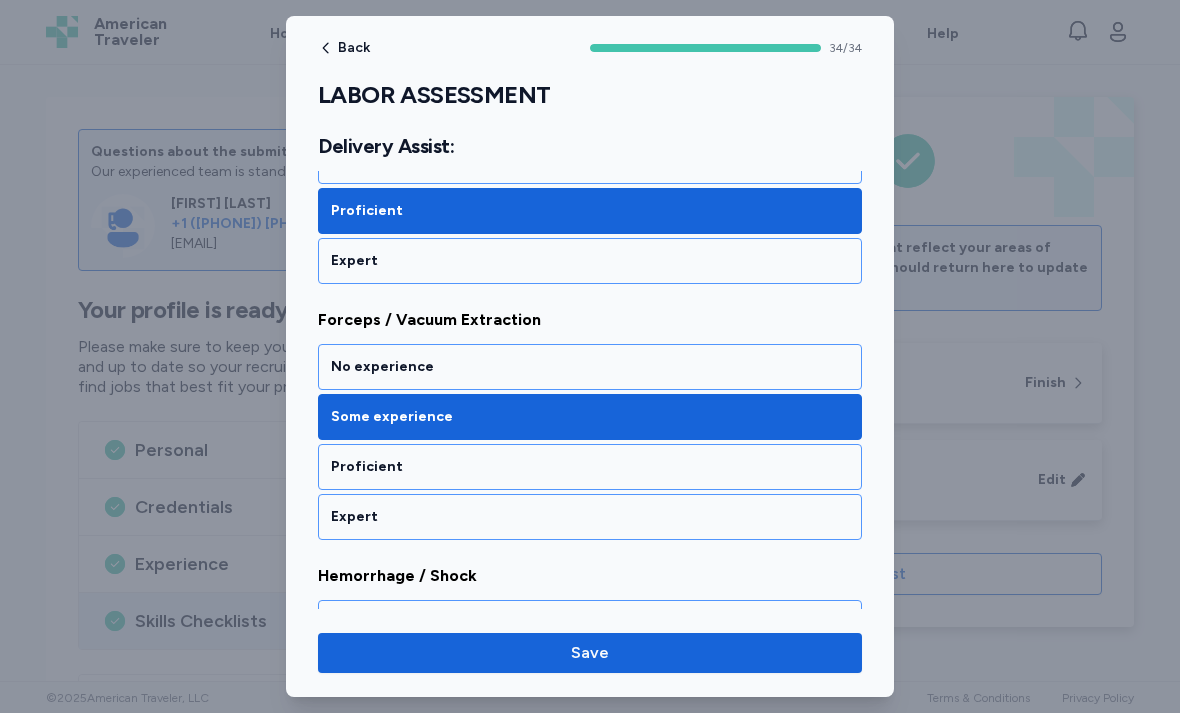 scroll, scrollTop: 1461, scrollLeft: 0, axis: vertical 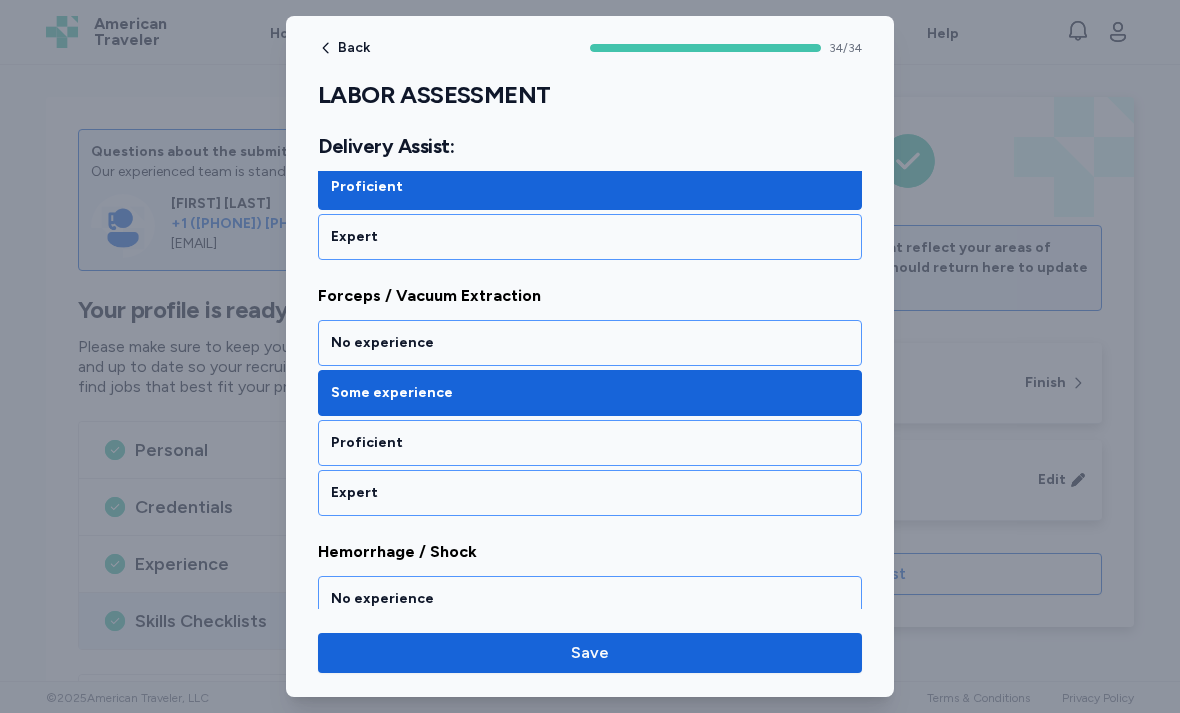 click on "Proficient" at bounding box center (590, 443) 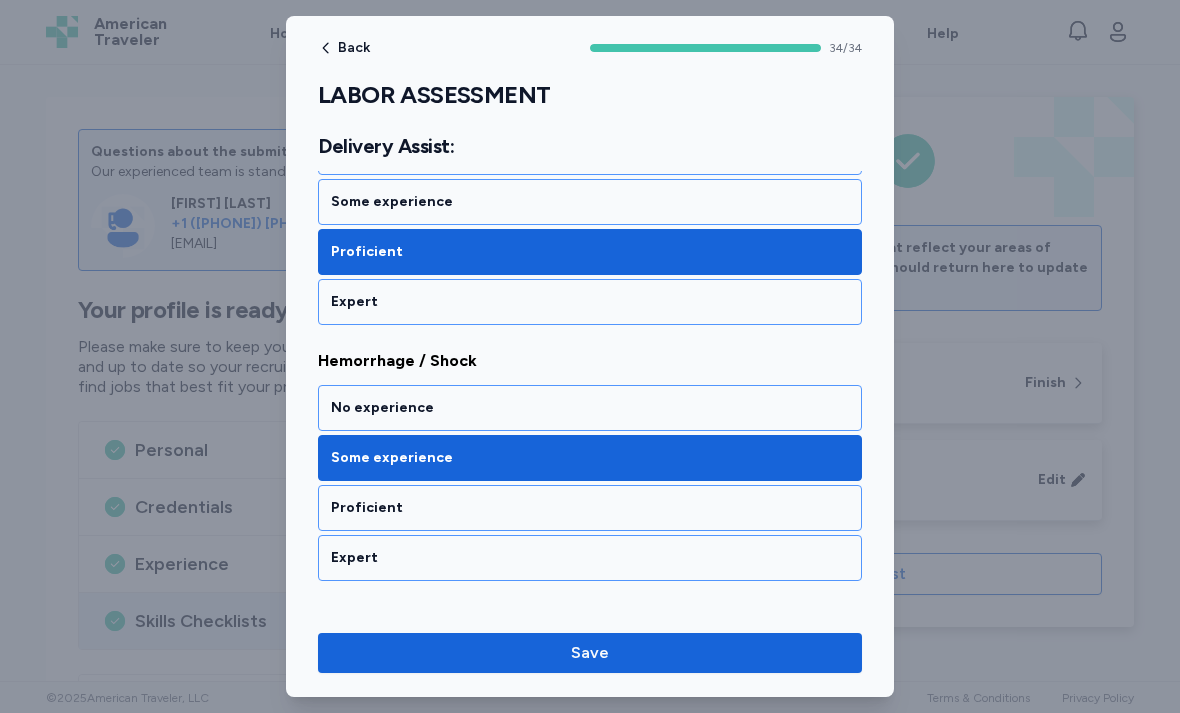 scroll, scrollTop: 1707, scrollLeft: 0, axis: vertical 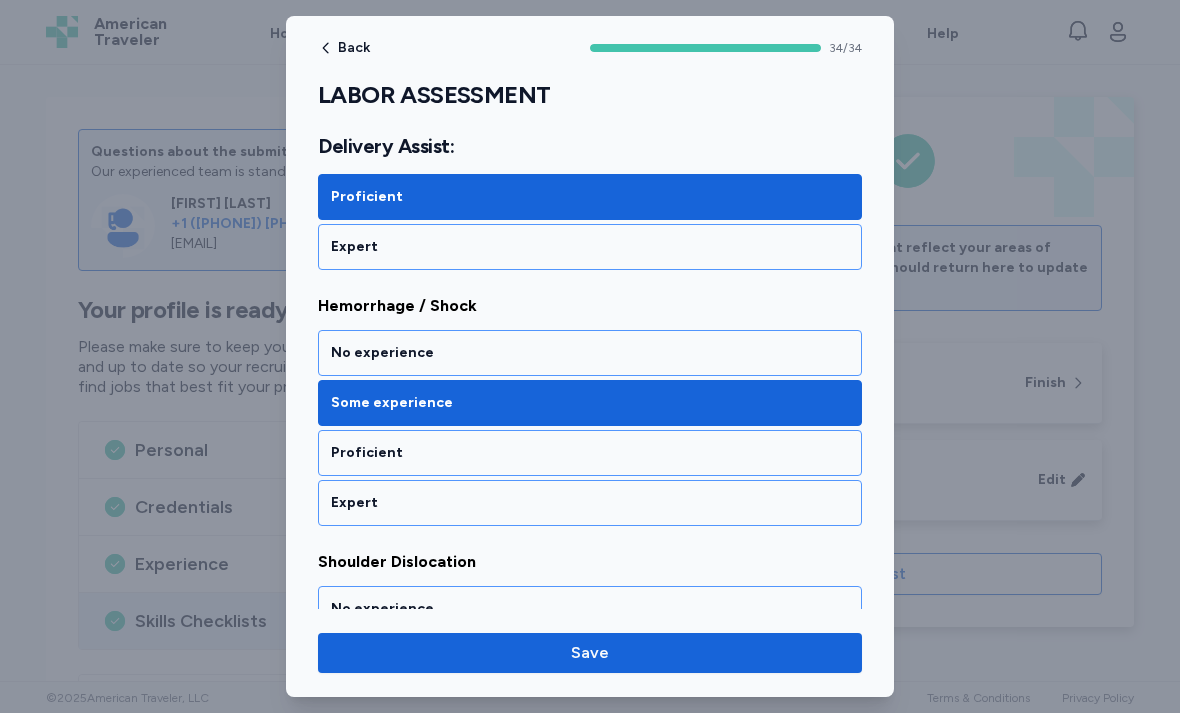 click on "Proficient" at bounding box center [590, 453] 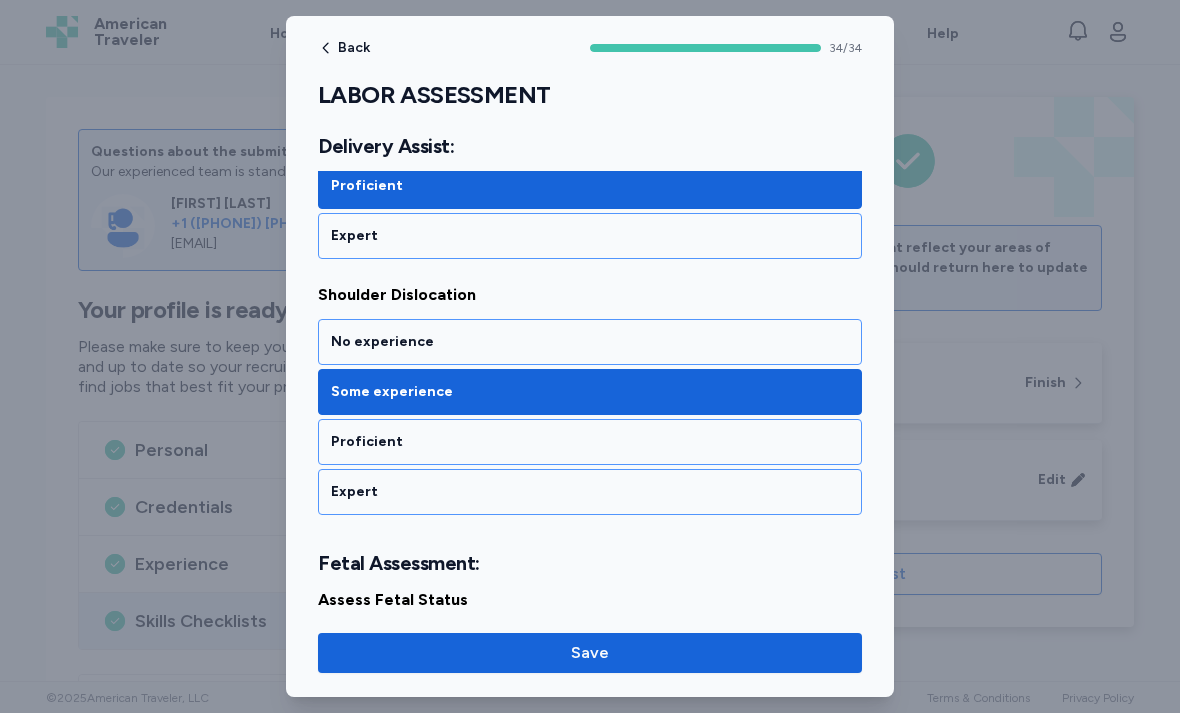 scroll, scrollTop: 1986, scrollLeft: 0, axis: vertical 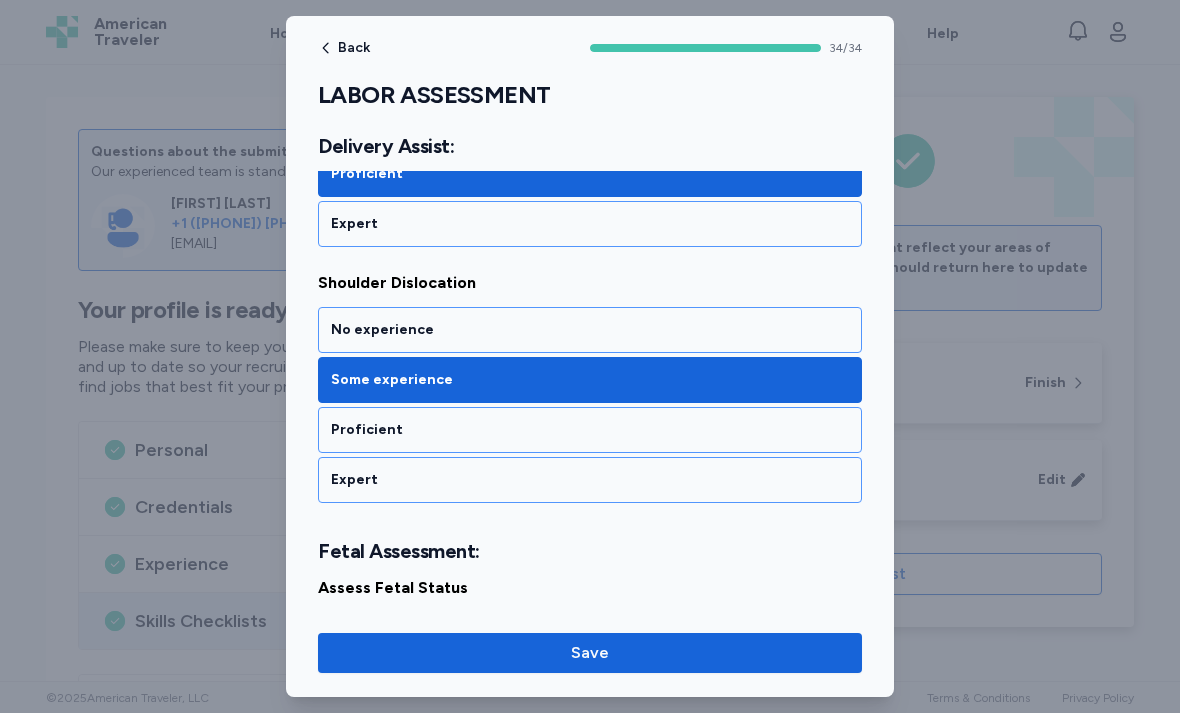 click on "Proficient" at bounding box center (590, 430) 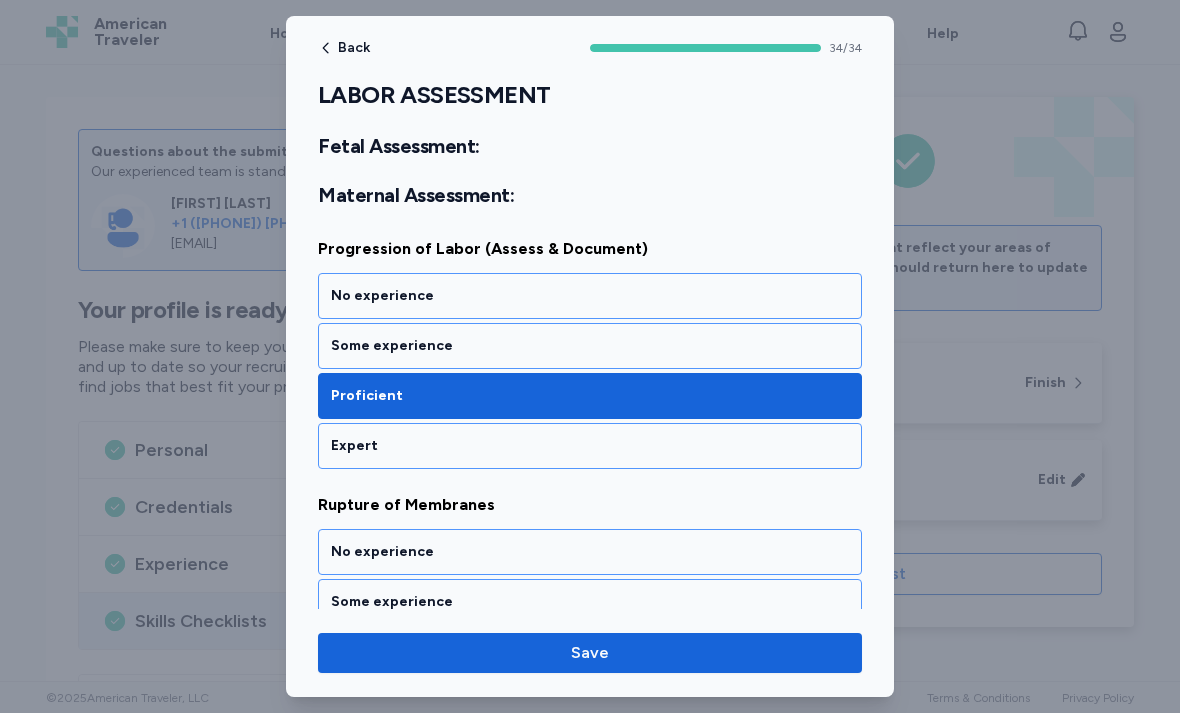 scroll, scrollTop: 5241, scrollLeft: 0, axis: vertical 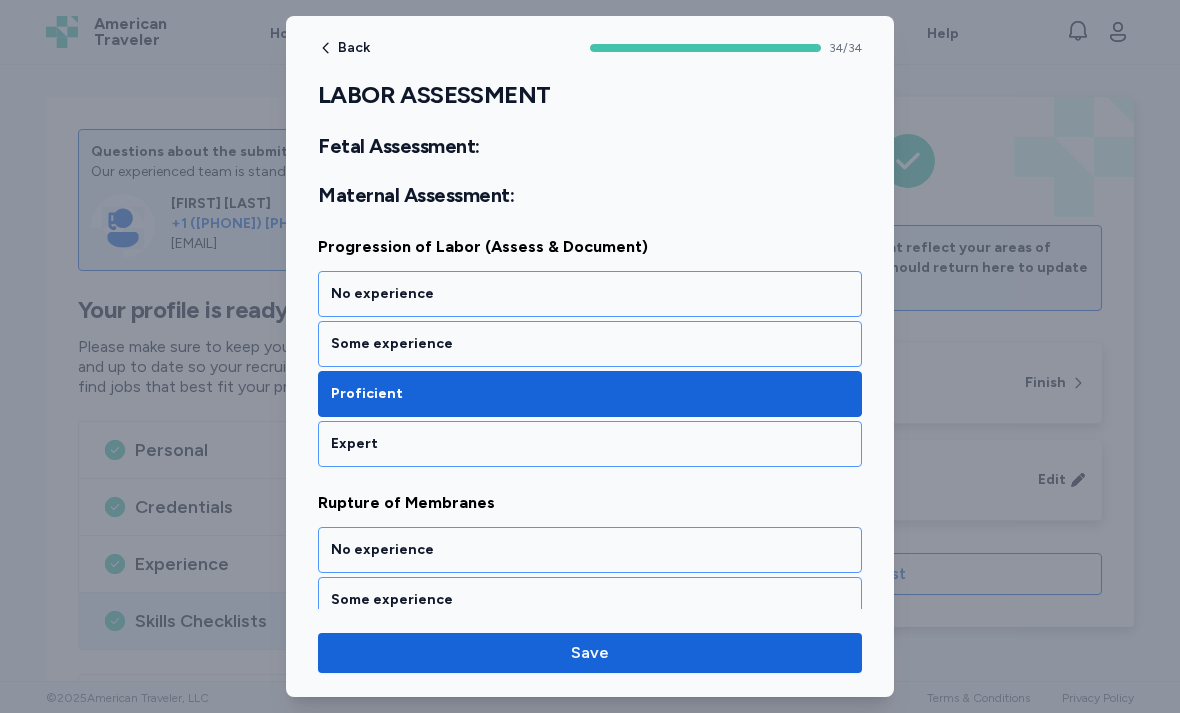 click on "Expert" at bounding box center [590, 444] 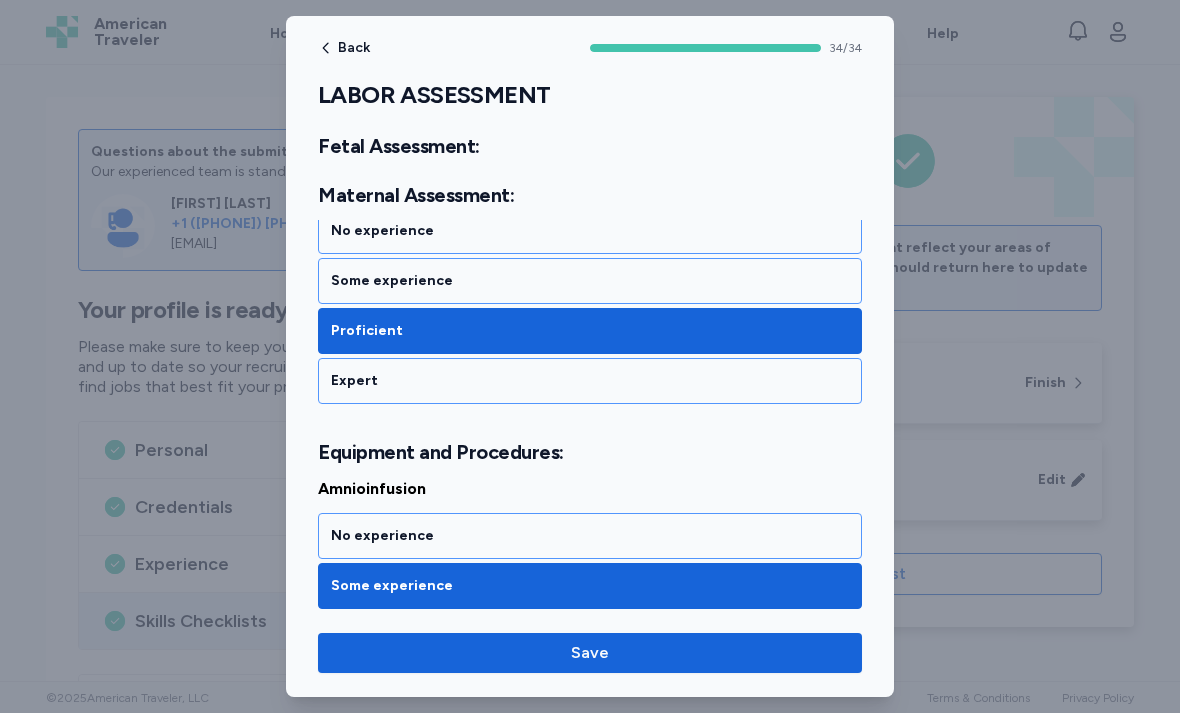 scroll, scrollTop: 5542, scrollLeft: 0, axis: vertical 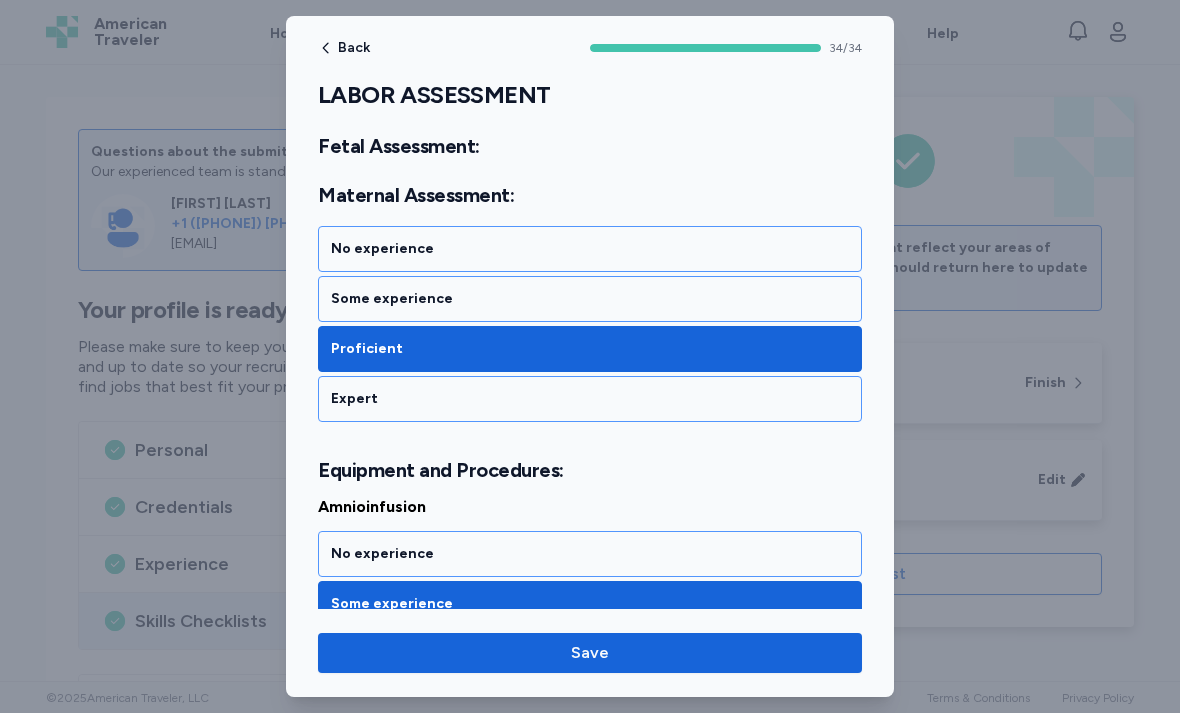 click on "Expert" at bounding box center [590, 399] 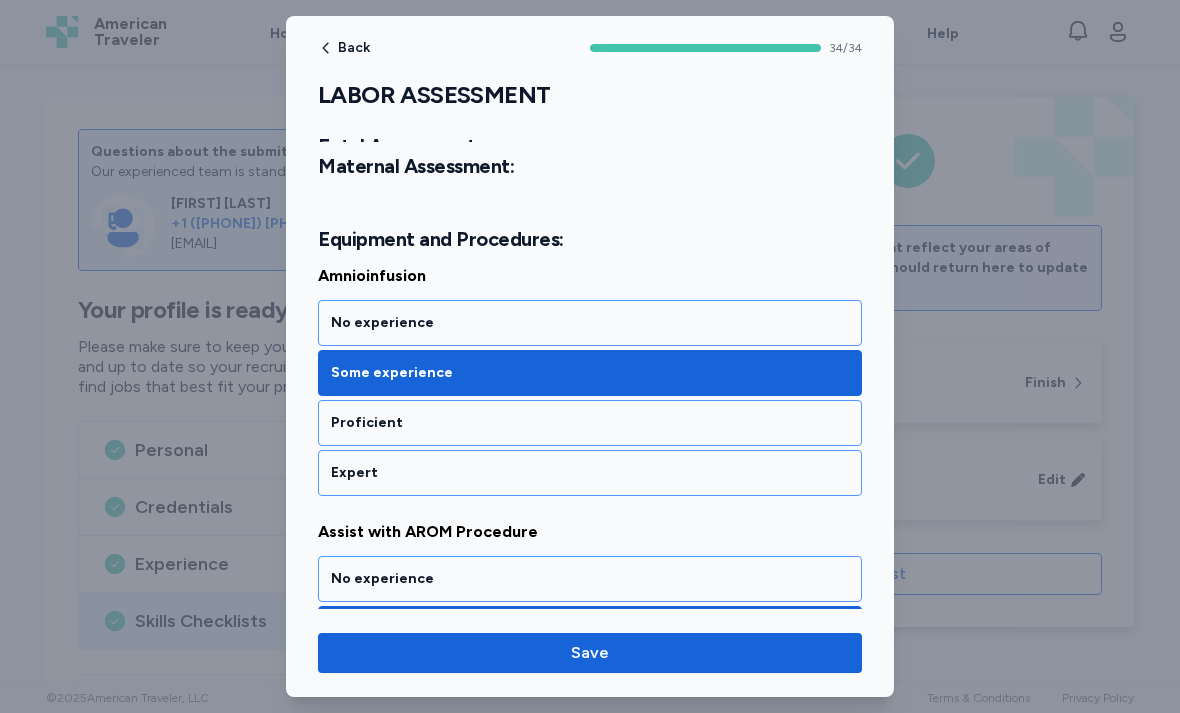 scroll, scrollTop: 5763, scrollLeft: 0, axis: vertical 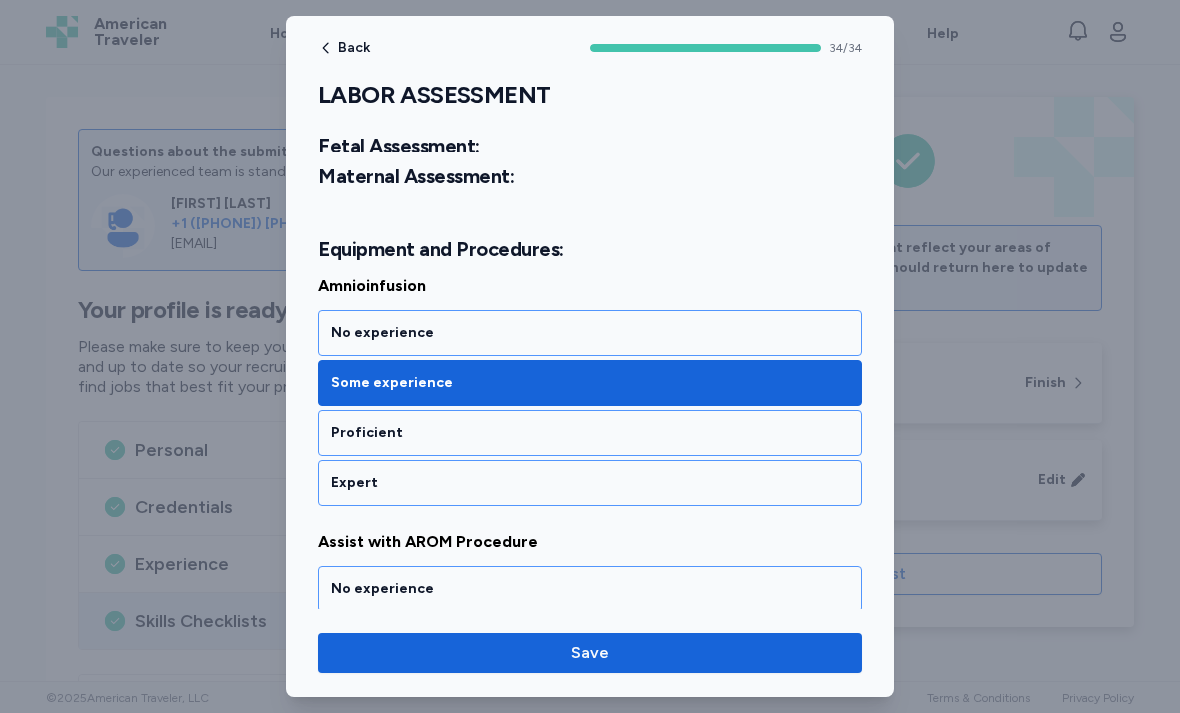 click on "Proficient" at bounding box center [590, 433] 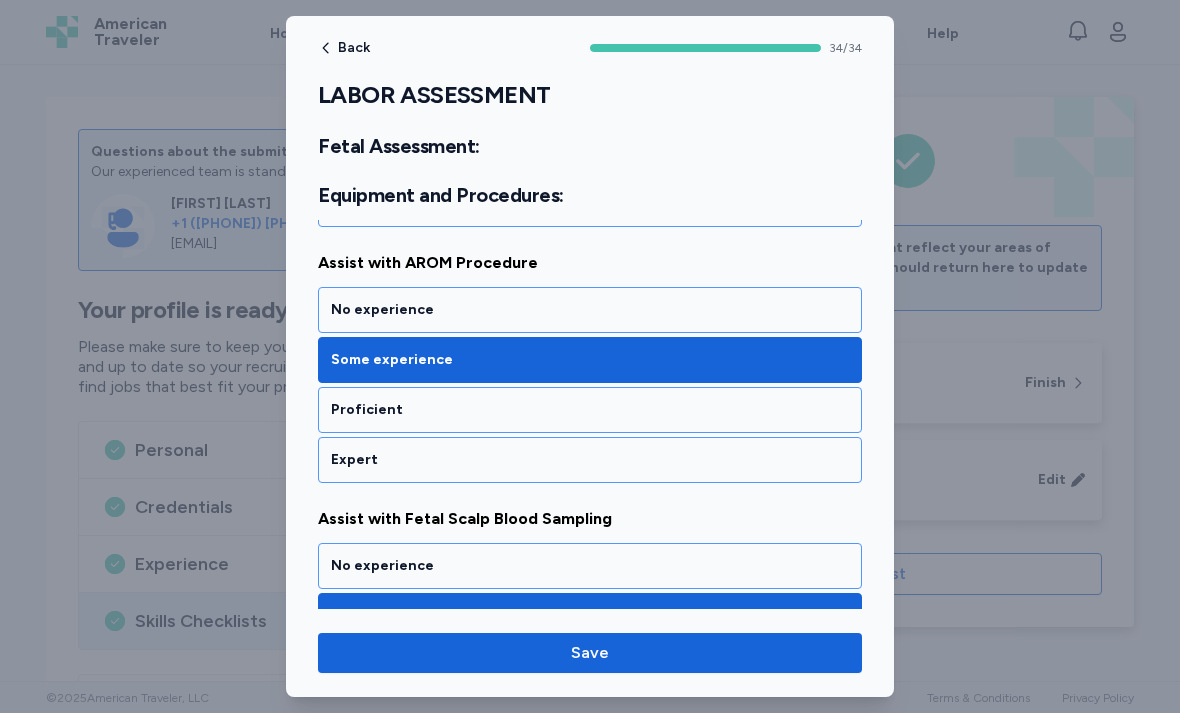 scroll, scrollTop: 6033, scrollLeft: 0, axis: vertical 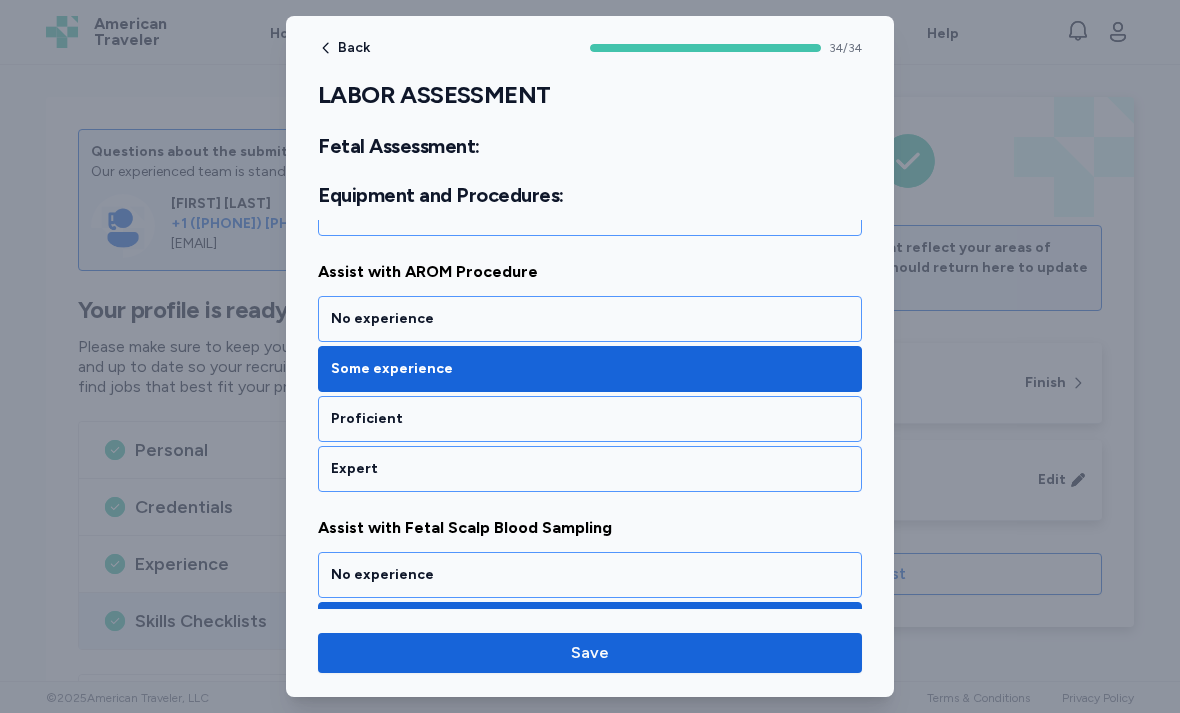 click on "Proficient" at bounding box center [590, 419] 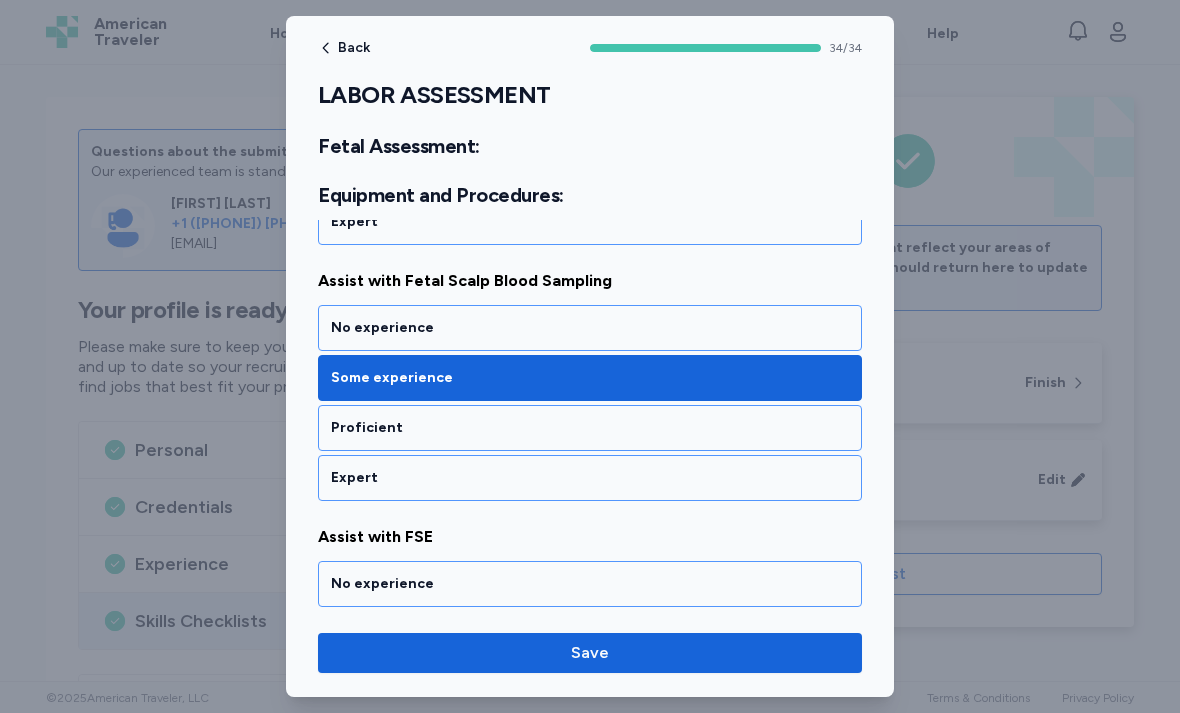 scroll, scrollTop: 6277, scrollLeft: 0, axis: vertical 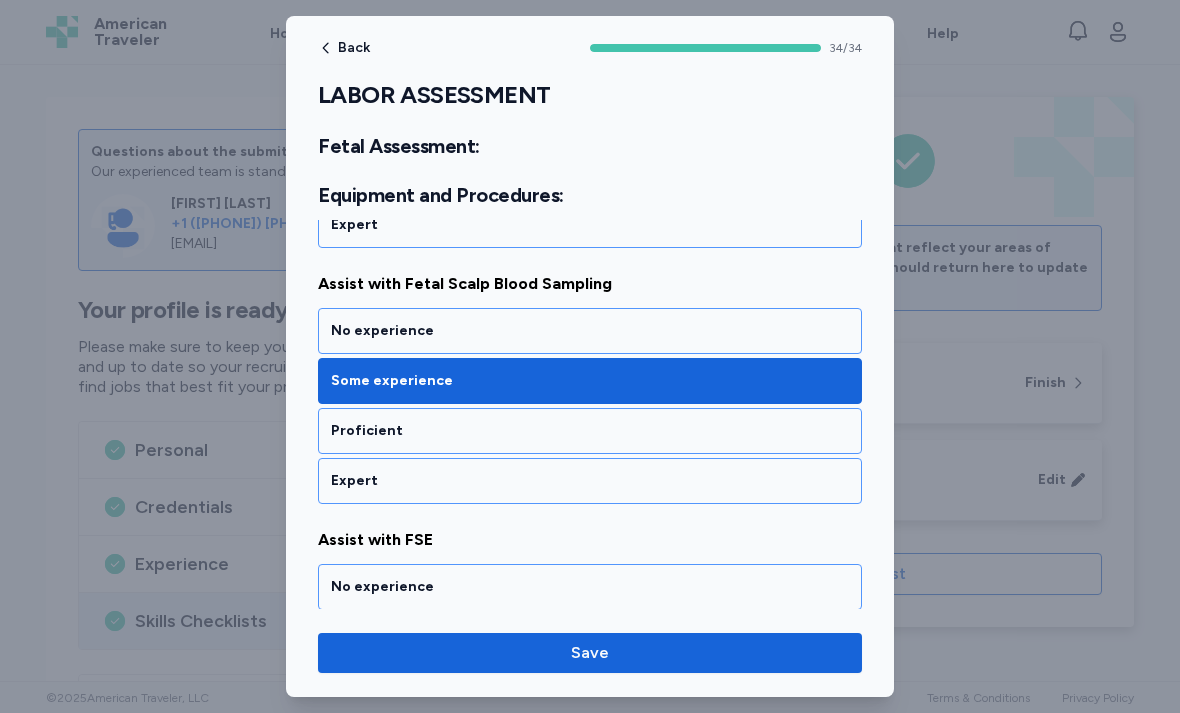 click on "Proficient" at bounding box center (590, 431) 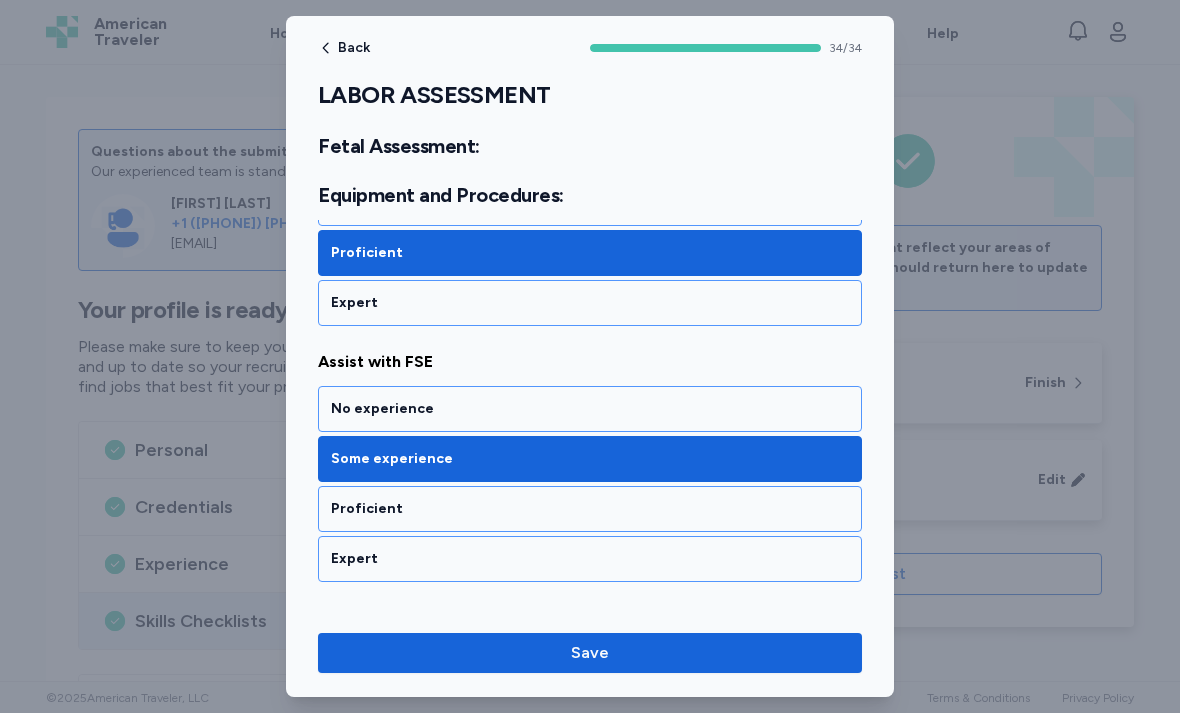 click on "Proficient" at bounding box center [590, 509] 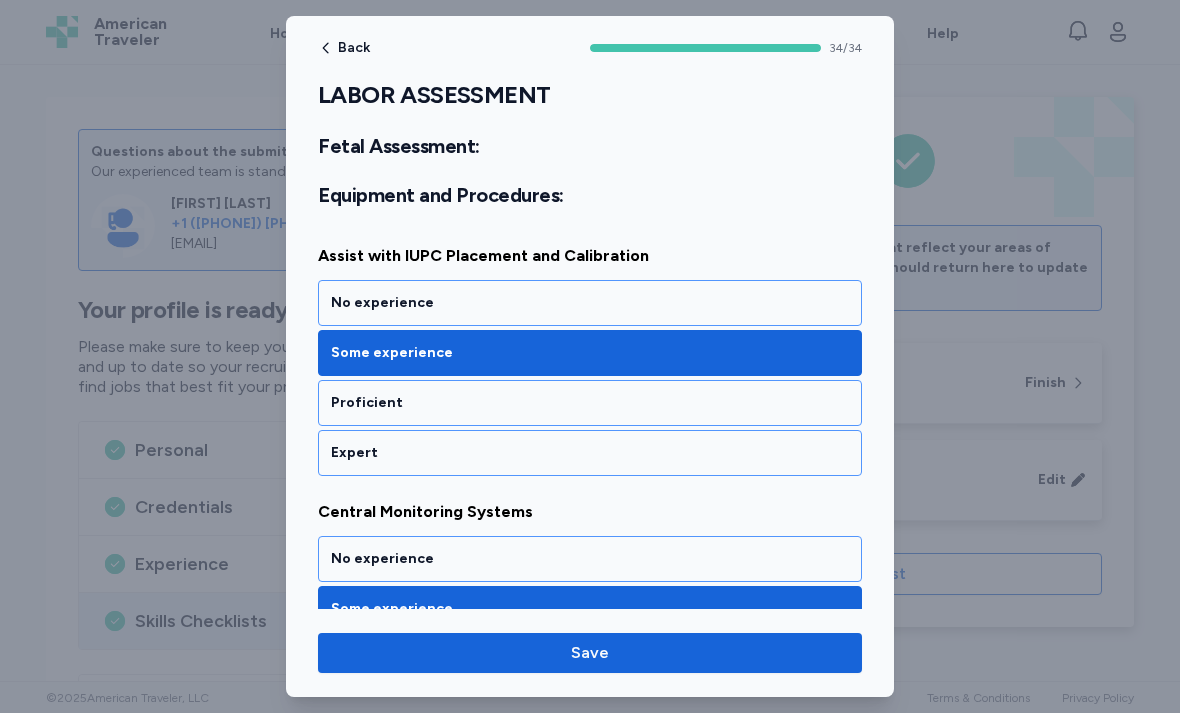 scroll, scrollTop: 6815, scrollLeft: 0, axis: vertical 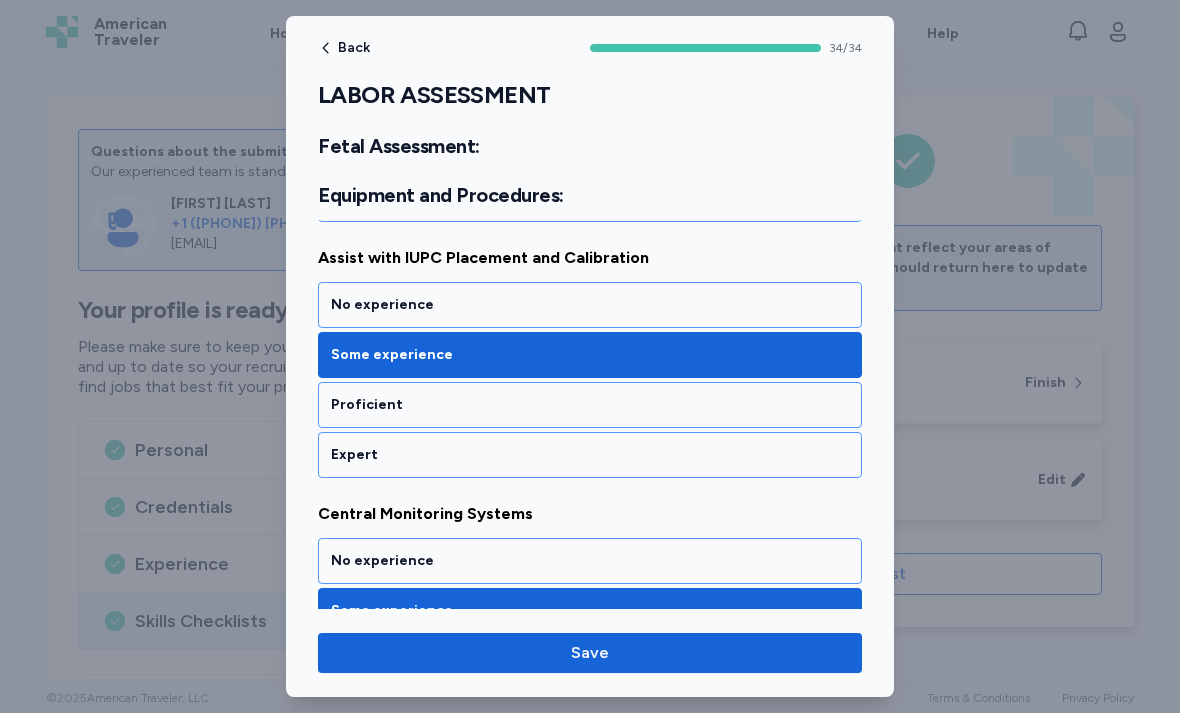 click on "Proficient" at bounding box center (590, 405) 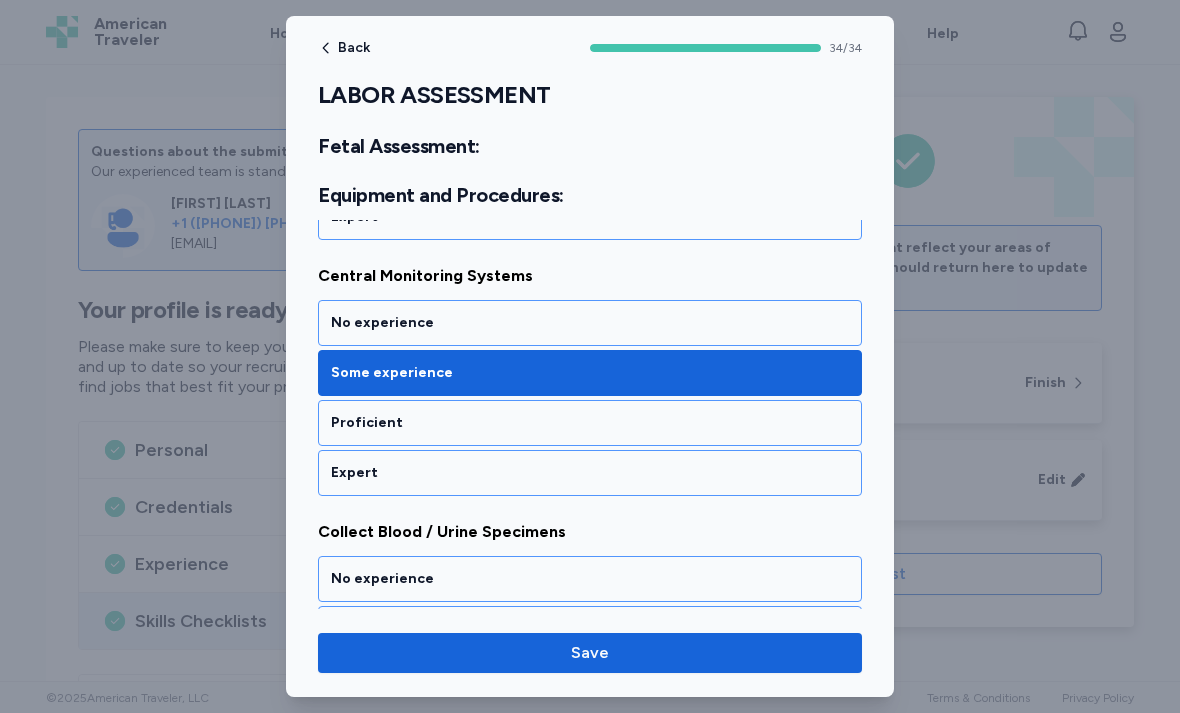 scroll, scrollTop: 7052, scrollLeft: 0, axis: vertical 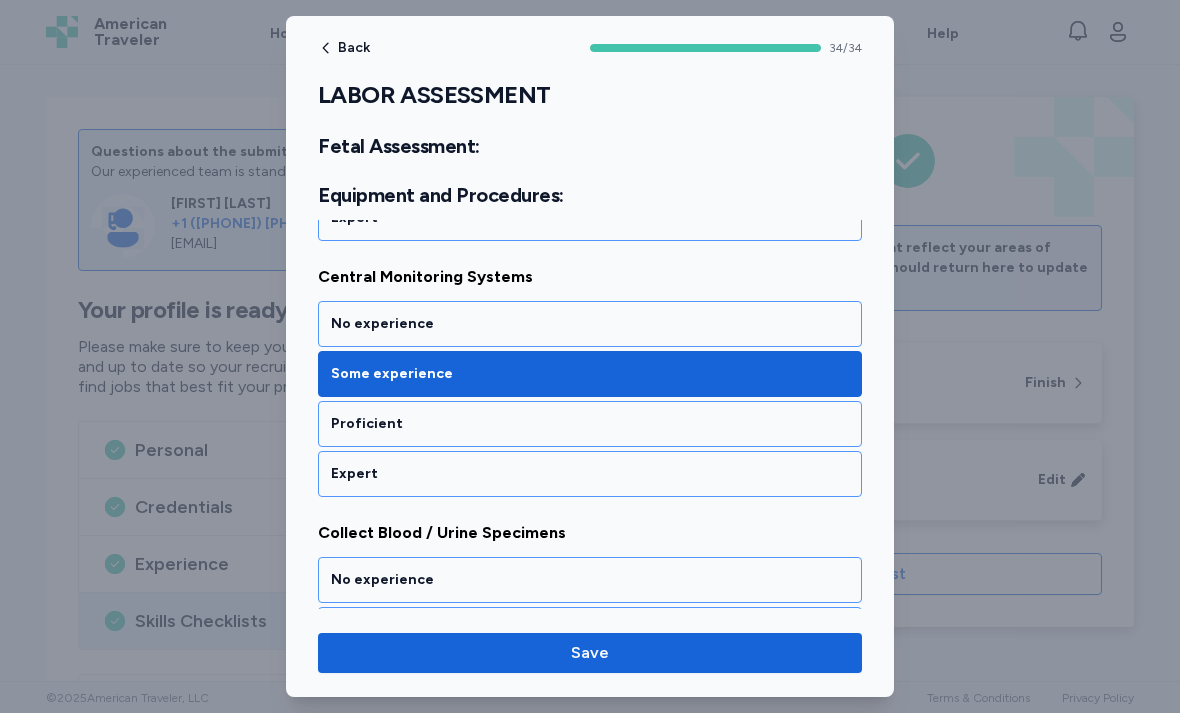 click on "Proficient" at bounding box center [590, 424] 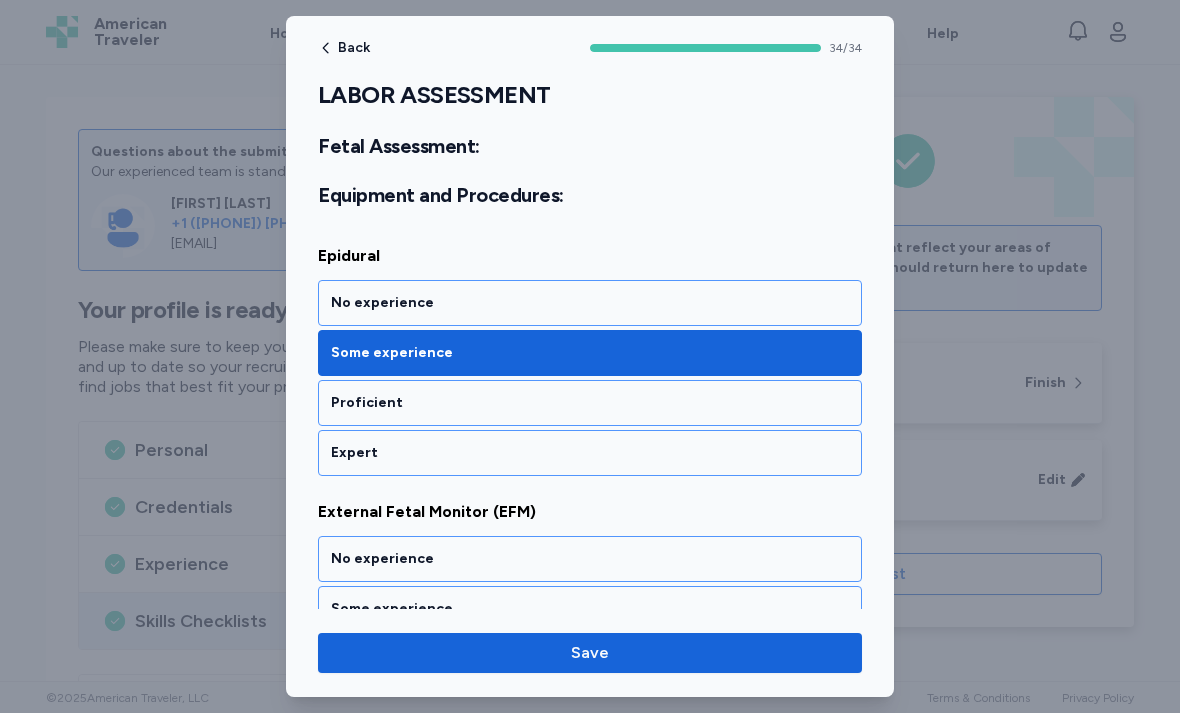 scroll, scrollTop: 7849, scrollLeft: 0, axis: vertical 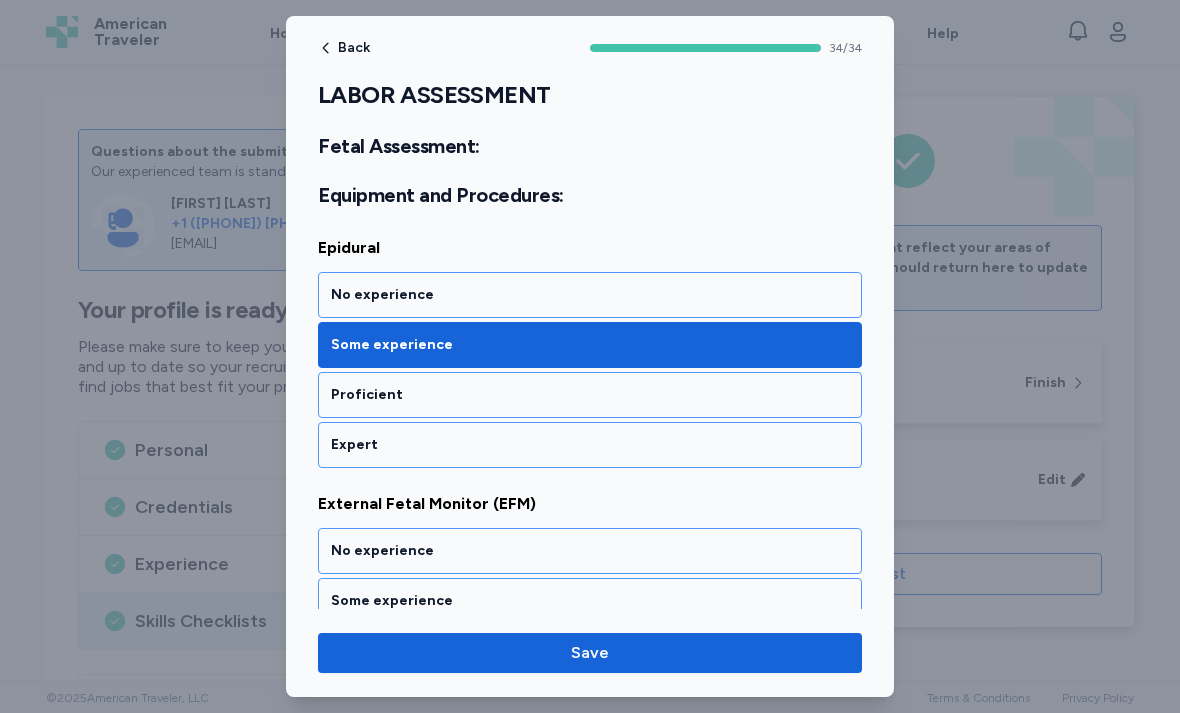 click on "Proficient" at bounding box center (590, 395) 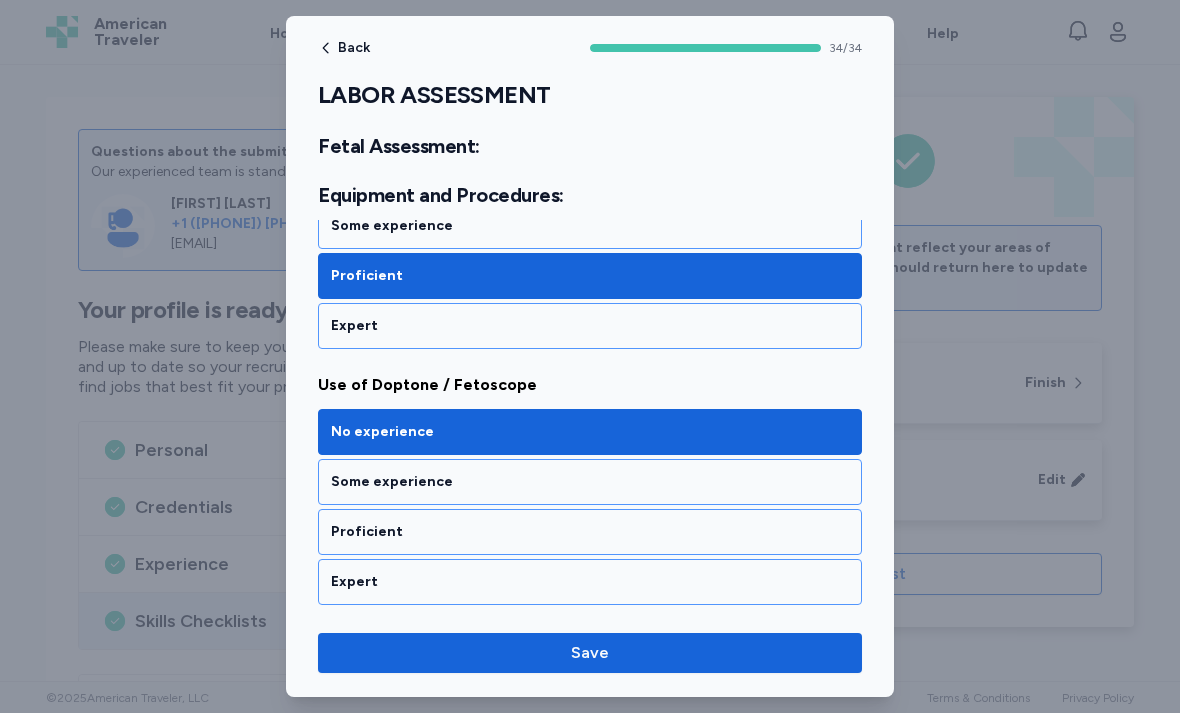 scroll, scrollTop: 8736, scrollLeft: 0, axis: vertical 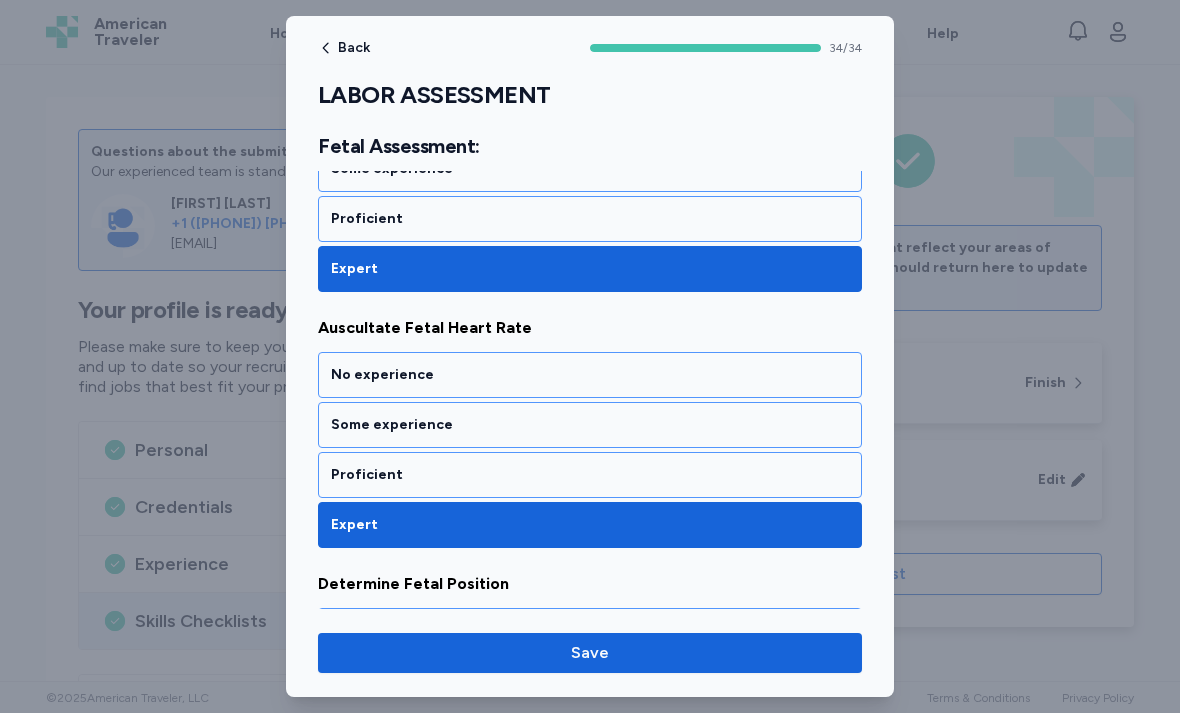 click on "Save" at bounding box center (590, 653) 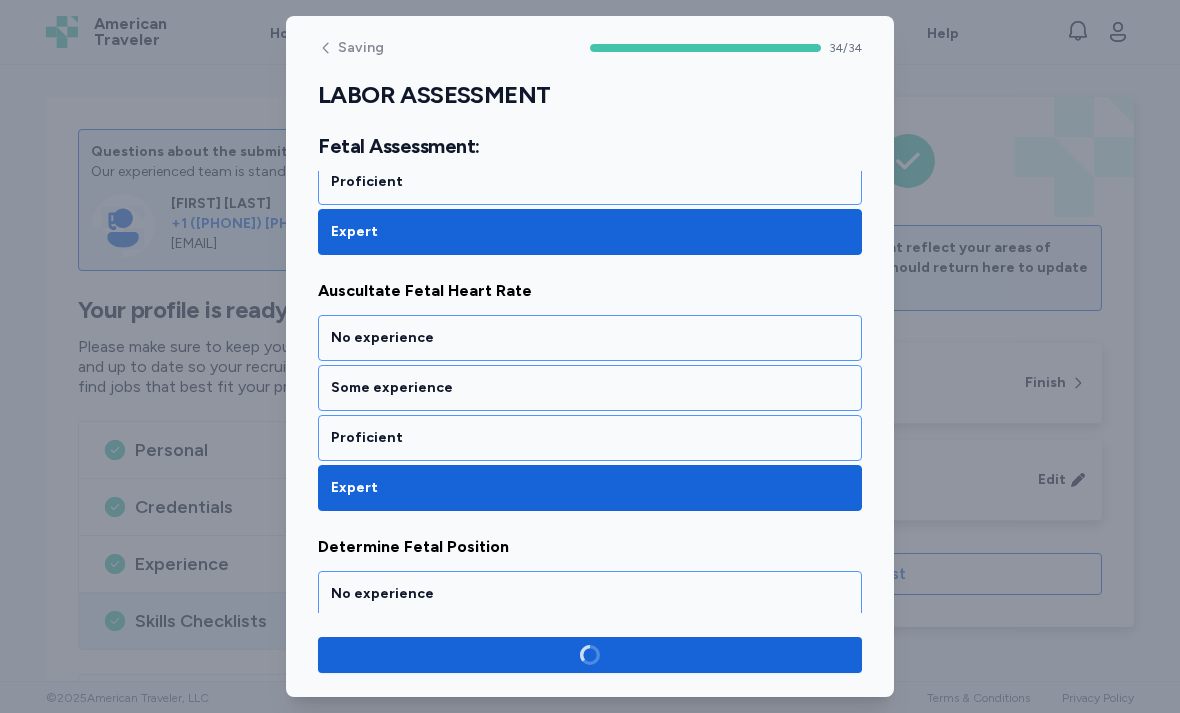 scroll, scrollTop: 2540, scrollLeft: 0, axis: vertical 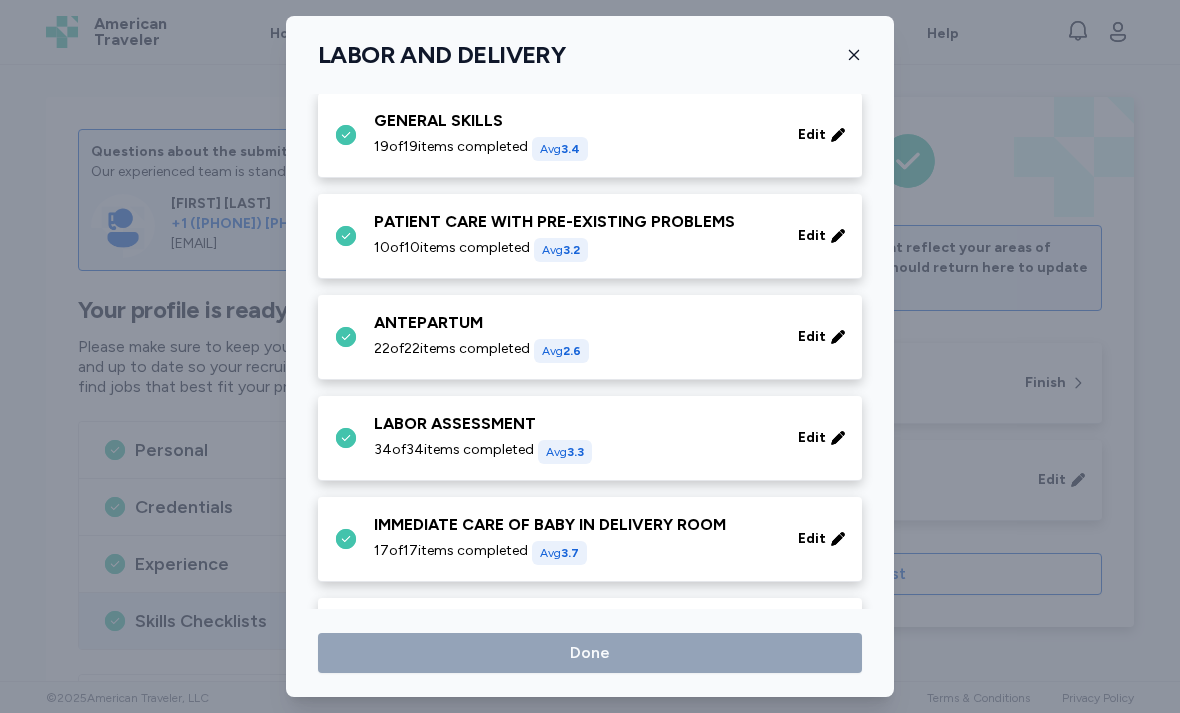 click on "Edit" at bounding box center [812, 438] 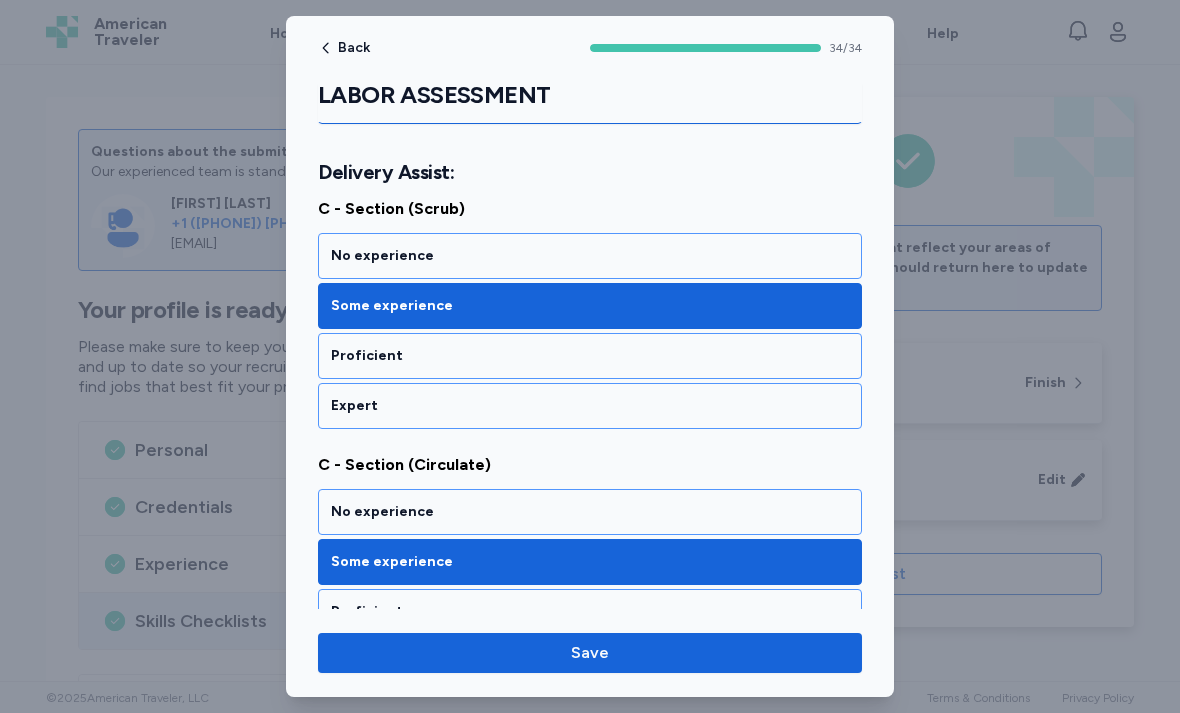 scroll, scrollTop: 276, scrollLeft: 0, axis: vertical 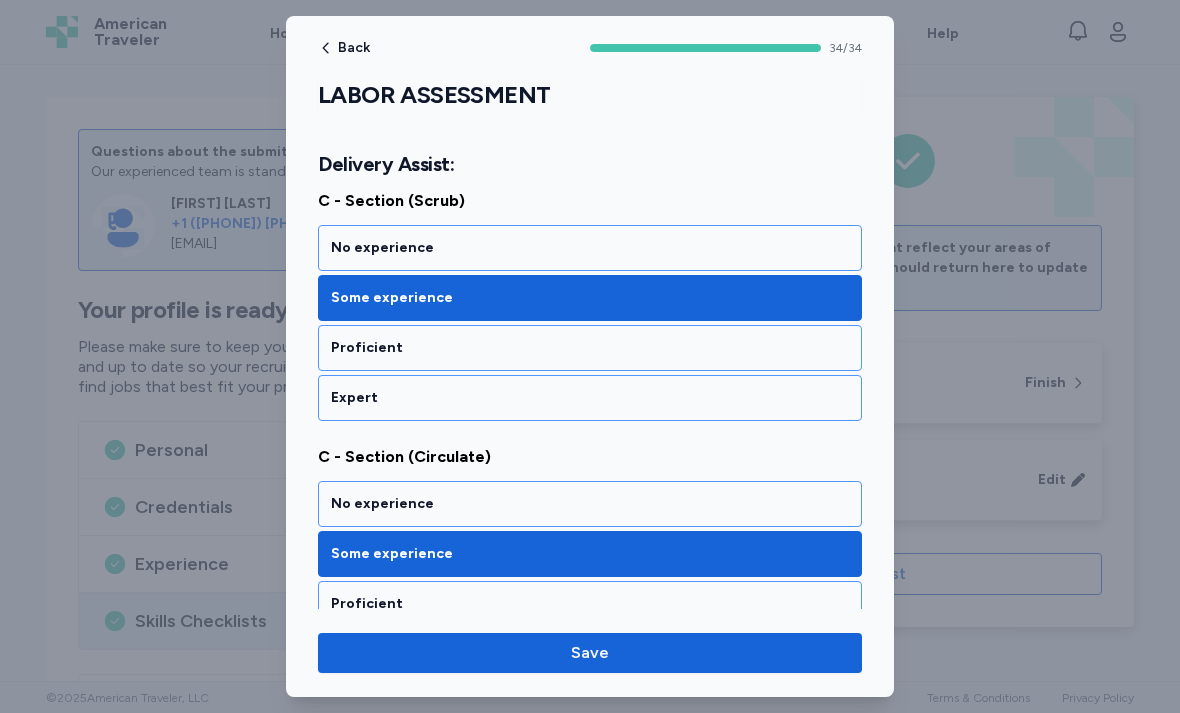 click on "Save" at bounding box center (590, 653) 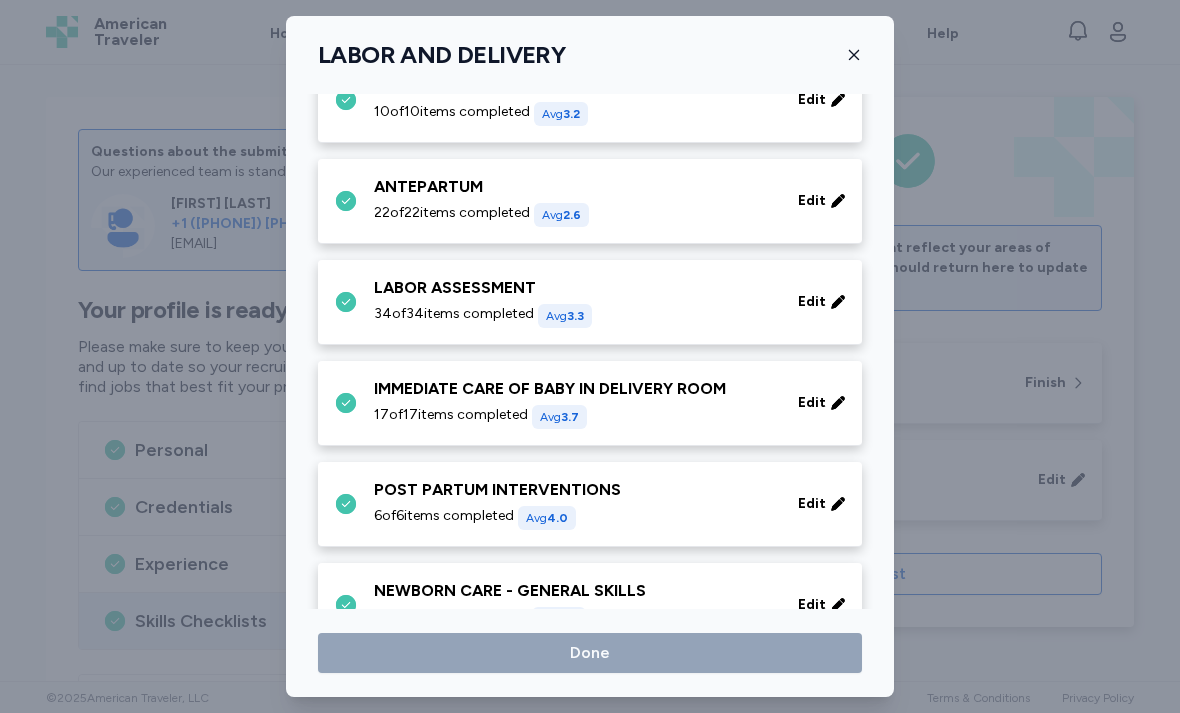 scroll, scrollTop: 262, scrollLeft: 0, axis: vertical 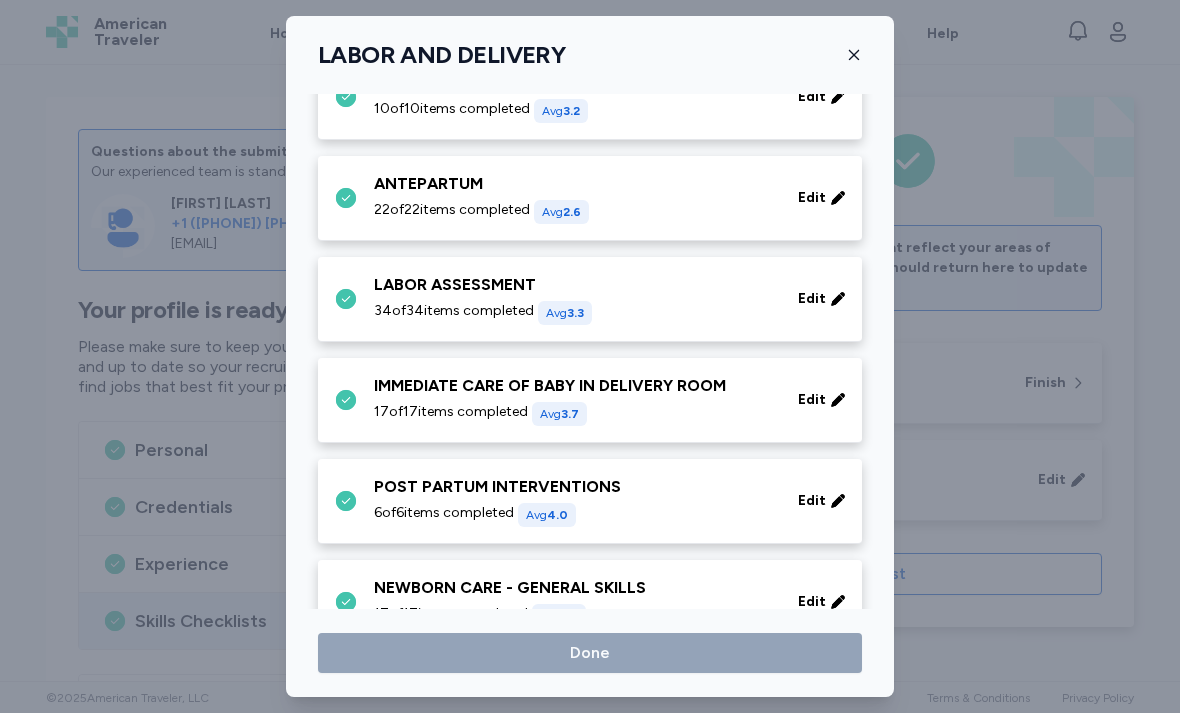 click on "Edit" at bounding box center [822, 400] 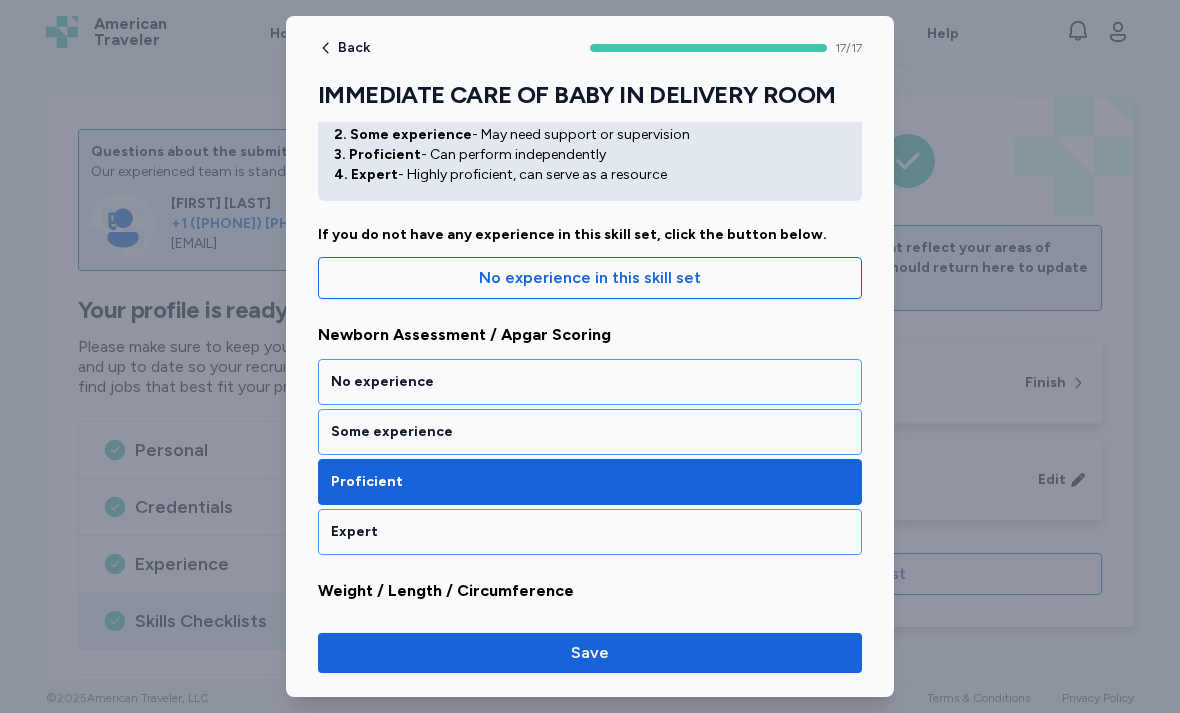 scroll, scrollTop: 119, scrollLeft: 0, axis: vertical 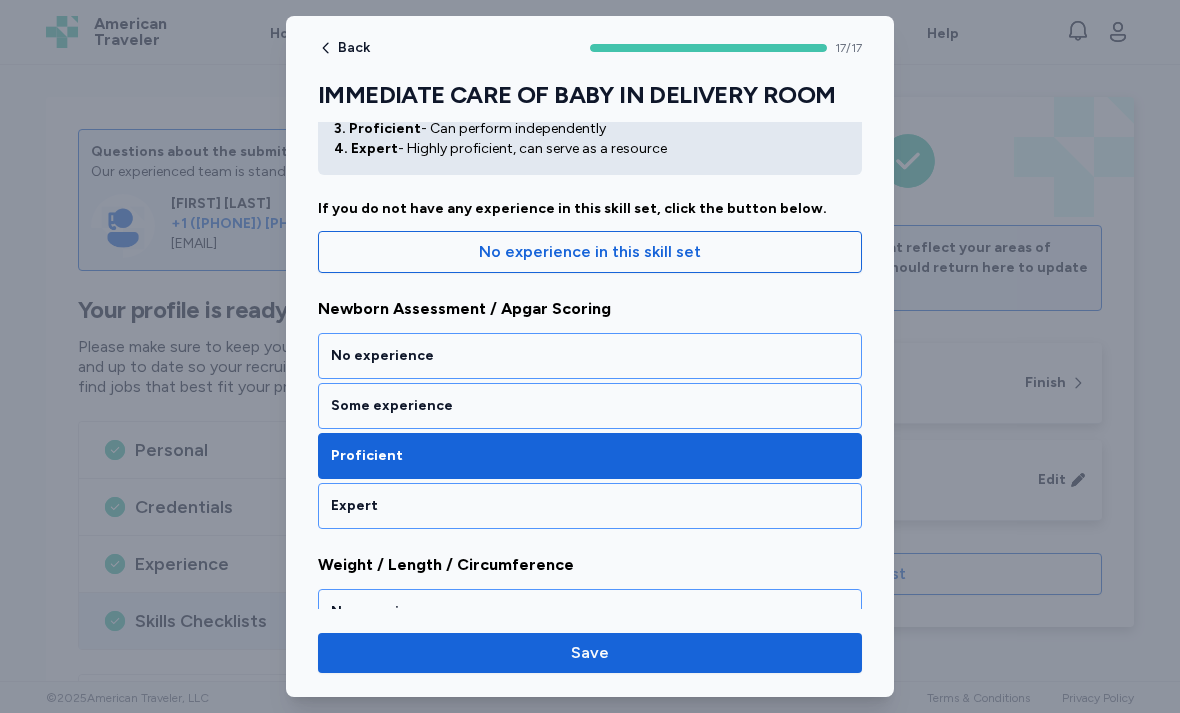 click on "Expert" at bounding box center [590, 506] 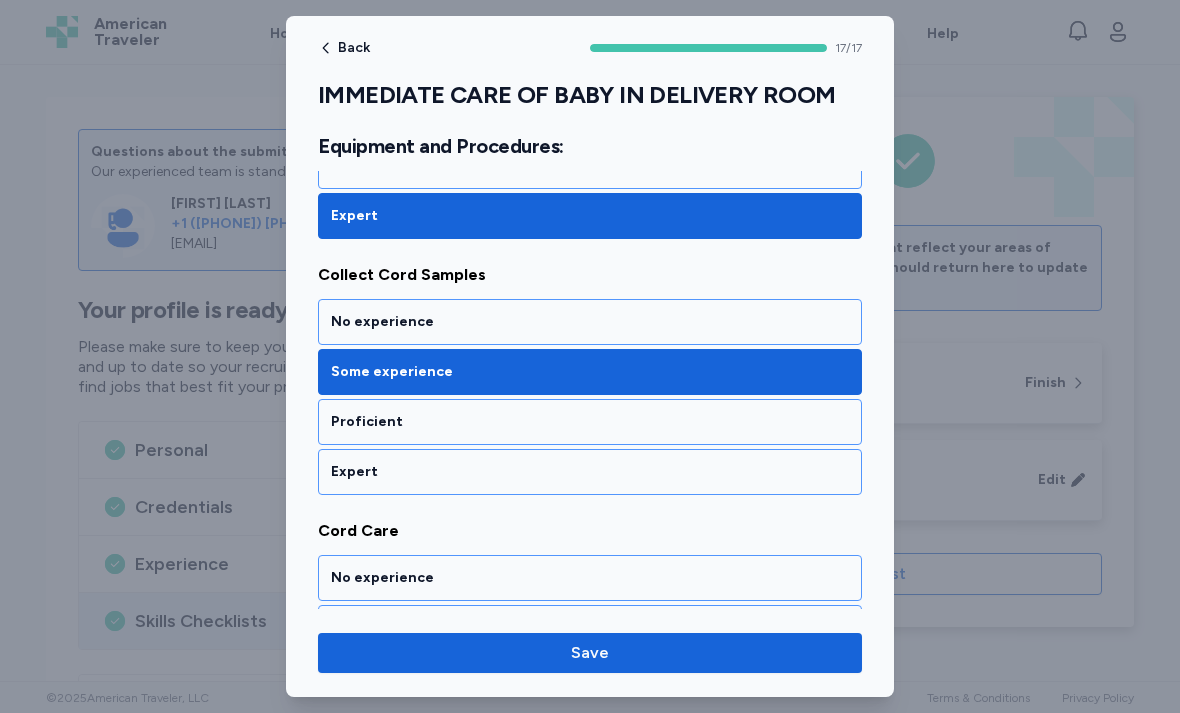 scroll, scrollTop: 1532, scrollLeft: 0, axis: vertical 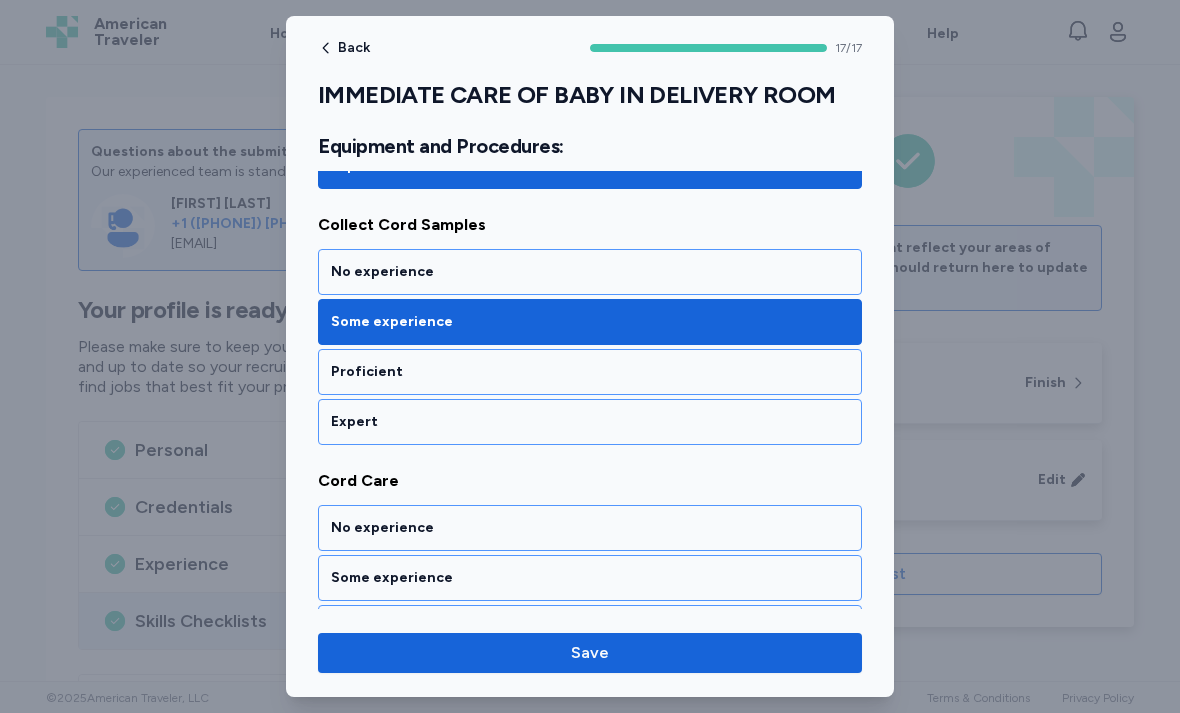 click on "Expert" at bounding box center (590, 422) 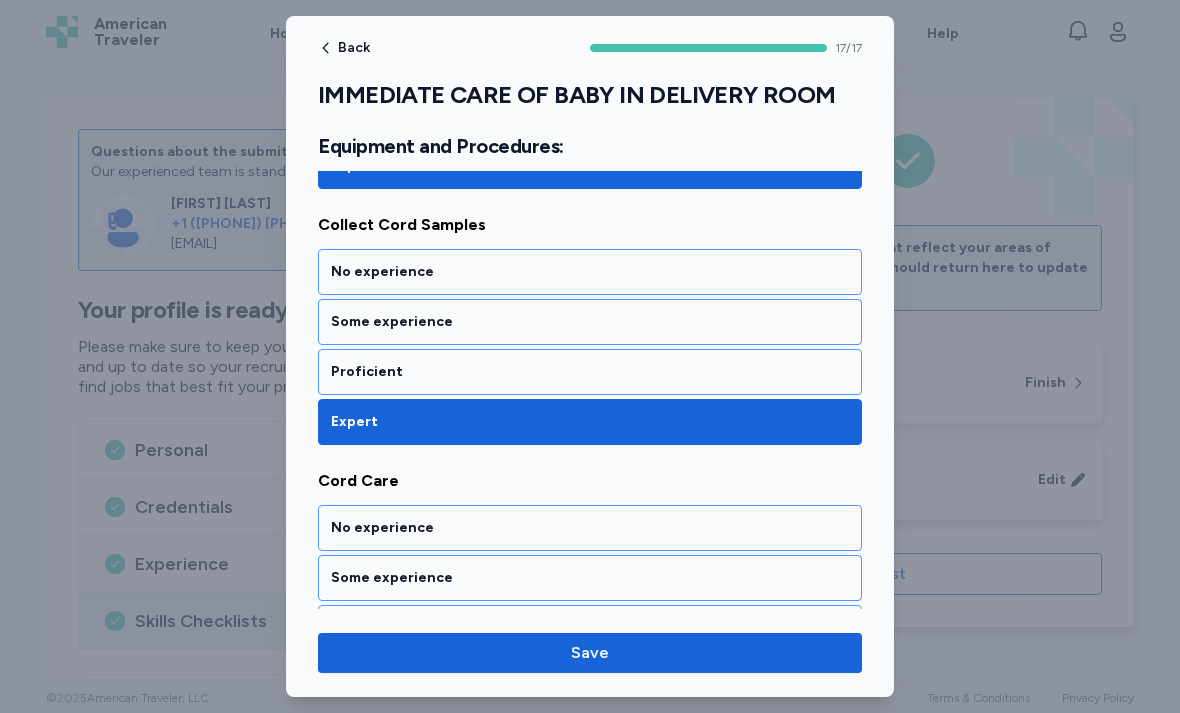 click on "Proficient" at bounding box center [590, 372] 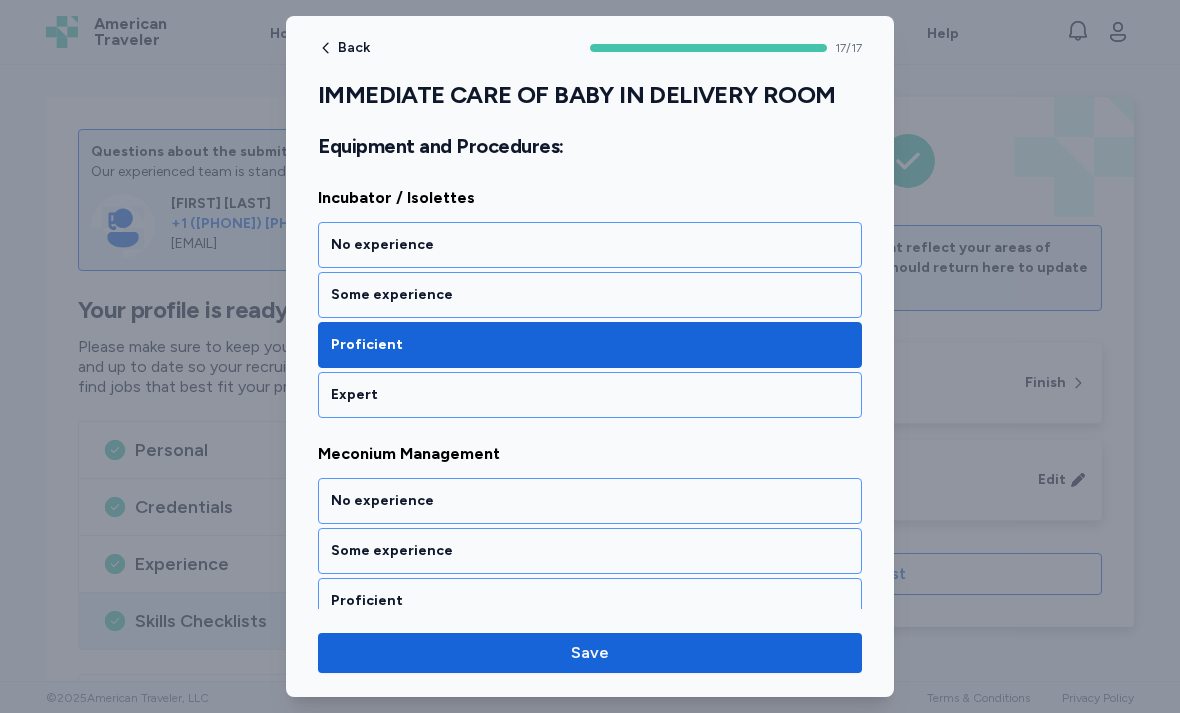 scroll, scrollTop: 2850, scrollLeft: 0, axis: vertical 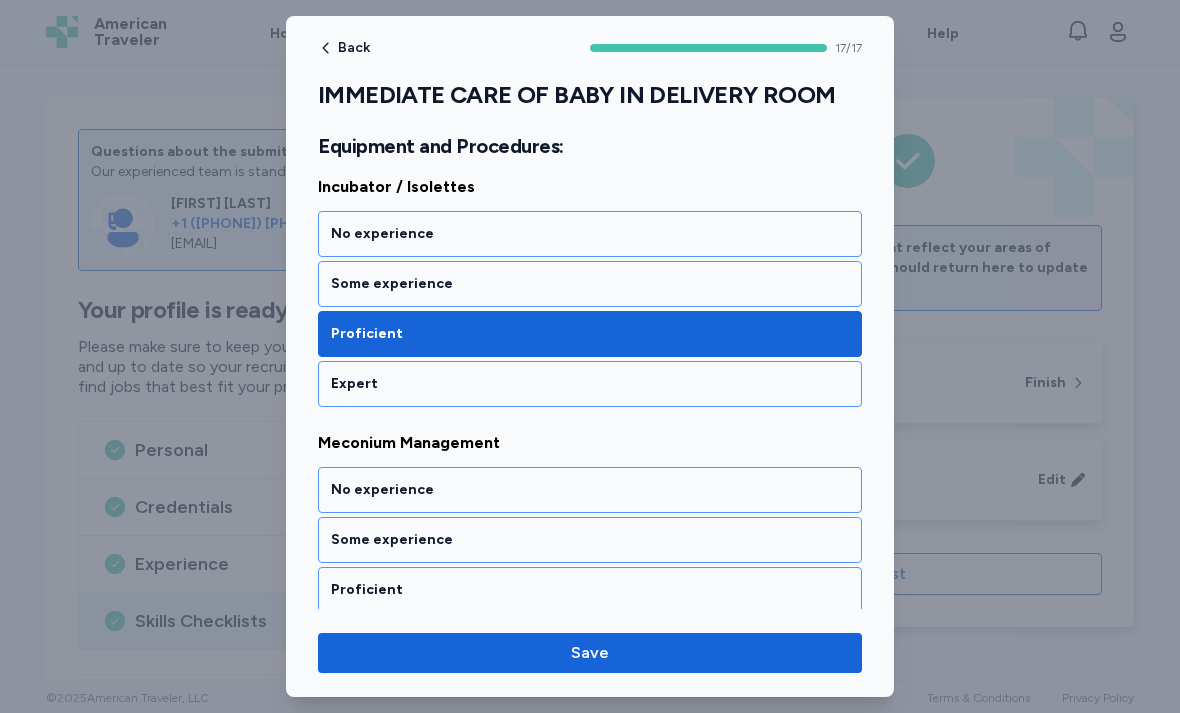 click on "Expert" at bounding box center (590, 384) 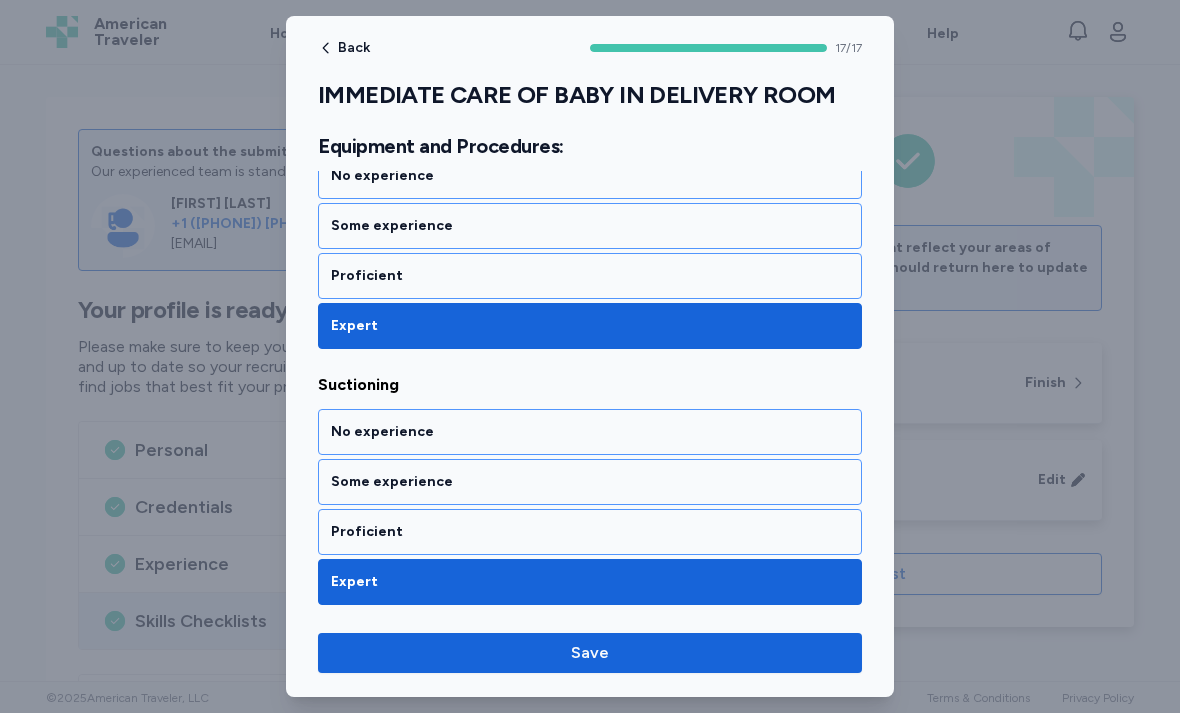 click on "Save" at bounding box center [590, 653] 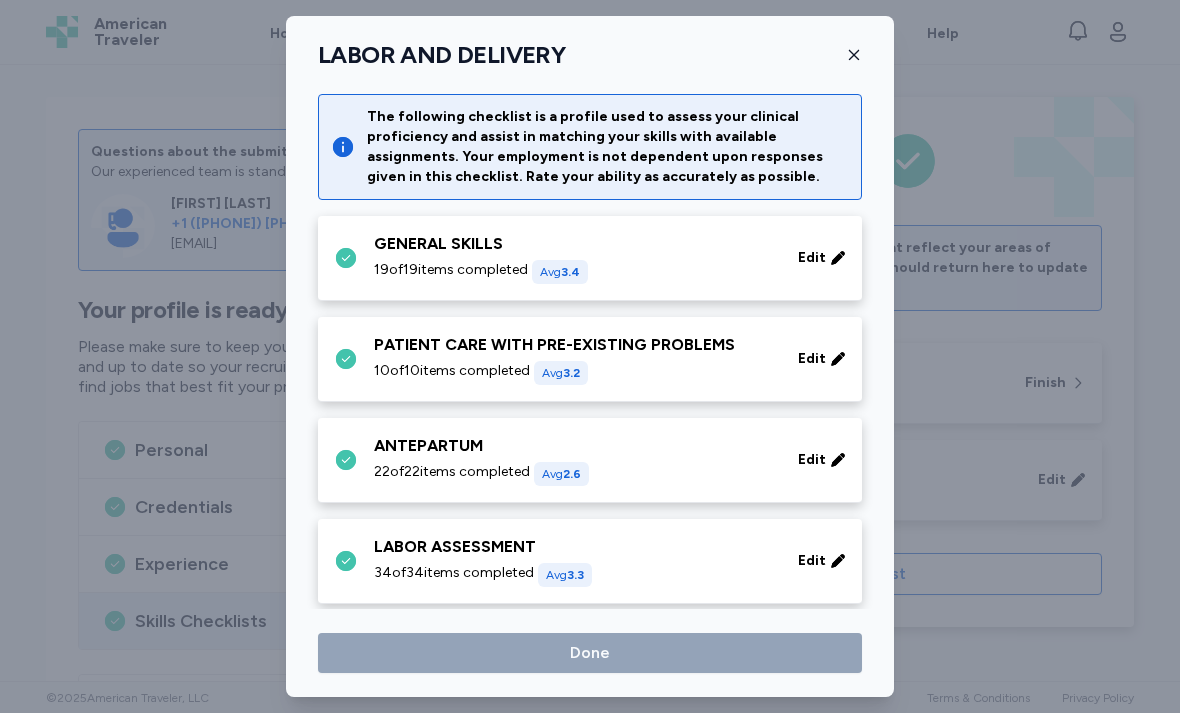 scroll, scrollTop: 262, scrollLeft: 0, axis: vertical 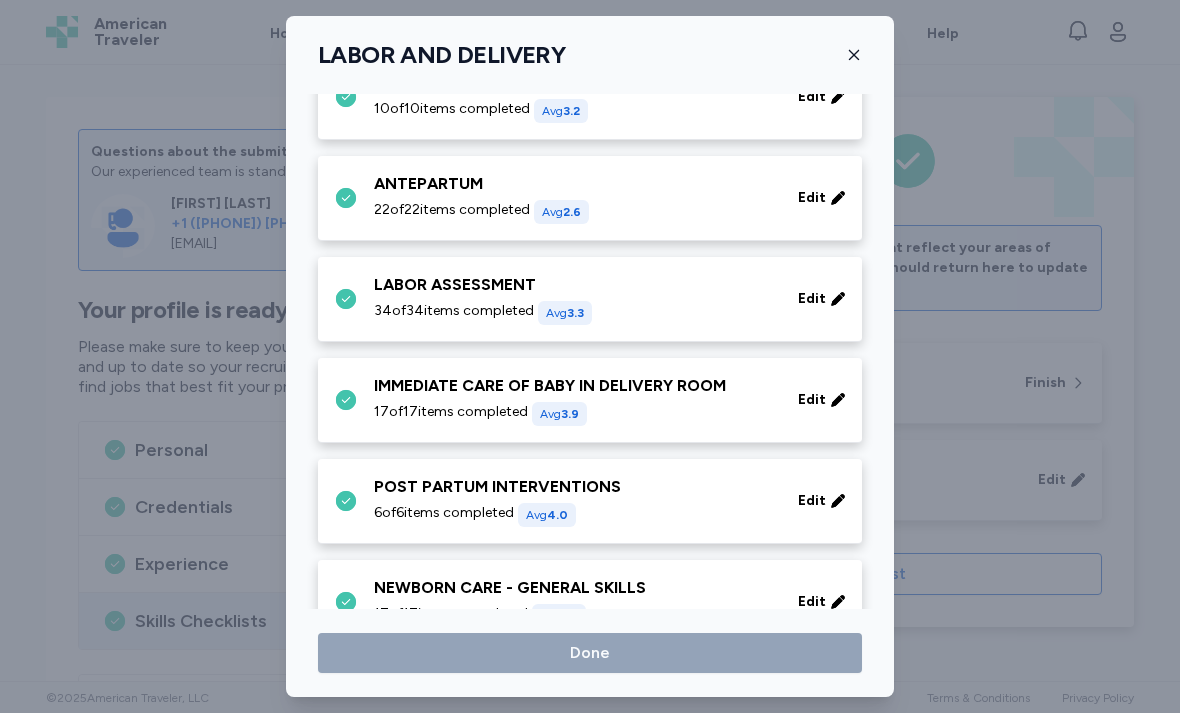click on "Edit" at bounding box center [812, 501] 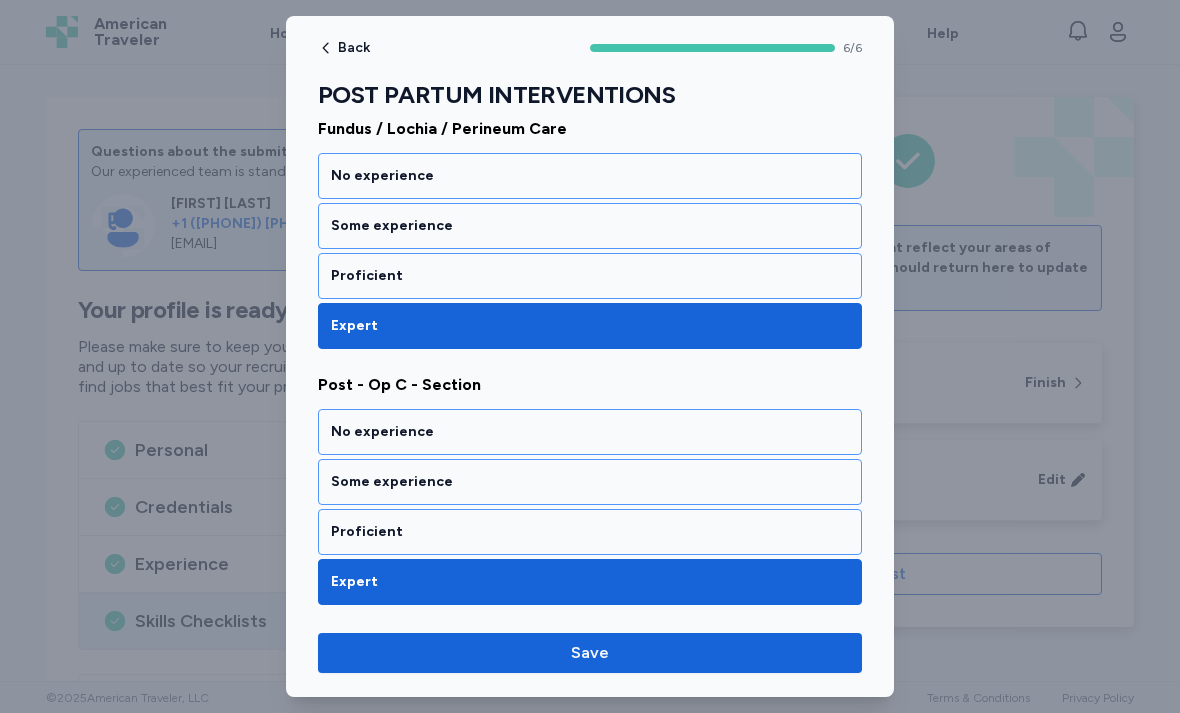 click on "Save" at bounding box center (590, 653) 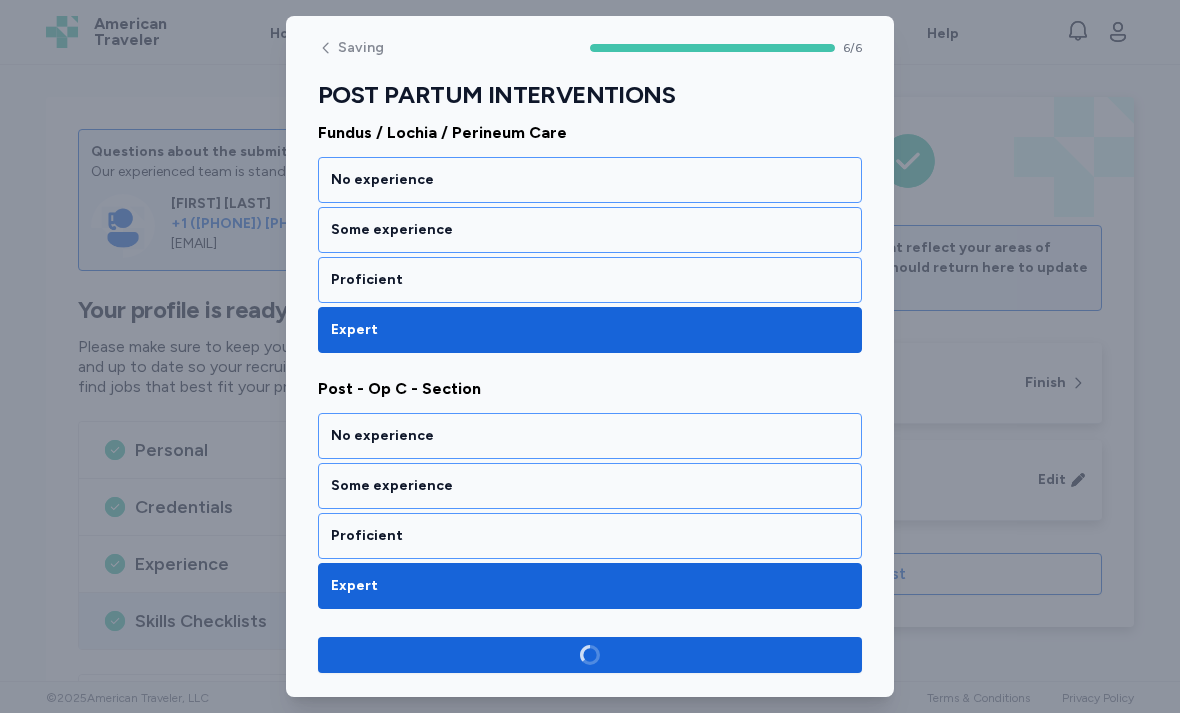 scroll, scrollTop: 1319, scrollLeft: 0, axis: vertical 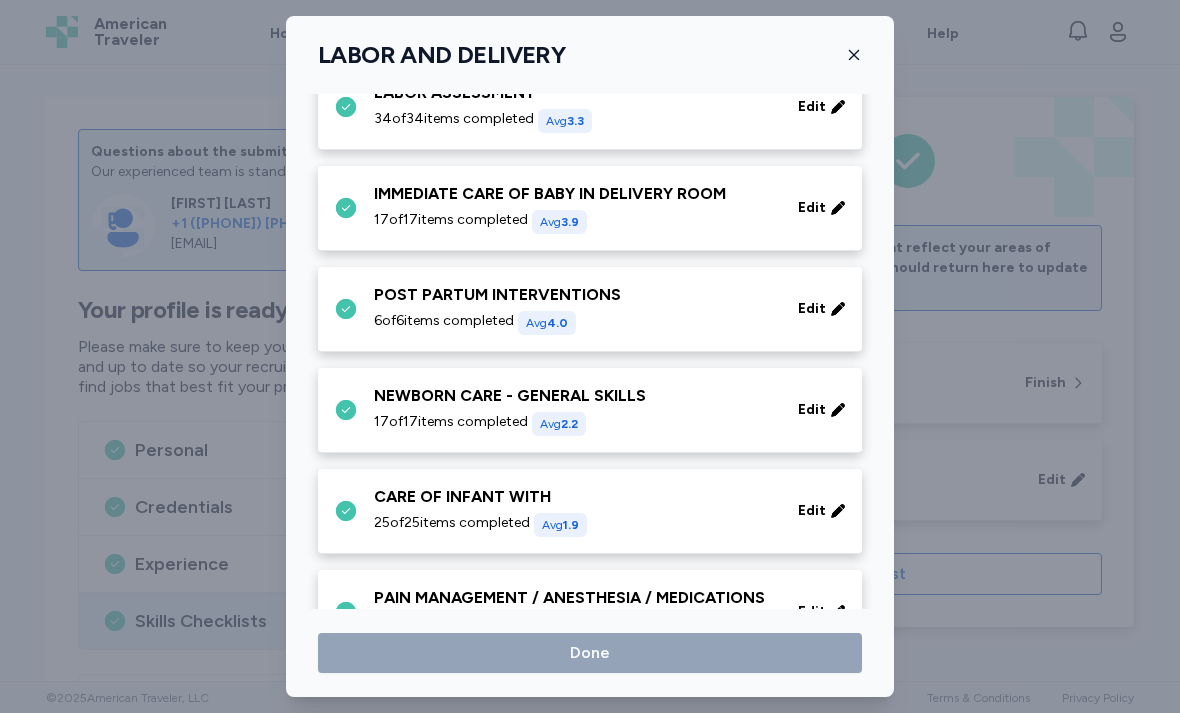 click on "Edit" at bounding box center (812, 410) 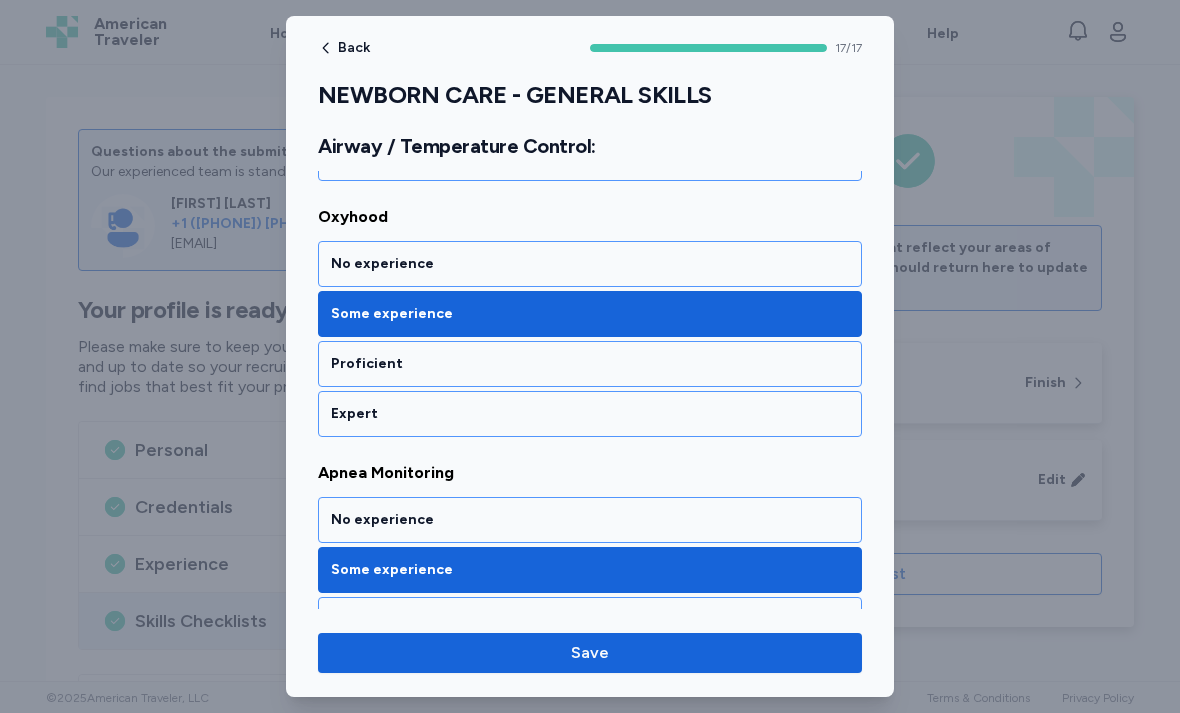 scroll, scrollTop: 1114, scrollLeft: 0, axis: vertical 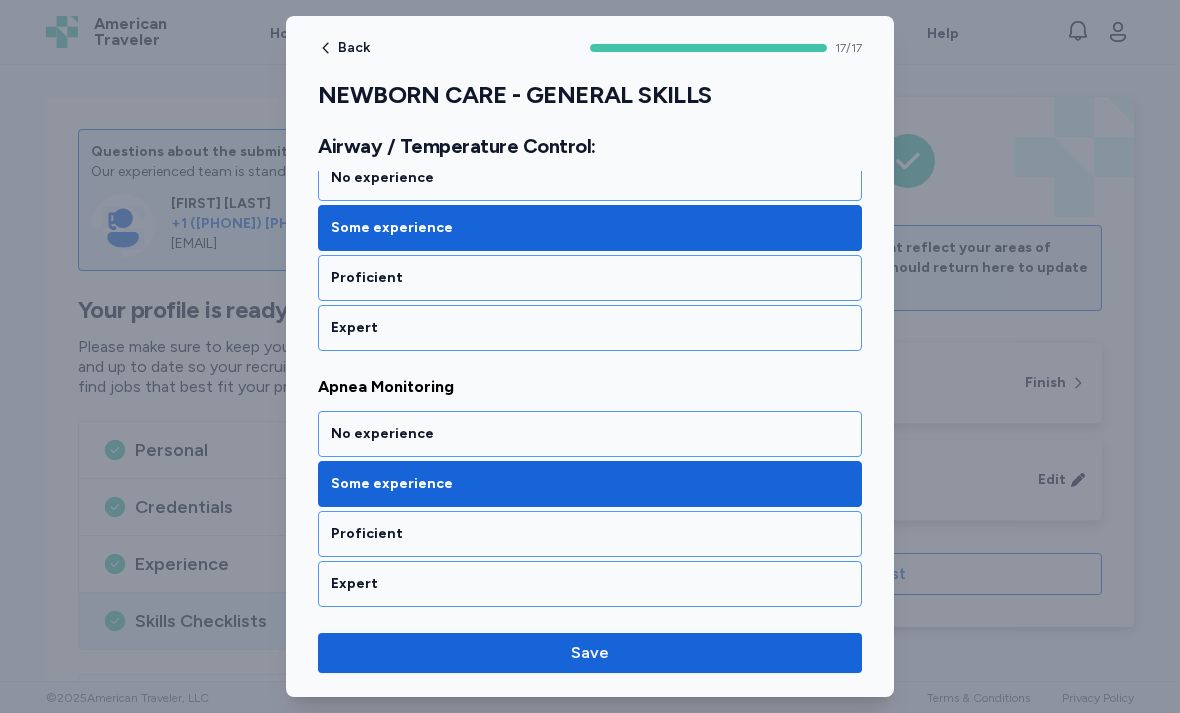 click on "Expert" at bounding box center (590, 584) 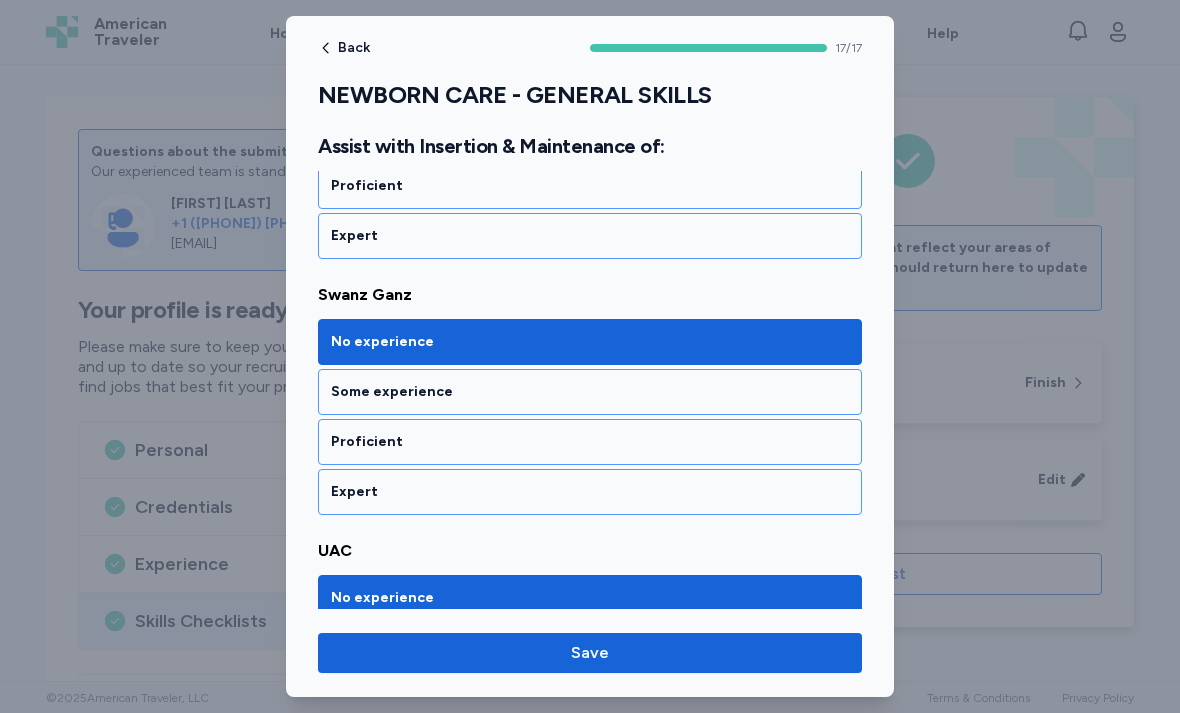 scroll, scrollTop: 1776, scrollLeft: 0, axis: vertical 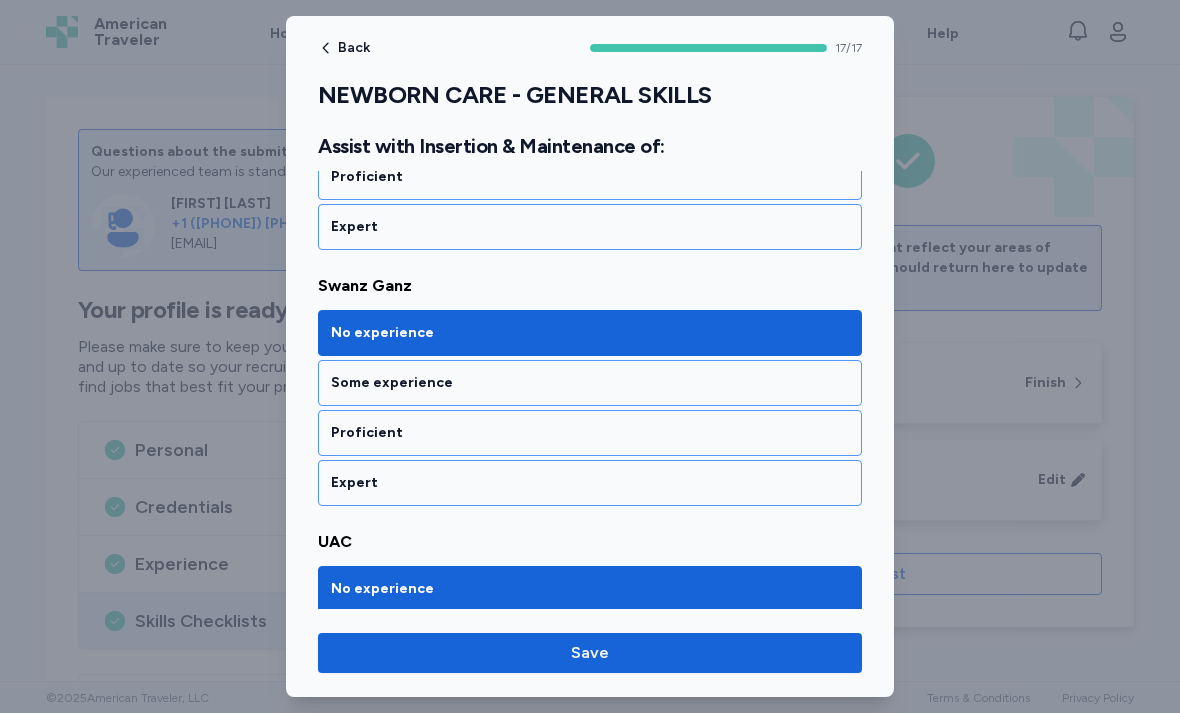 click on "Proficient" at bounding box center [590, 433] 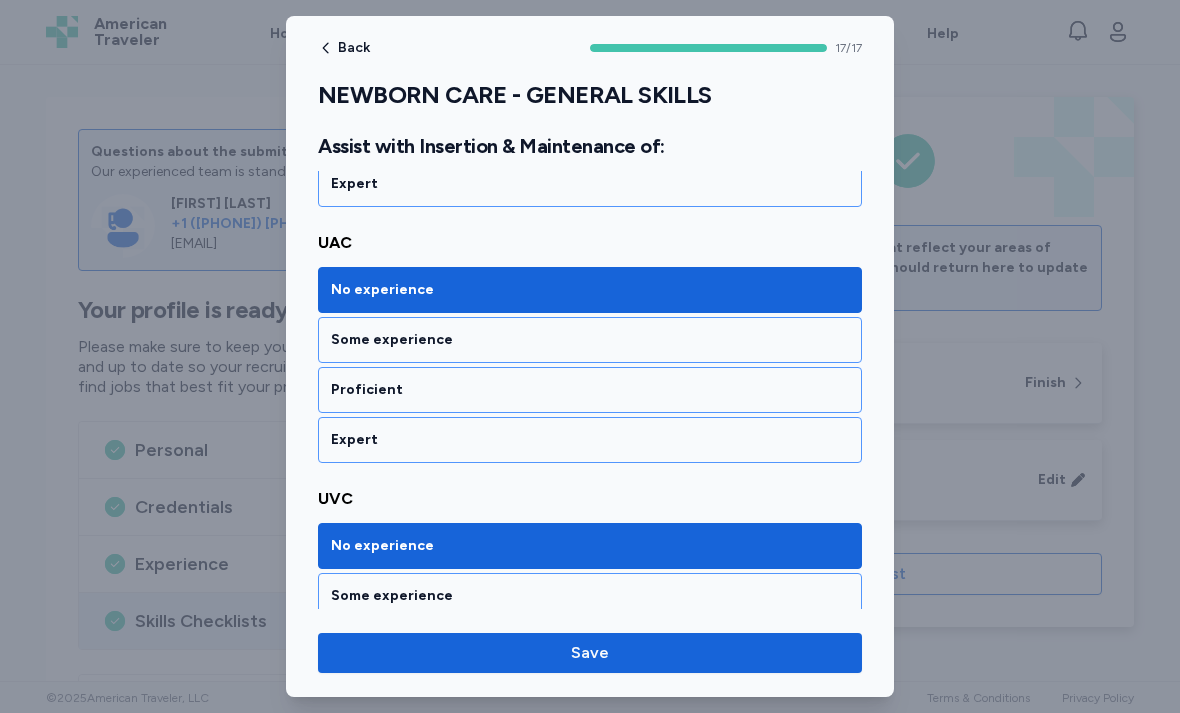 scroll, scrollTop: 2107, scrollLeft: 0, axis: vertical 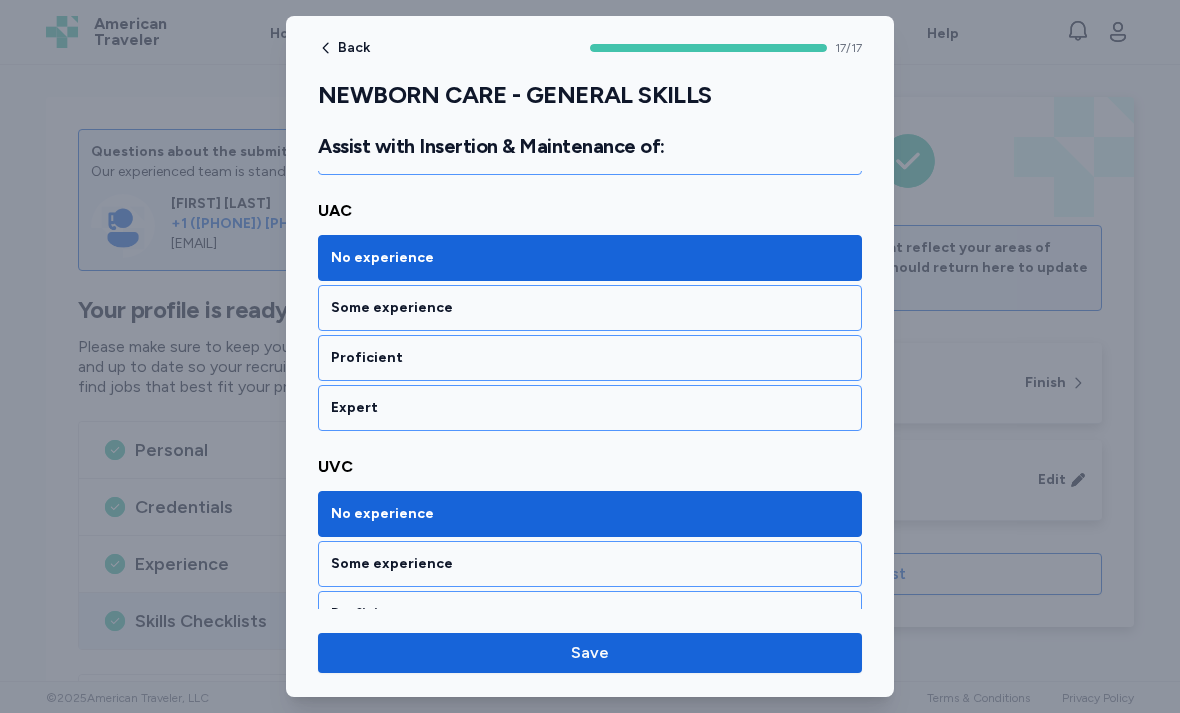 click on "Some experience" at bounding box center [590, 308] 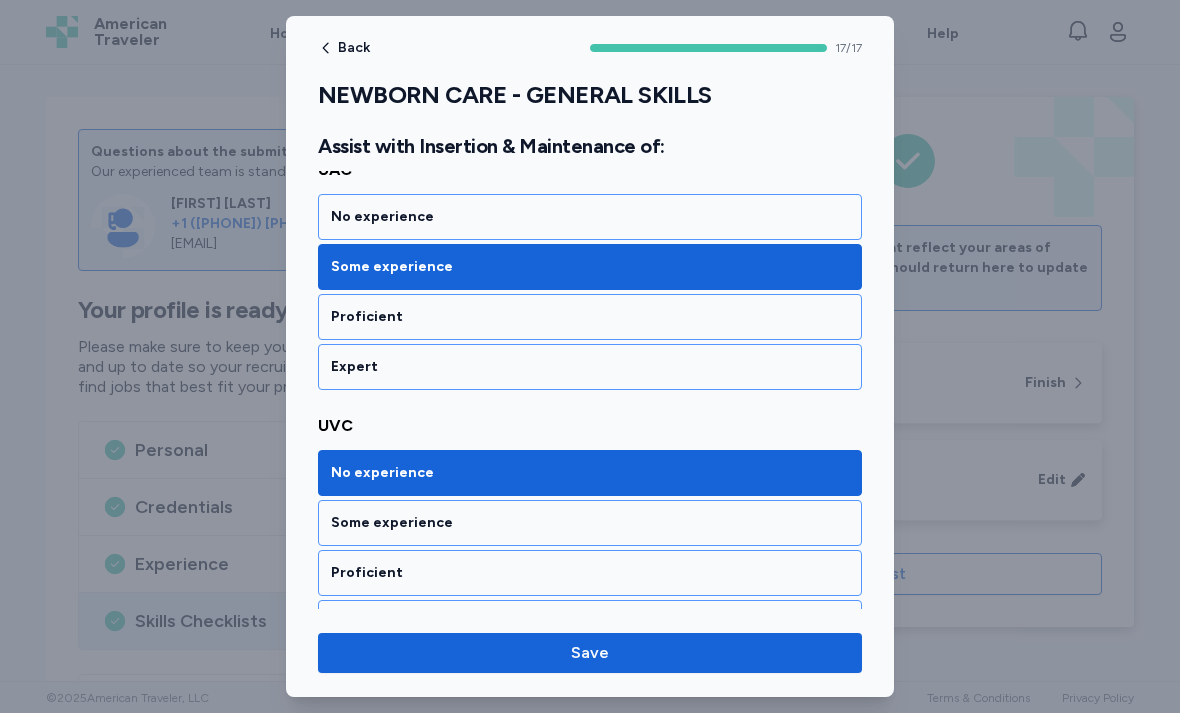 scroll, scrollTop: 2164, scrollLeft: 0, axis: vertical 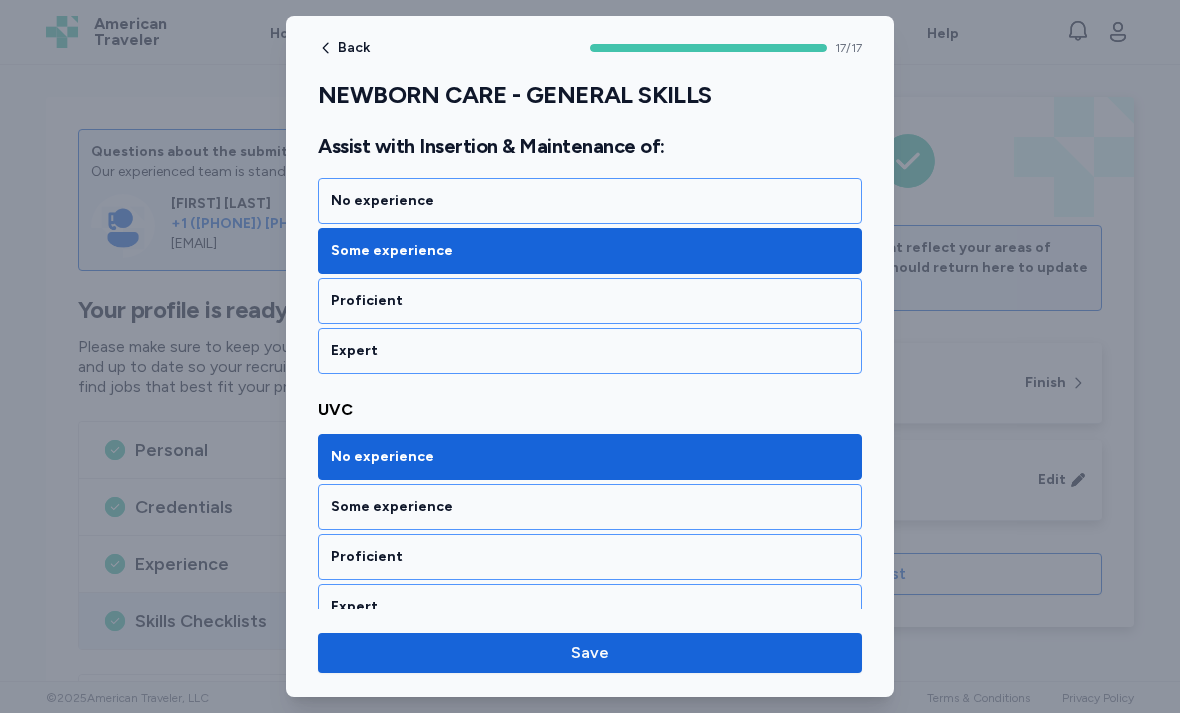 click on "Some experience" at bounding box center (590, 507) 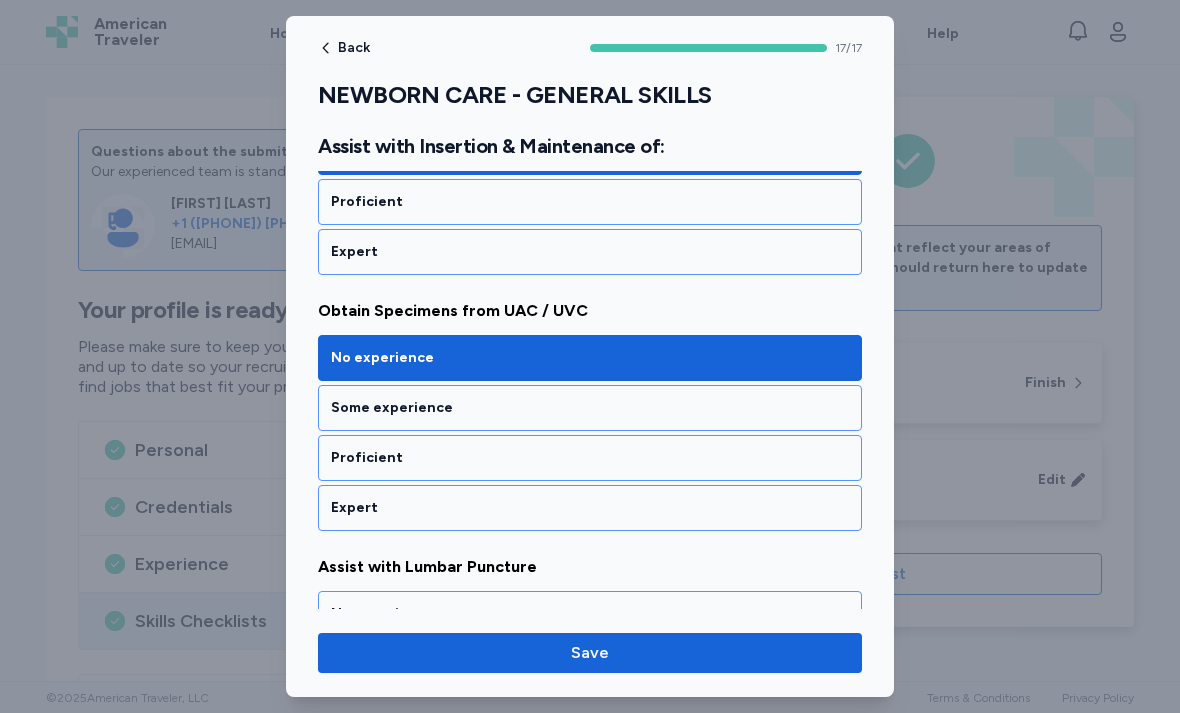 scroll, scrollTop: 2526, scrollLeft: 0, axis: vertical 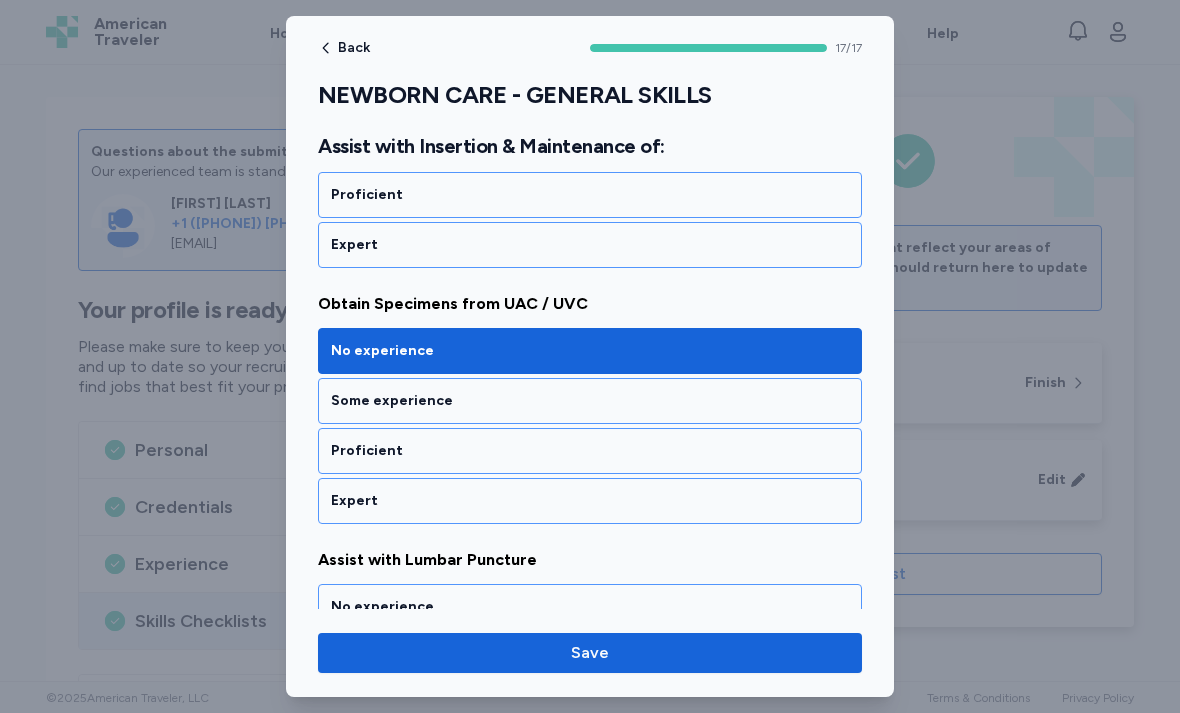 click on "Some experience" at bounding box center (590, 401) 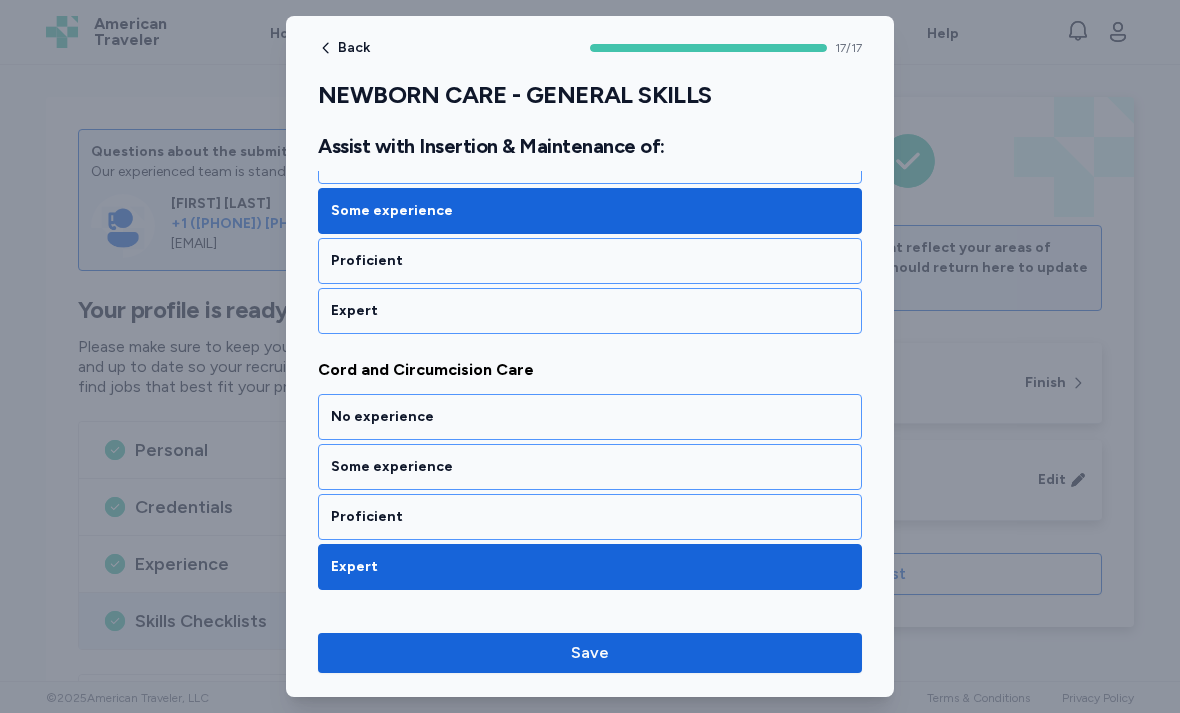 scroll, scrollTop: 2959, scrollLeft: 0, axis: vertical 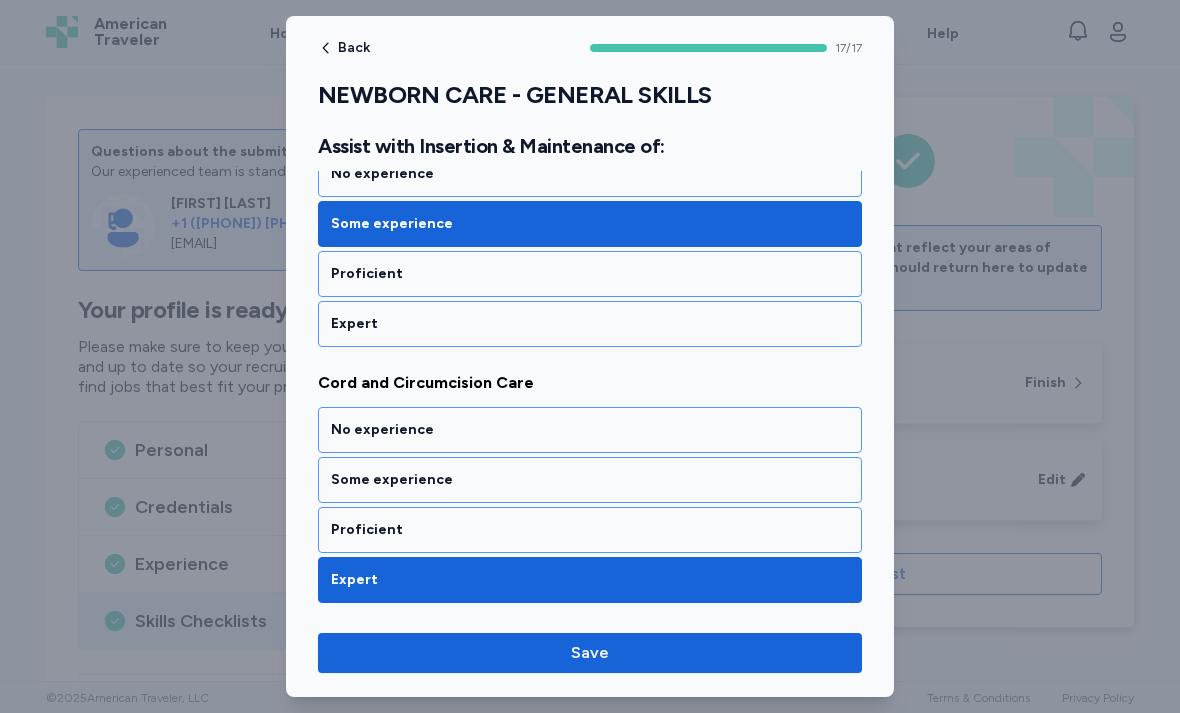 click on "Proficient" at bounding box center [590, 274] 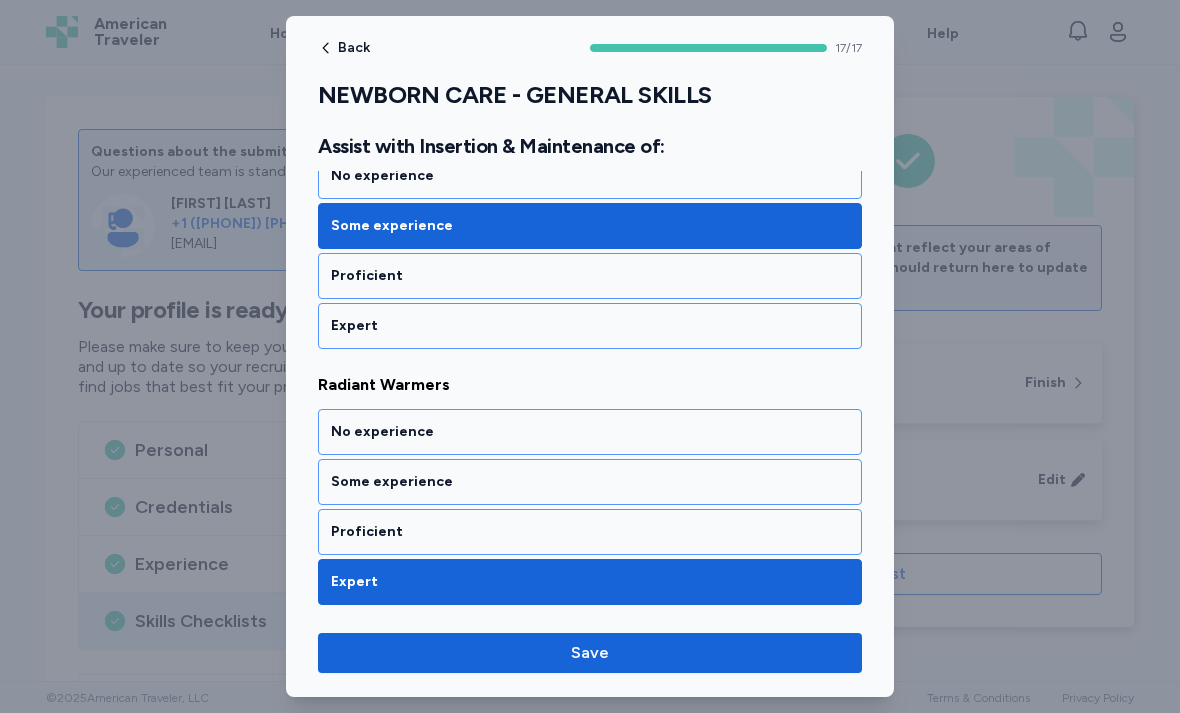 click on "Save" at bounding box center (590, 653) 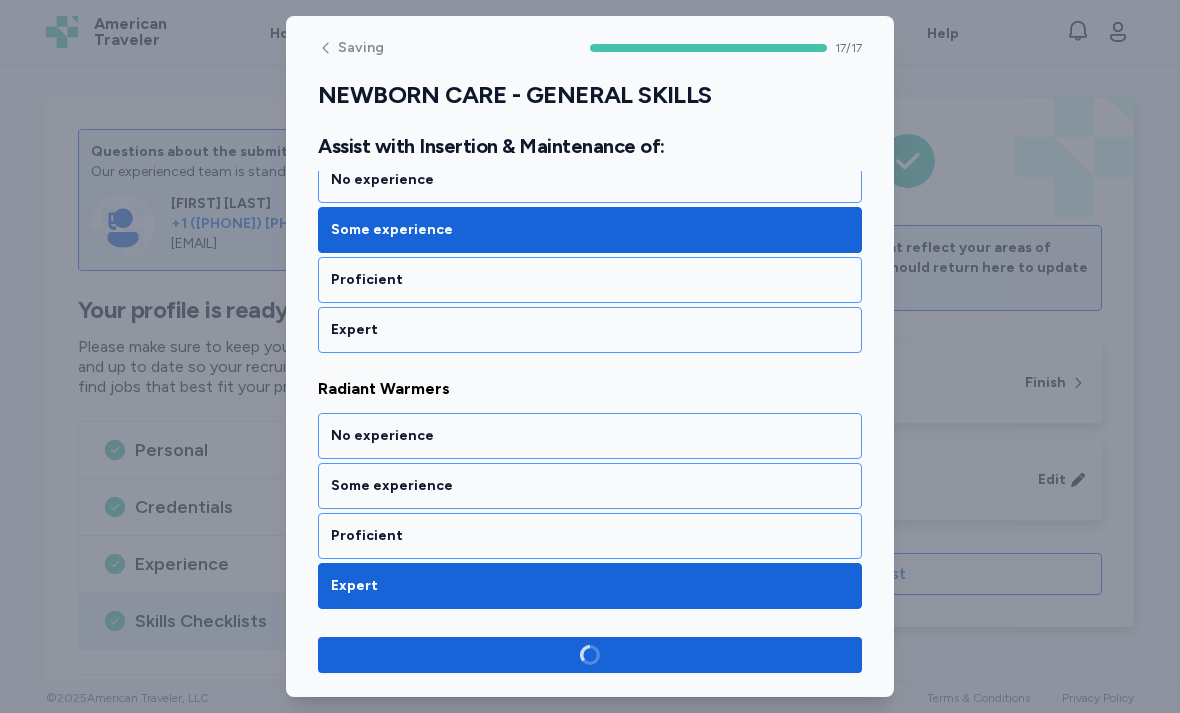 scroll, scrollTop: 4233, scrollLeft: 0, axis: vertical 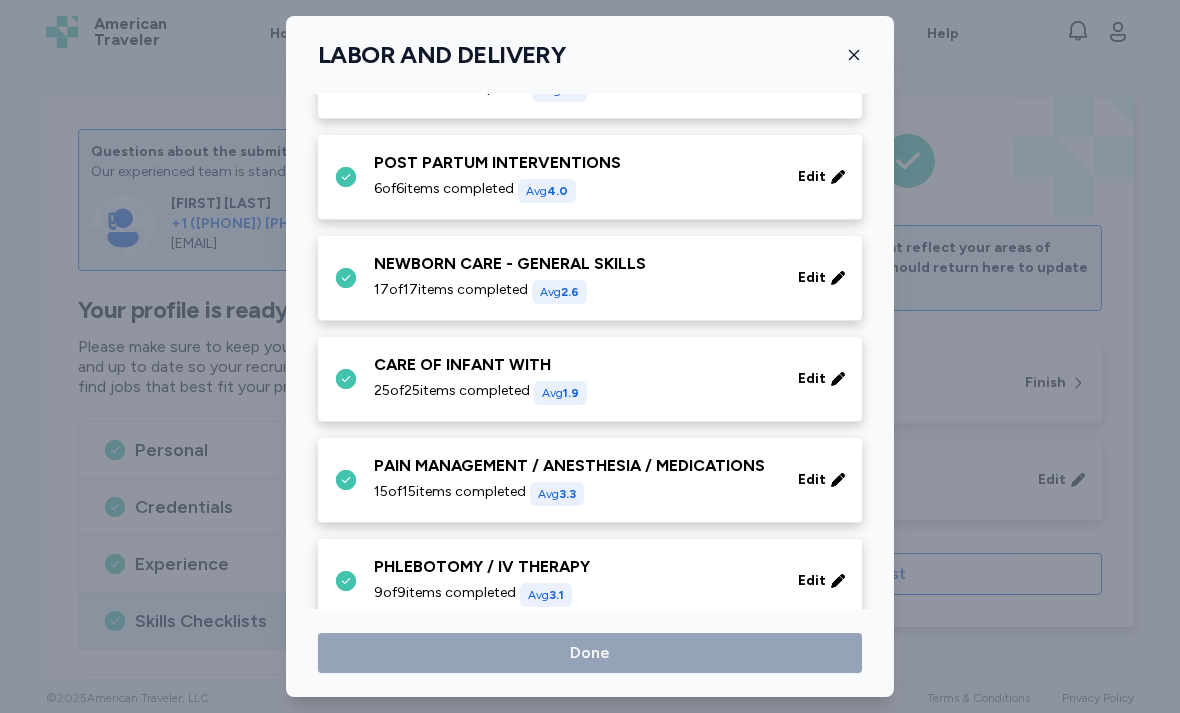 click on "Edit" at bounding box center (822, 379) 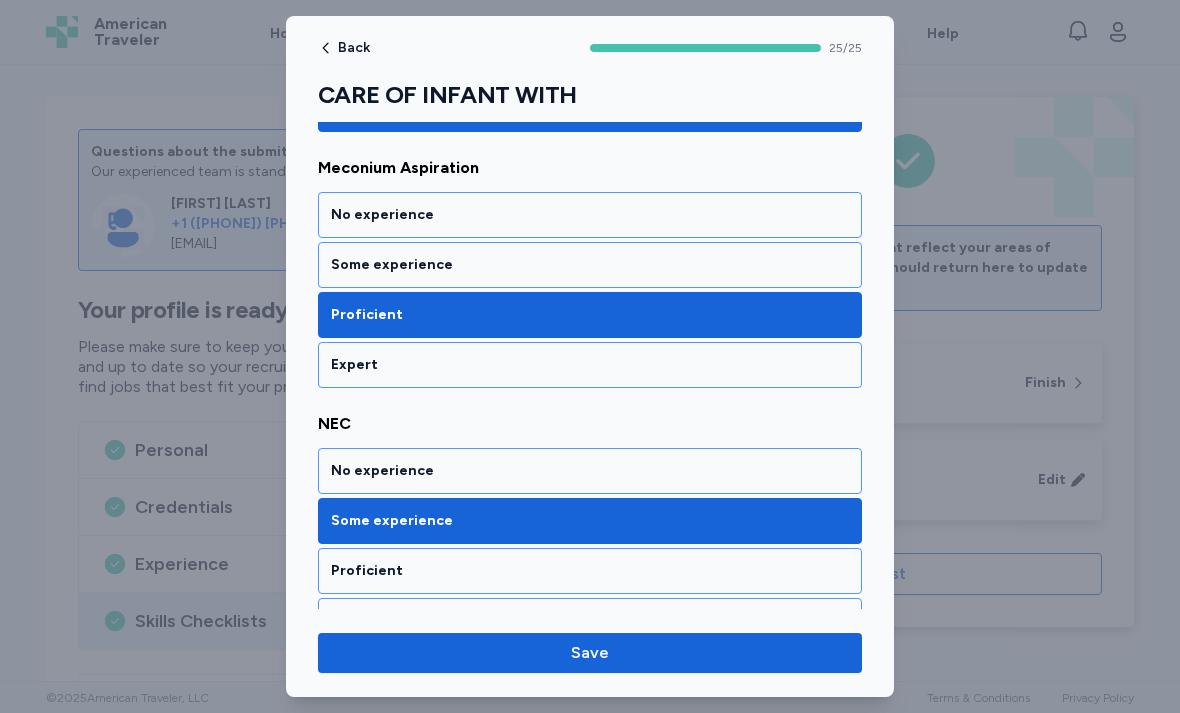scroll, scrollTop: 2822, scrollLeft: 0, axis: vertical 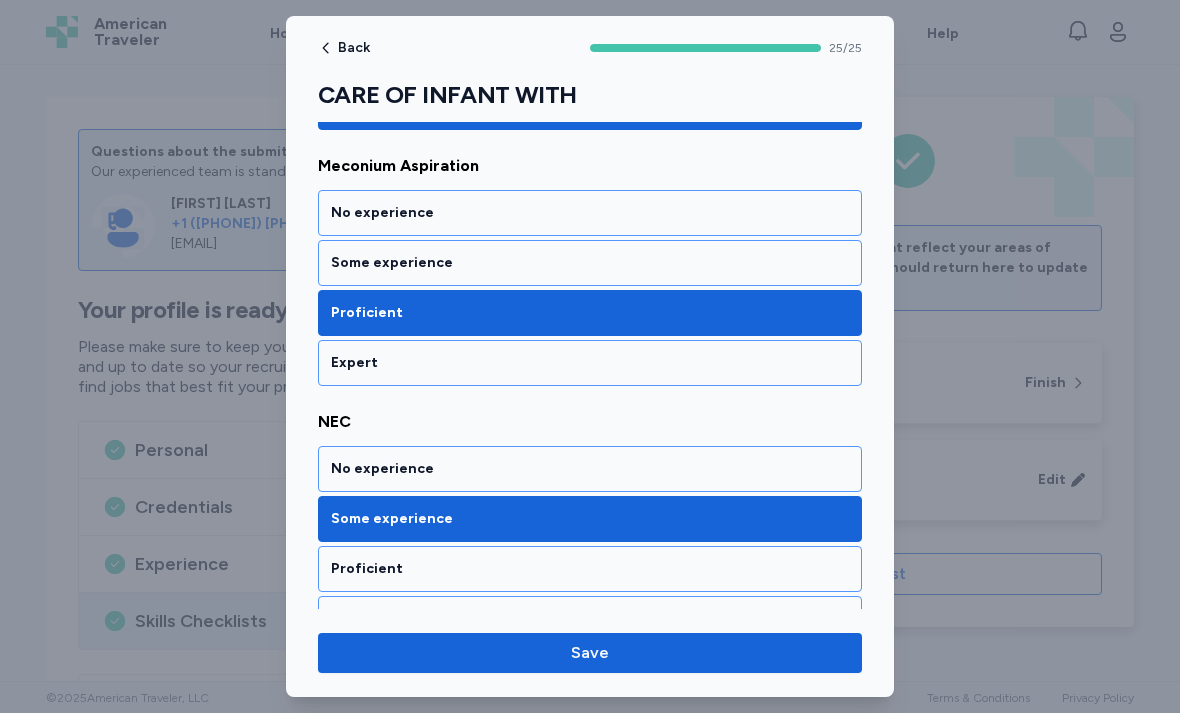 click on "Expert" at bounding box center [590, 363] 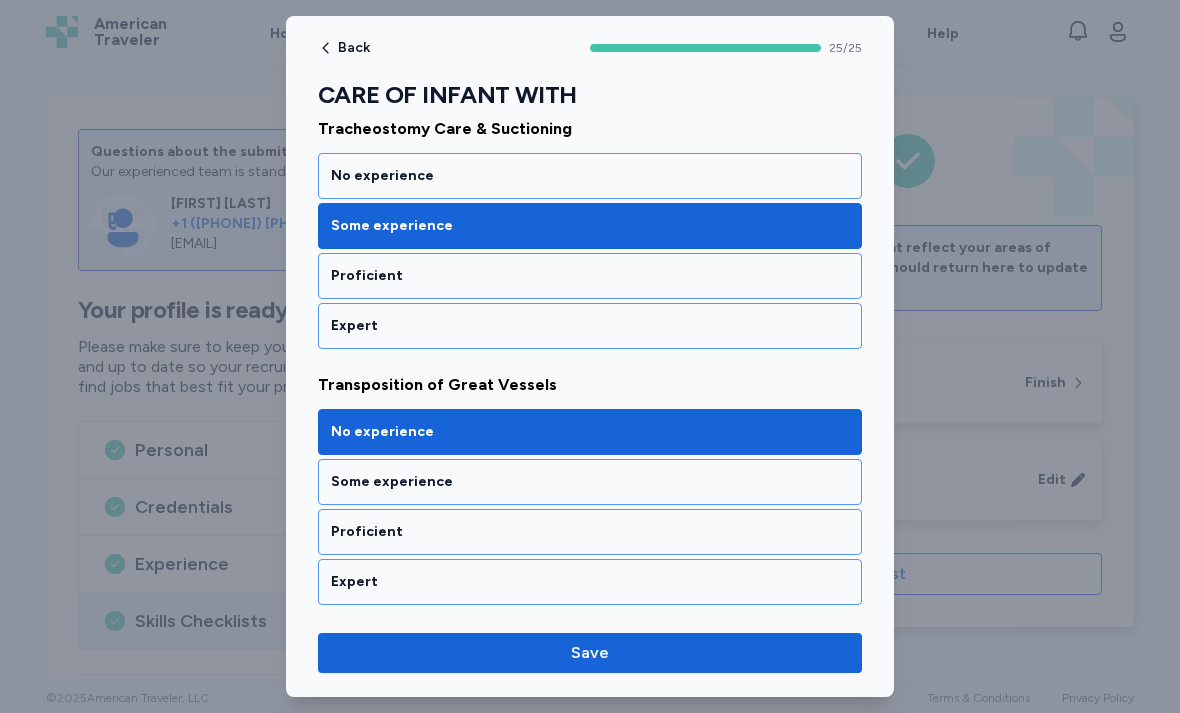 click on "Save" at bounding box center (590, 653) 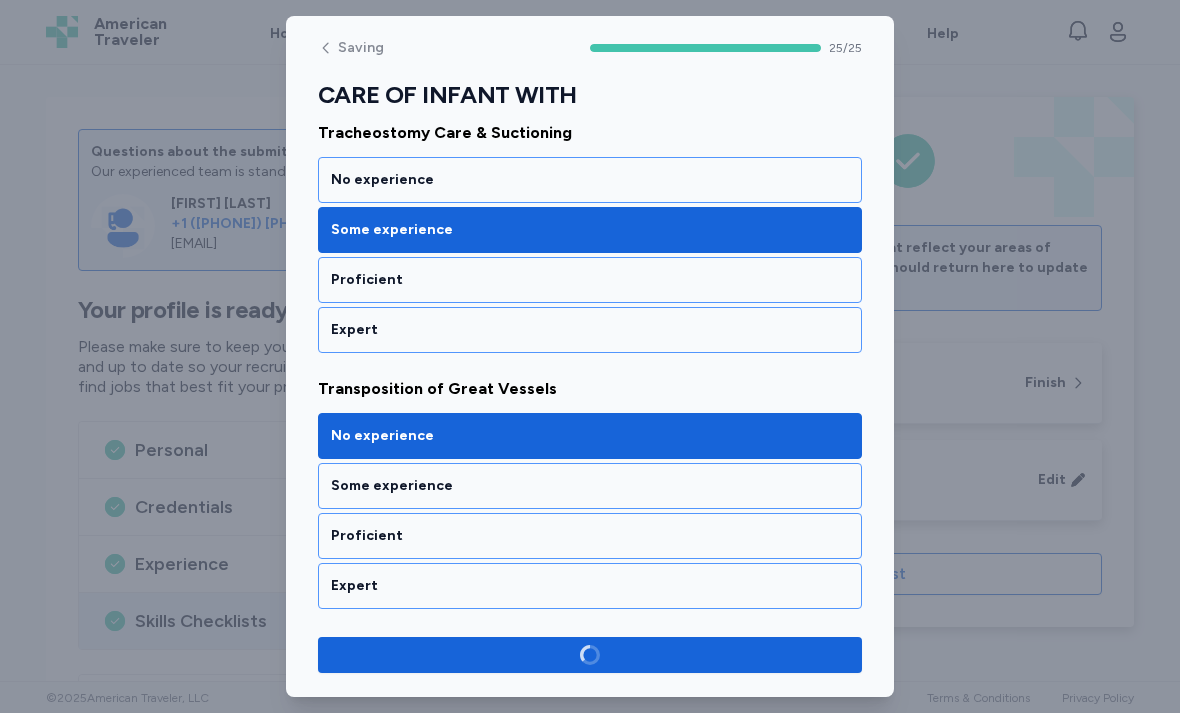 scroll, scrollTop: 6183, scrollLeft: 0, axis: vertical 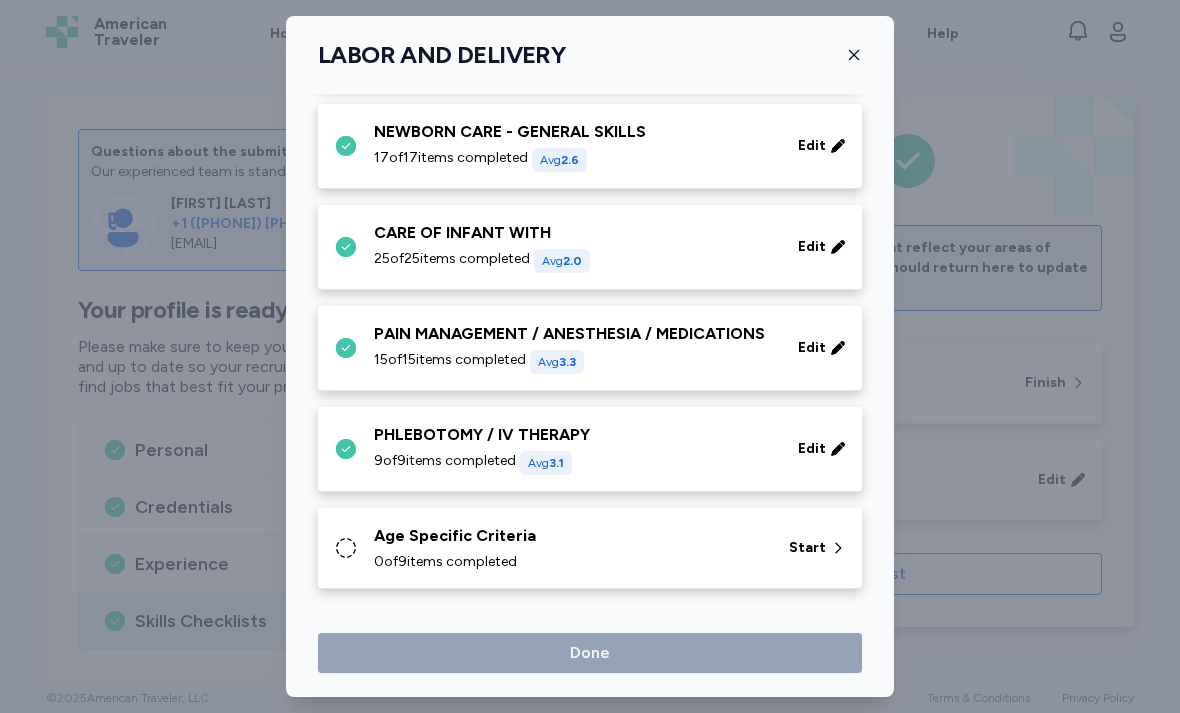 click on "Edit" at bounding box center [822, 449] 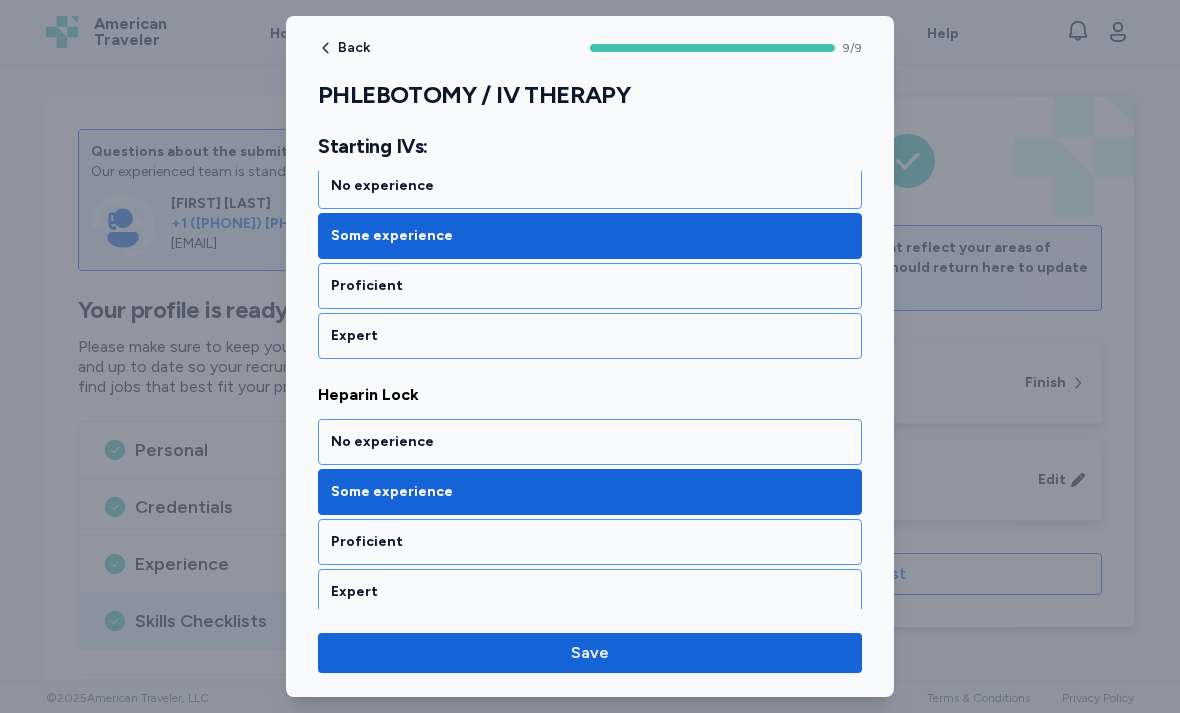 scroll, scrollTop: 1610, scrollLeft: 0, axis: vertical 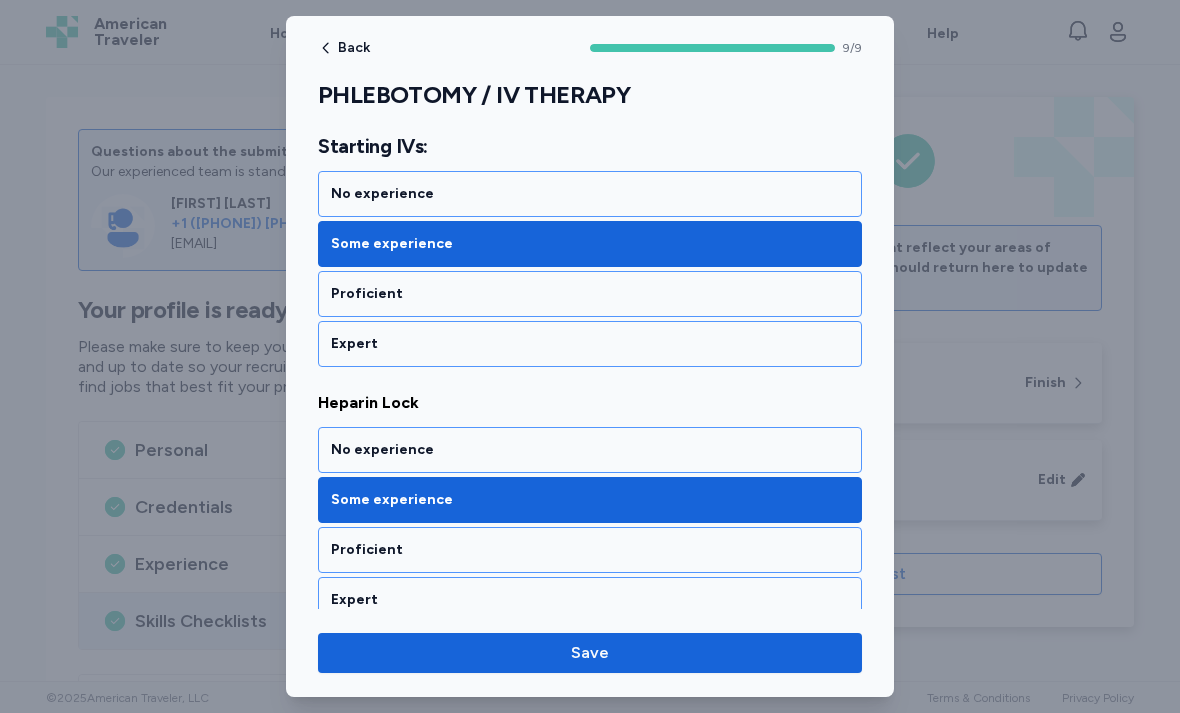 click on "Proficient" at bounding box center [590, 294] 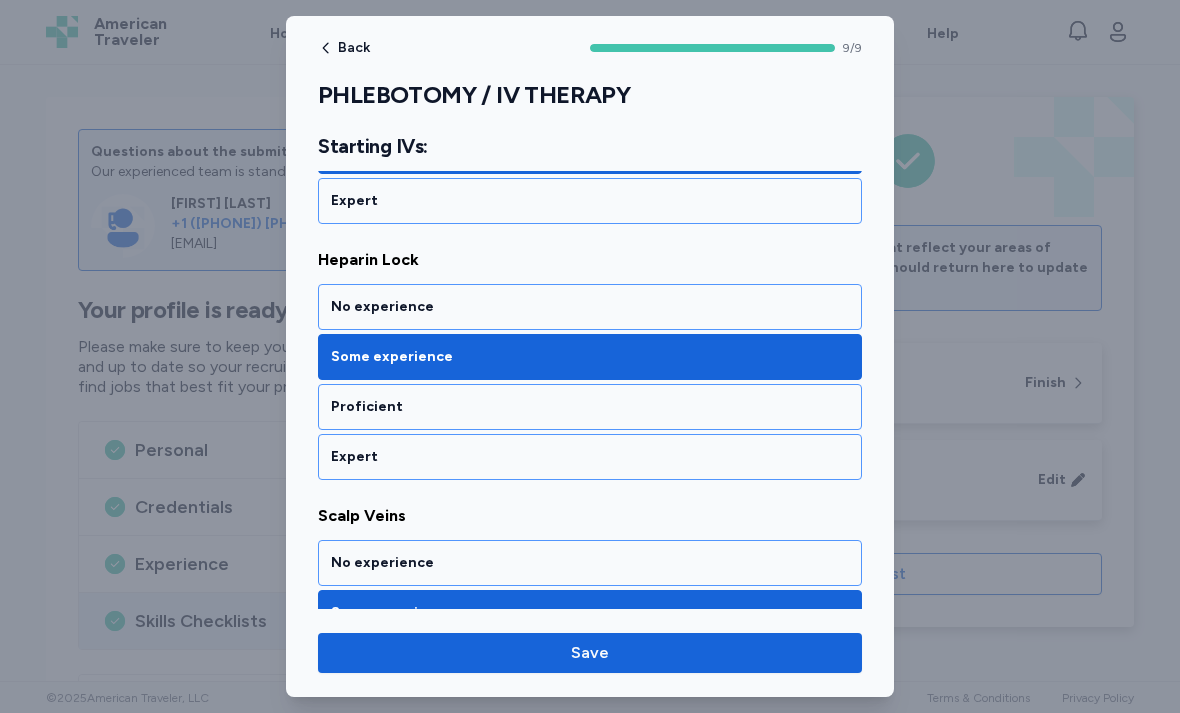 scroll, scrollTop: 1759, scrollLeft: 0, axis: vertical 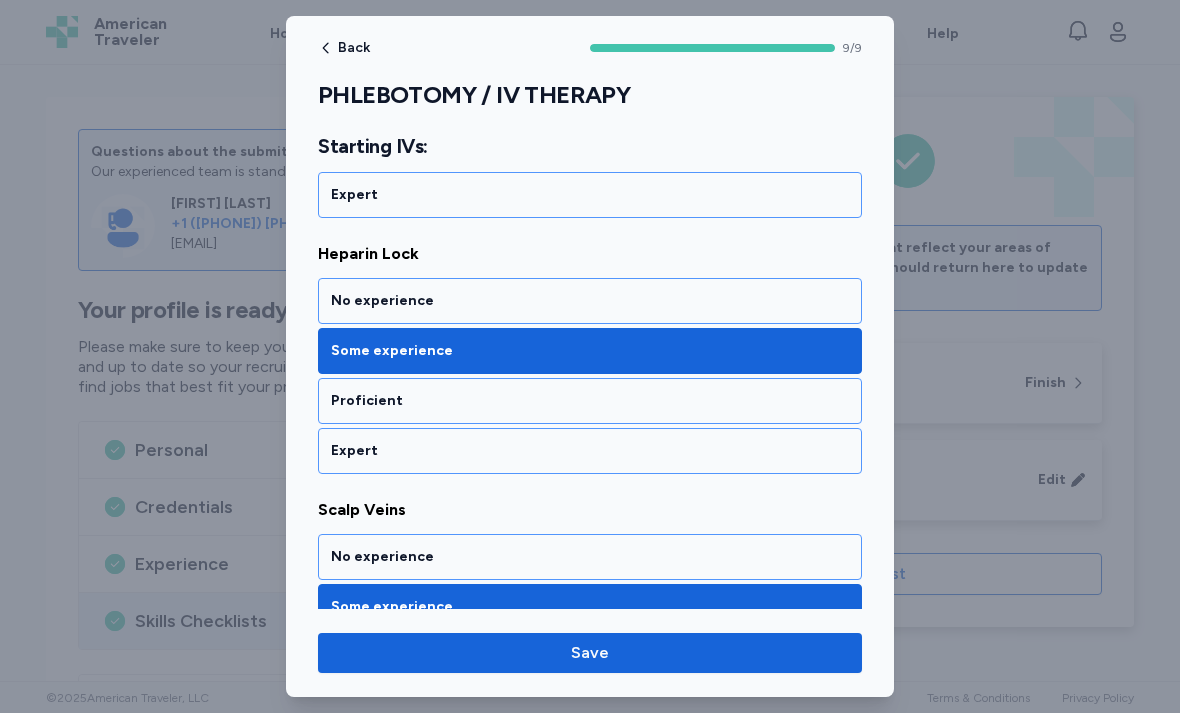 click on "Proficient" at bounding box center (590, 401) 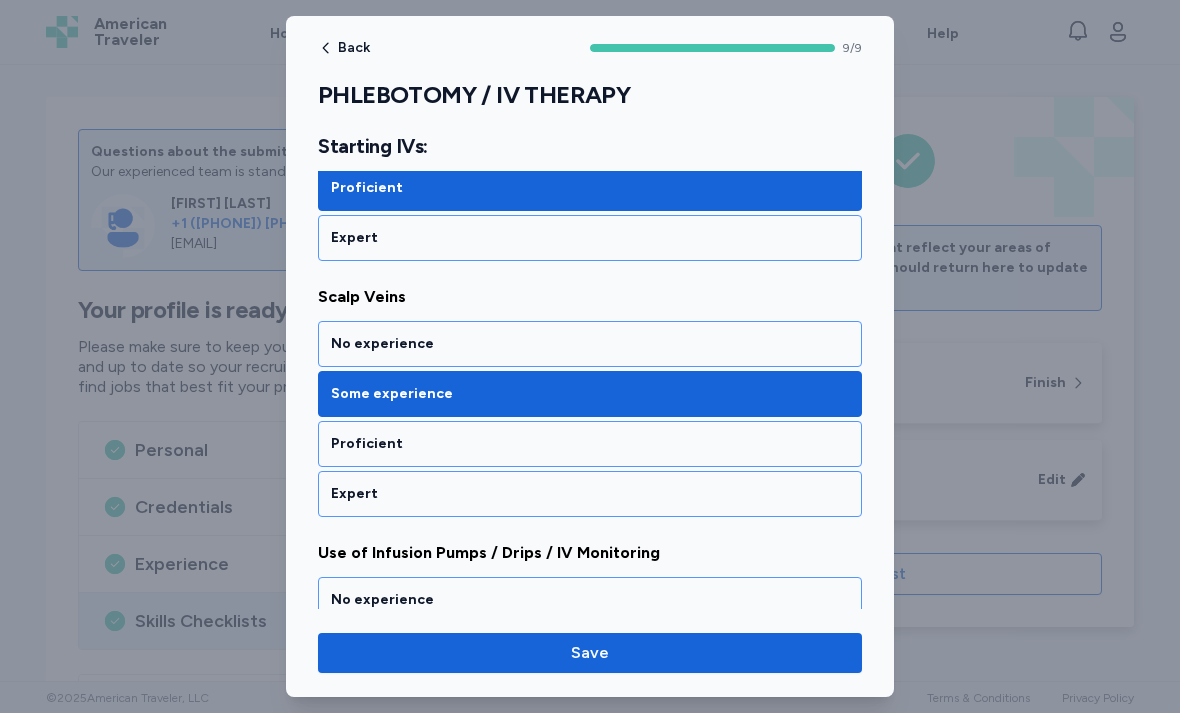 scroll, scrollTop: 2012, scrollLeft: 0, axis: vertical 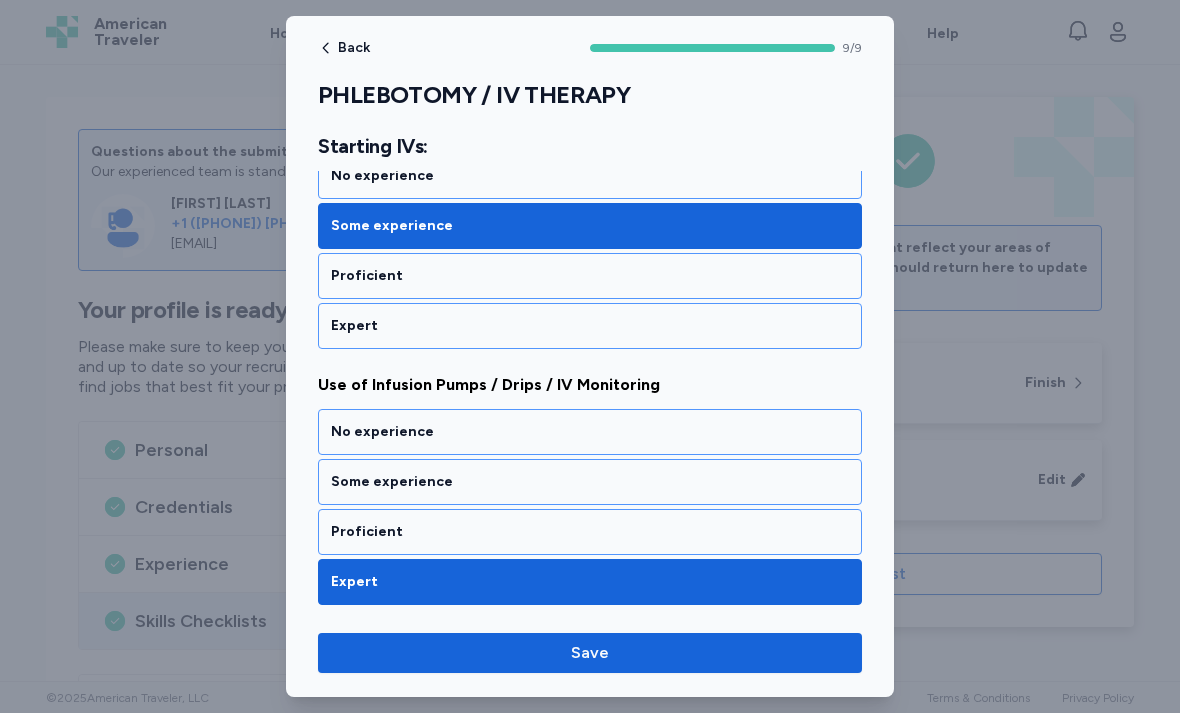 click on "Save" at bounding box center (590, 653) 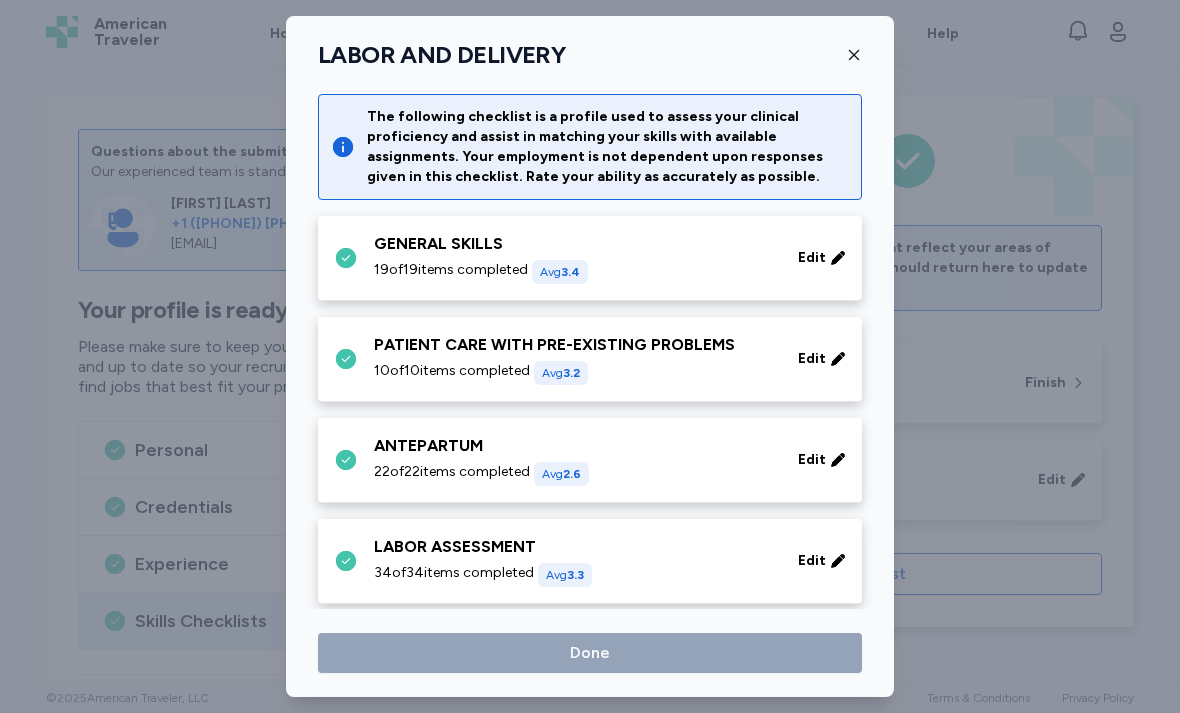 scroll, scrollTop: 718, scrollLeft: 0, axis: vertical 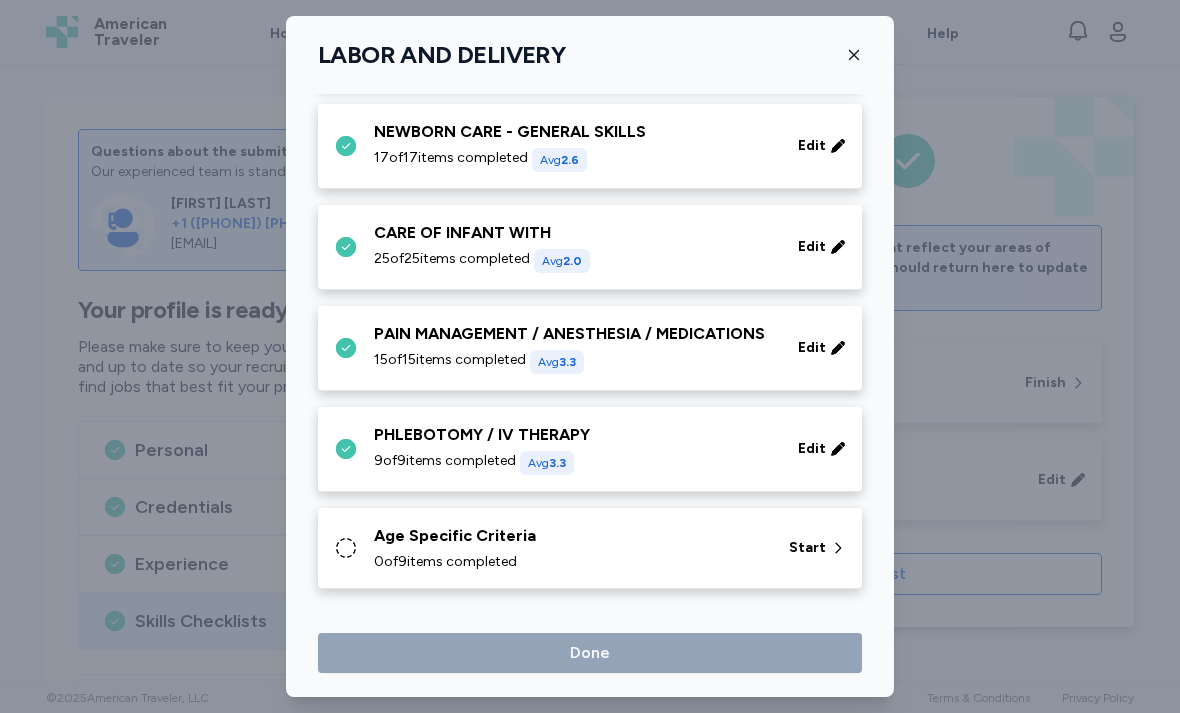click on "Start" at bounding box center [807, 548] 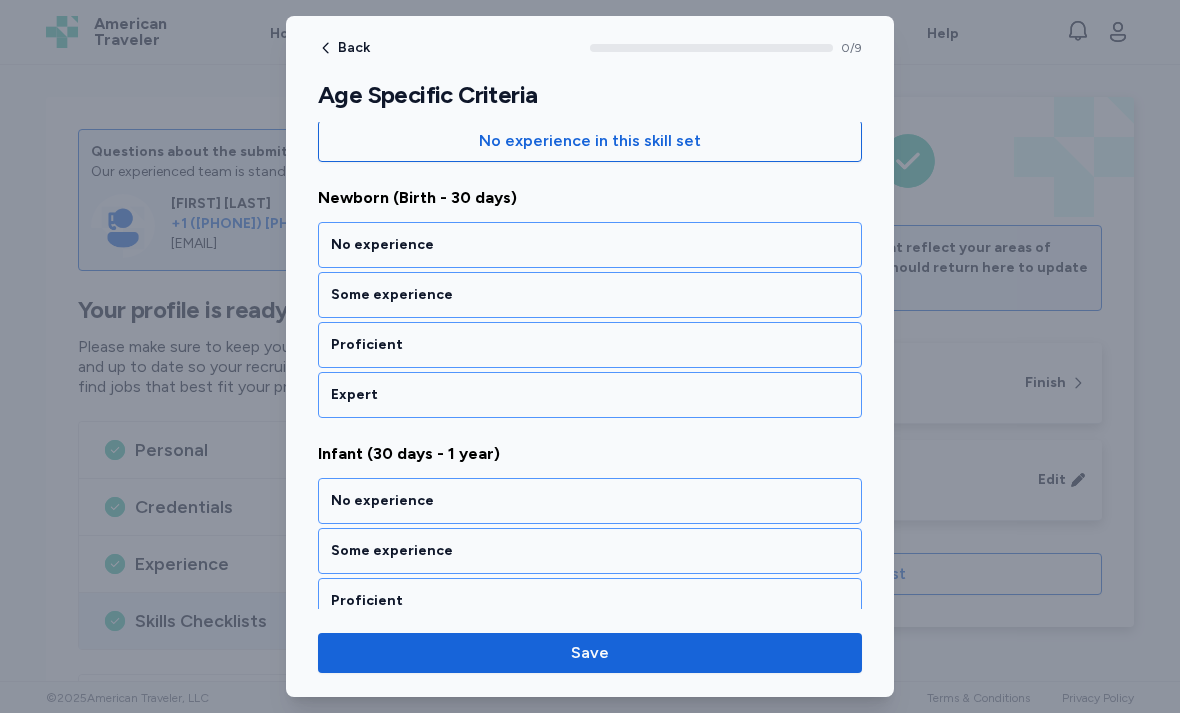click on "Expert" at bounding box center [590, 395] 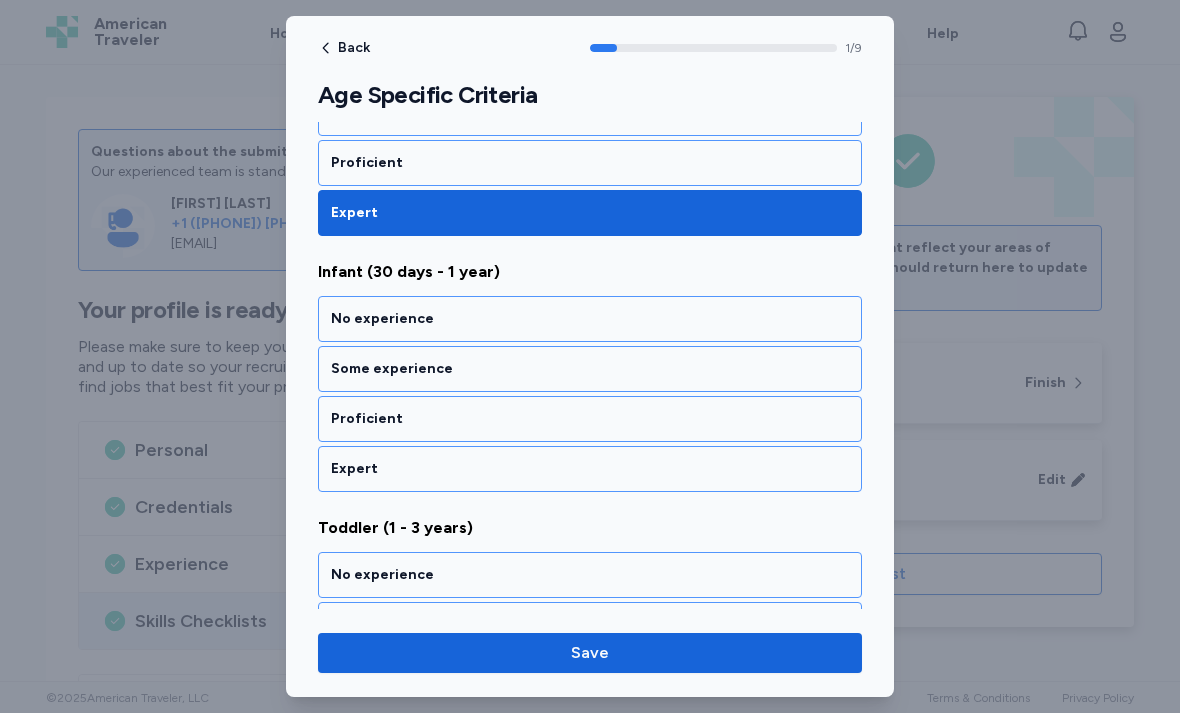 scroll, scrollTop: 423, scrollLeft: 0, axis: vertical 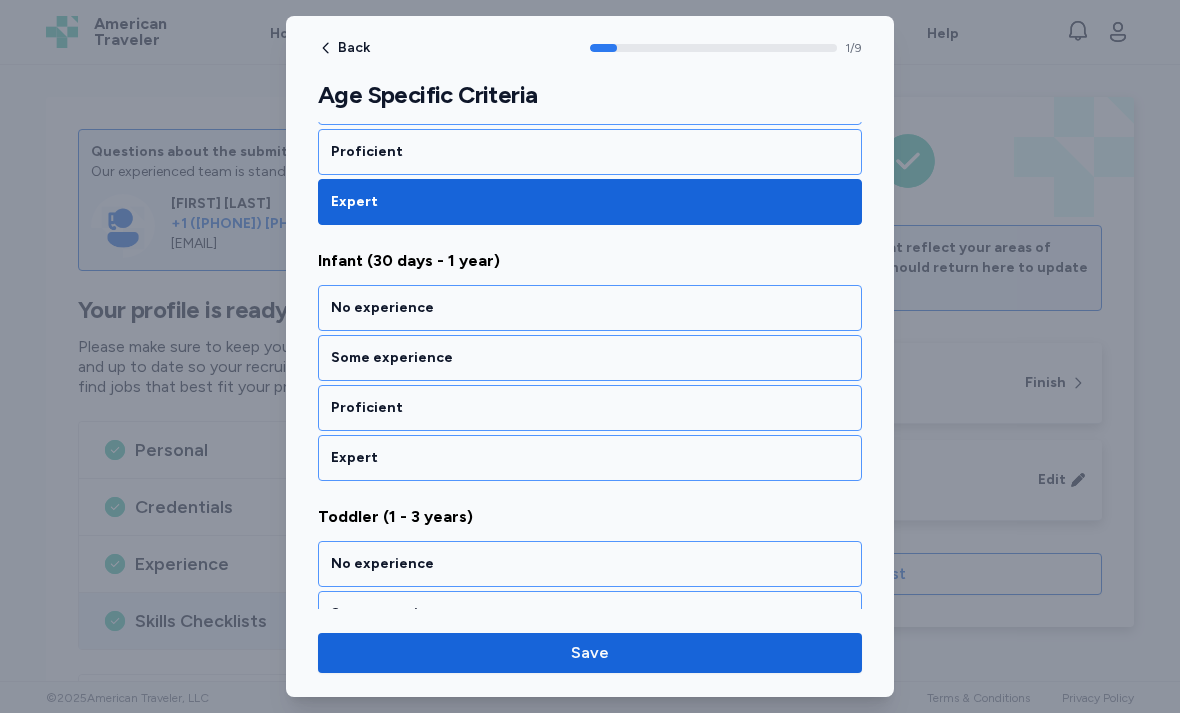 click on "Some experience" at bounding box center (590, 358) 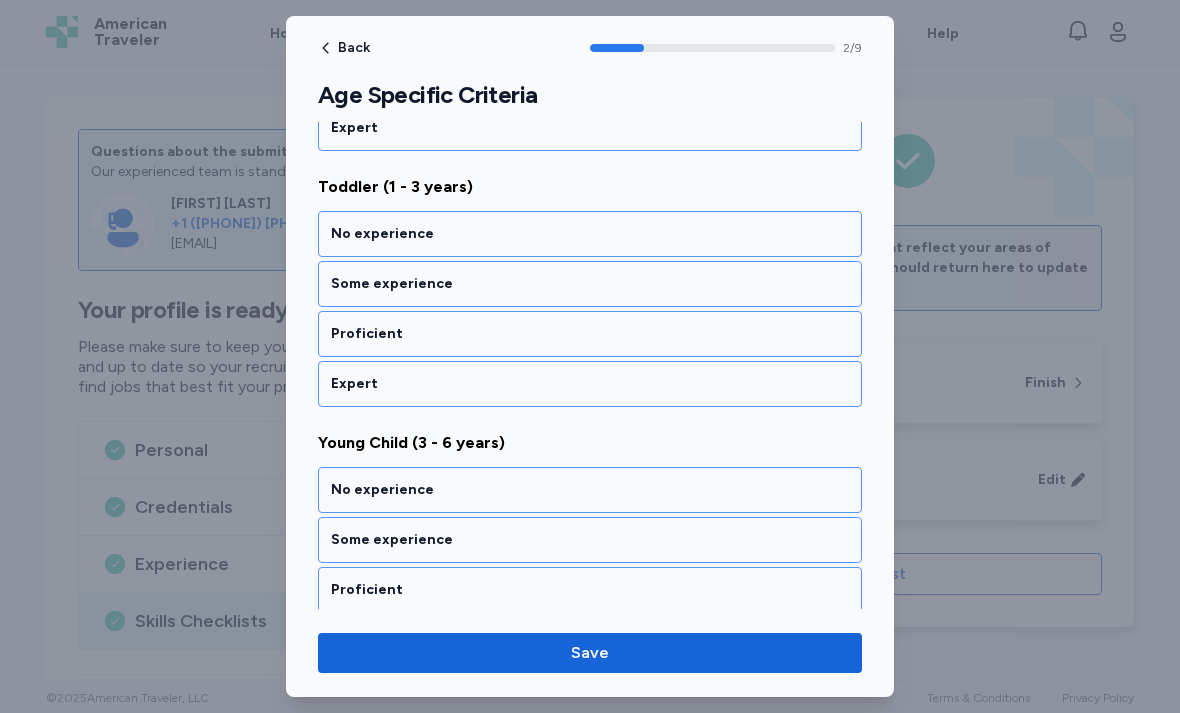 click on "Some experience" at bounding box center [590, 284] 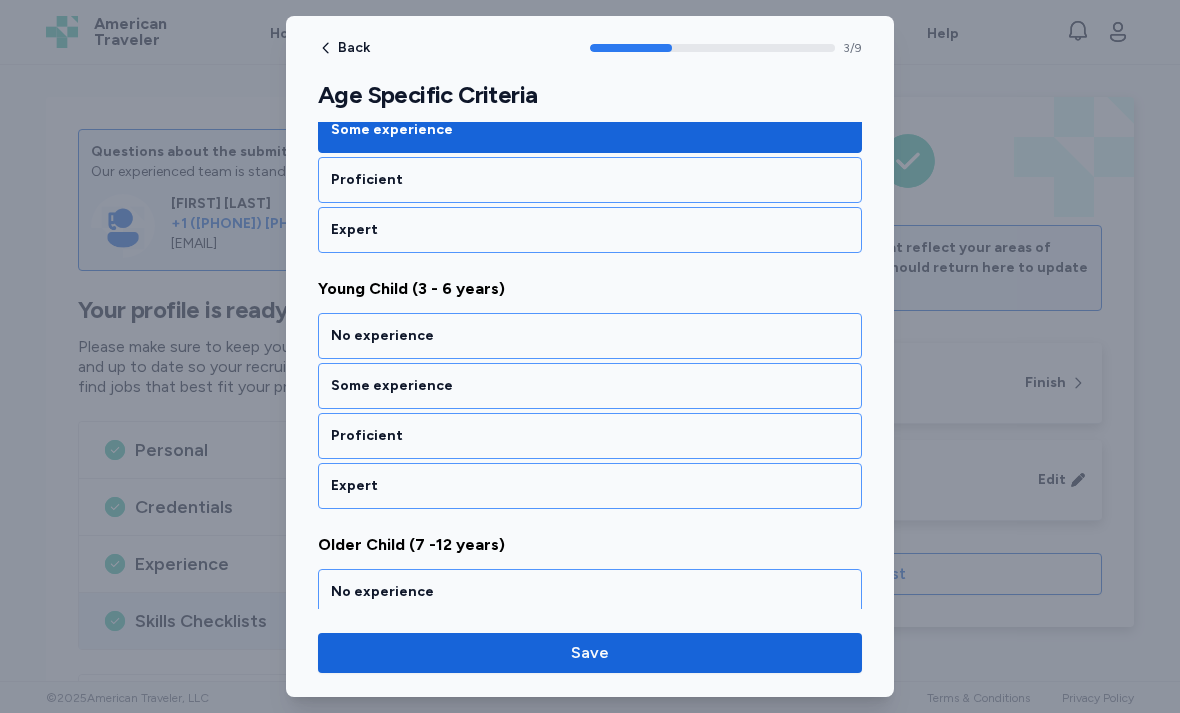 scroll, scrollTop: 935, scrollLeft: 0, axis: vertical 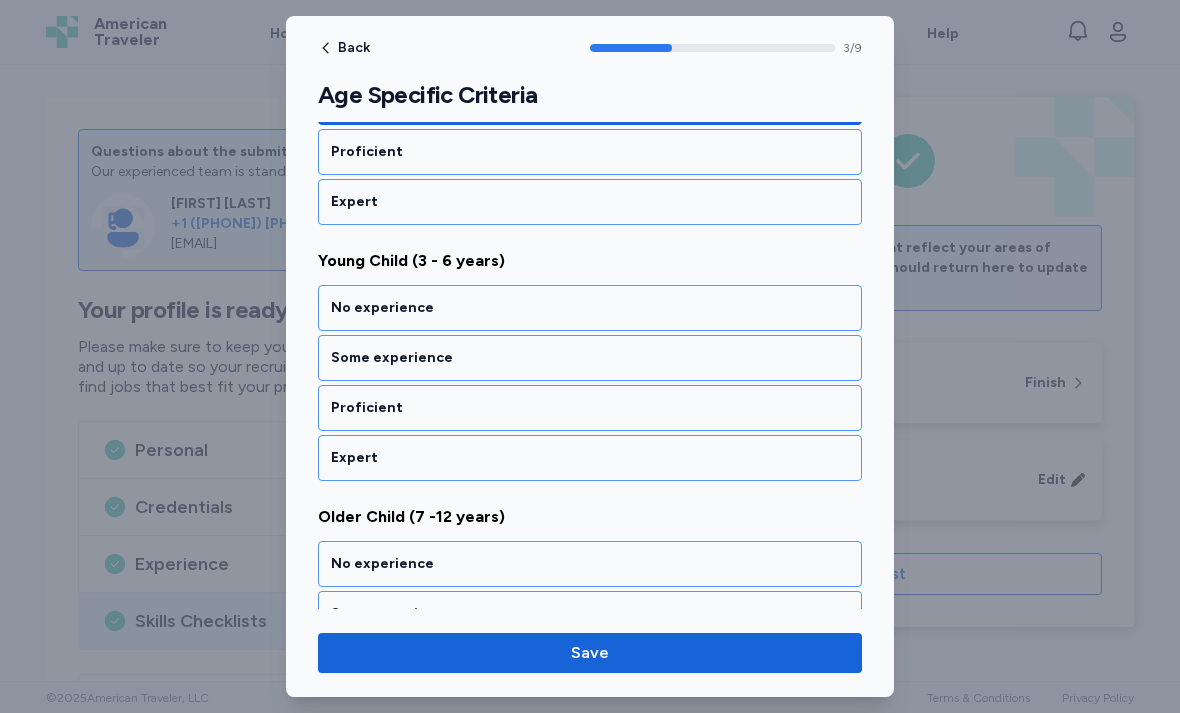click on "Some experience" at bounding box center [590, 358] 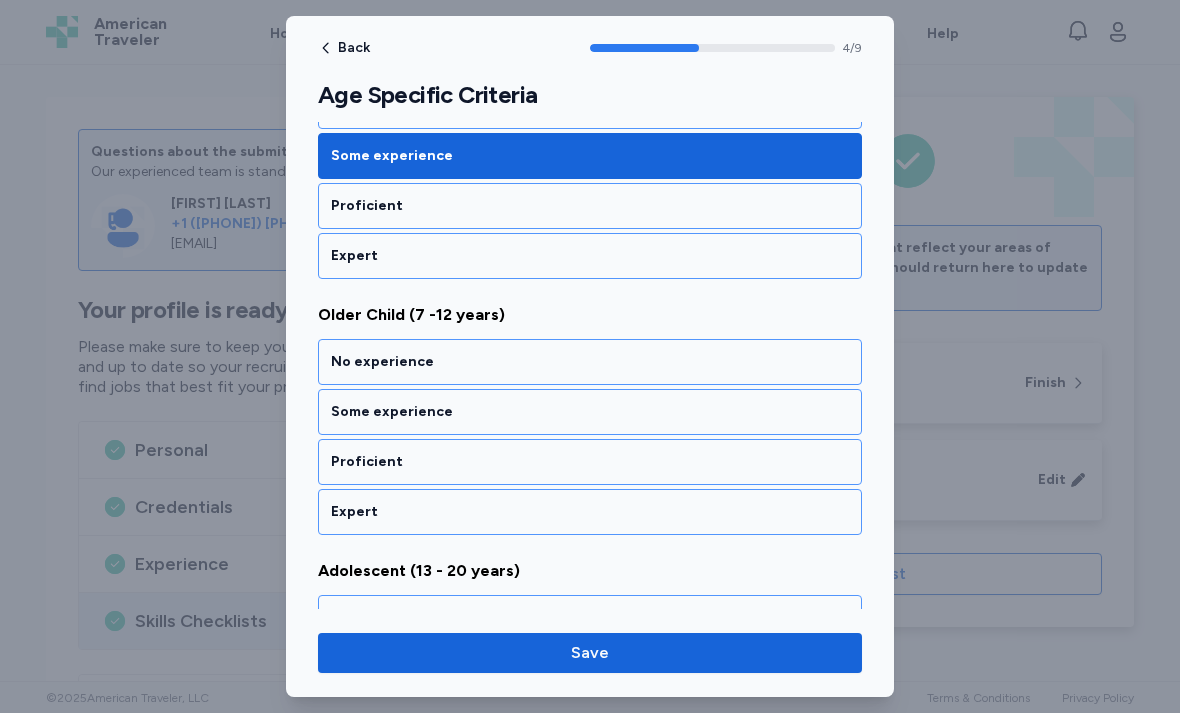 scroll, scrollTop: 1191, scrollLeft: 0, axis: vertical 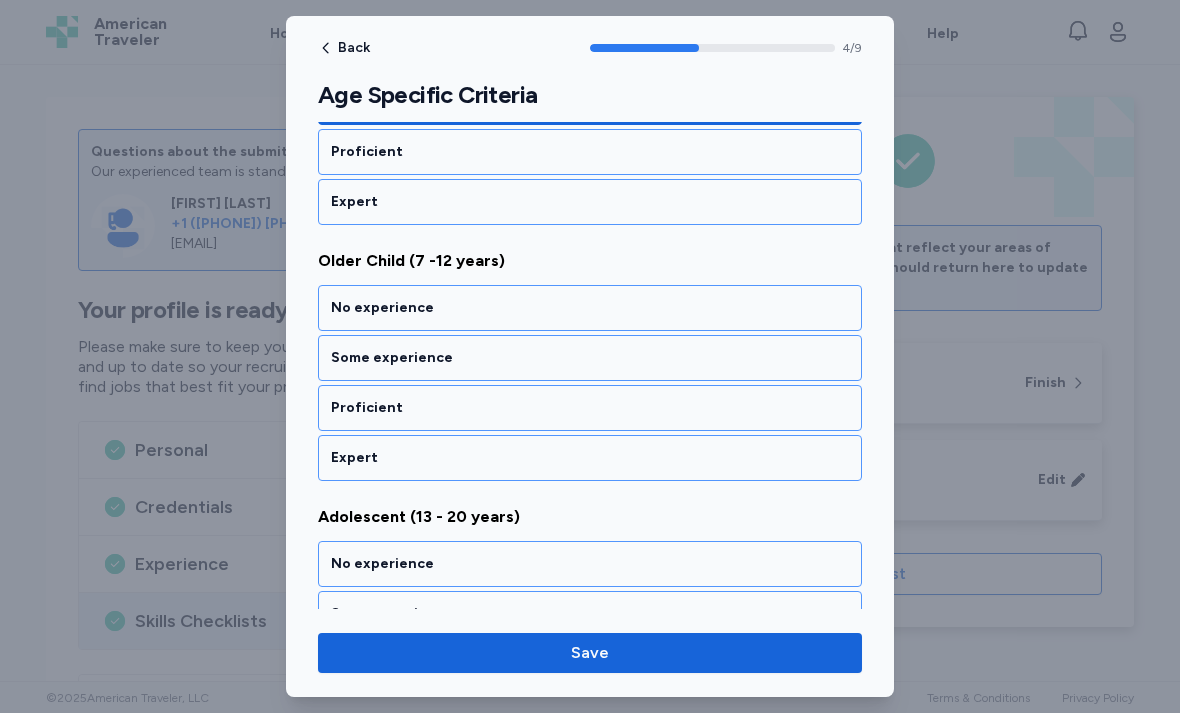 click on "Some experience" at bounding box center [590, 358] 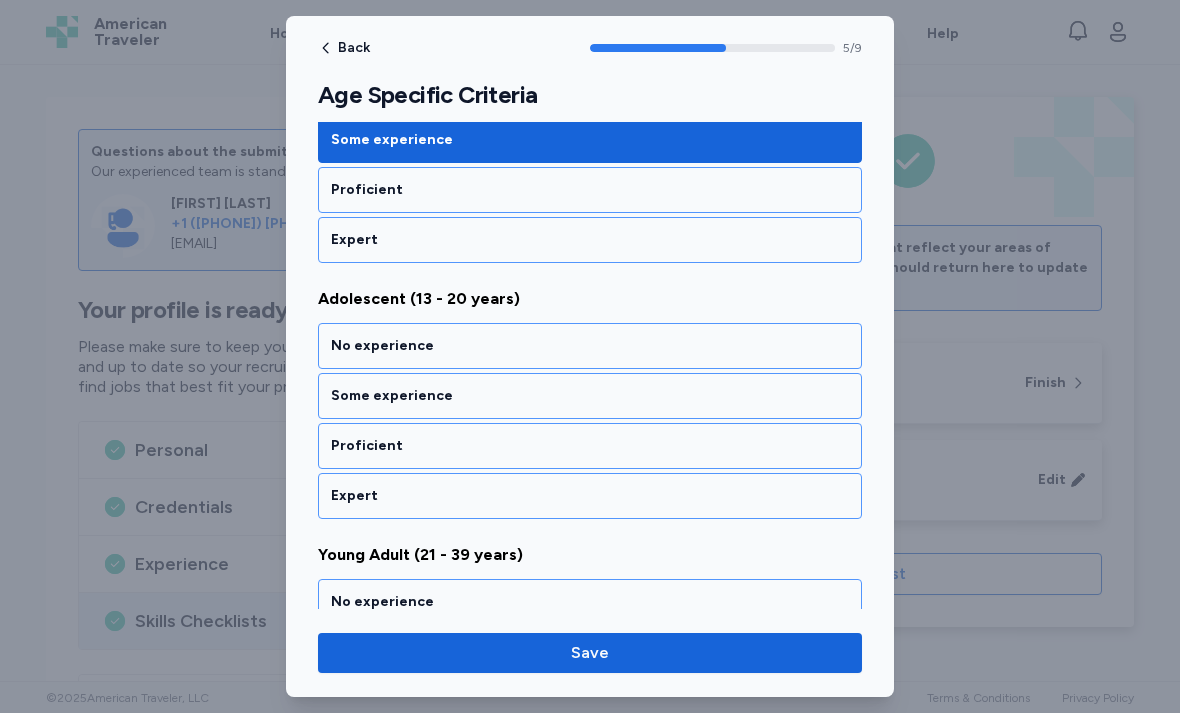 scroll, scrollTop: 1447, scrollLeft: 0, axis: vertical 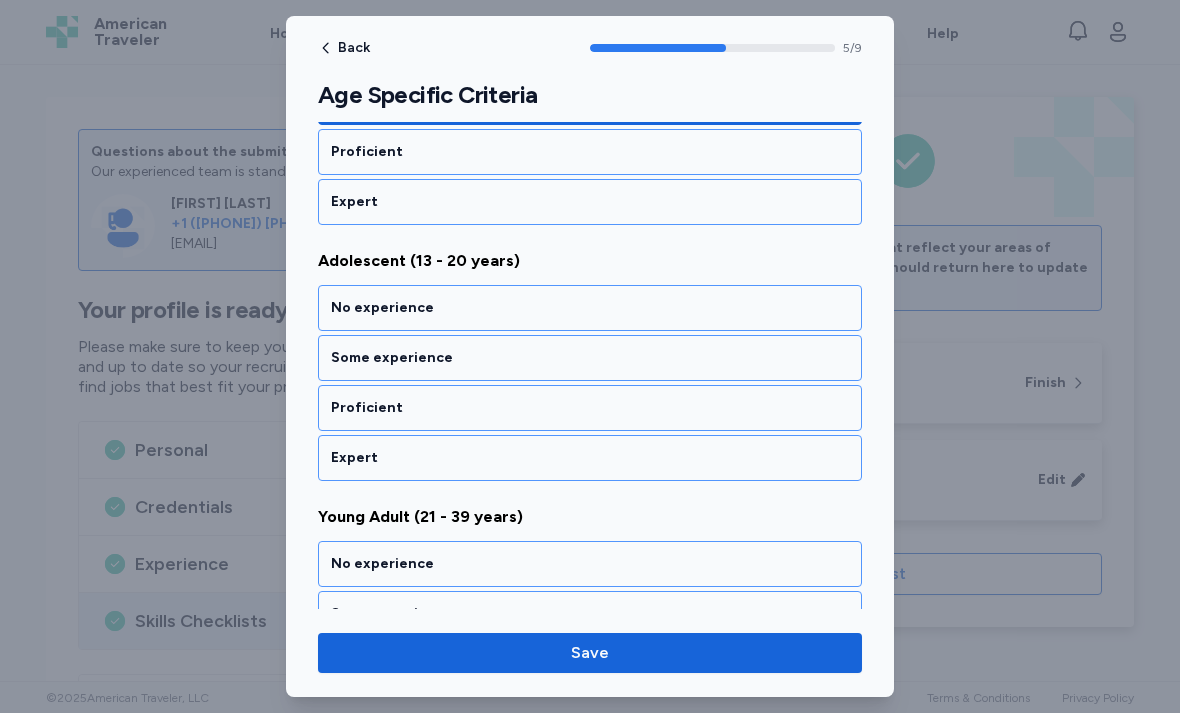 click on "Proficient" at bounding box center (590, 408) 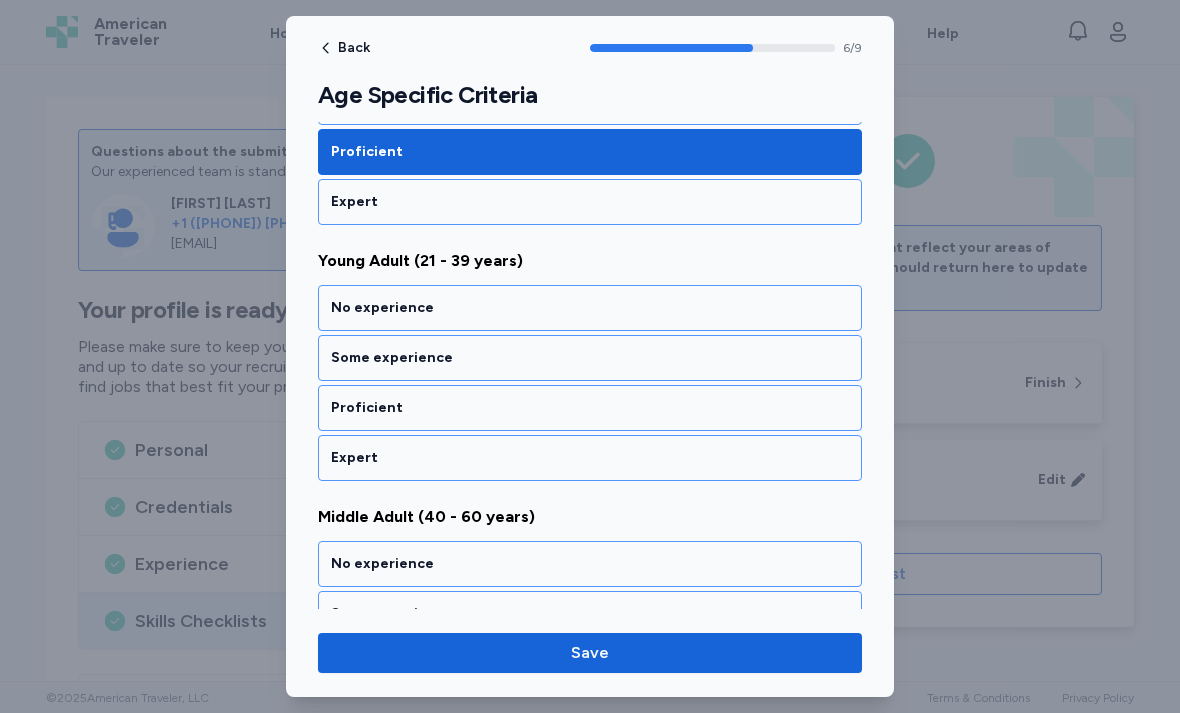 scroll, scrollTop: 1703, scrollLeft: 0, axis: vertical 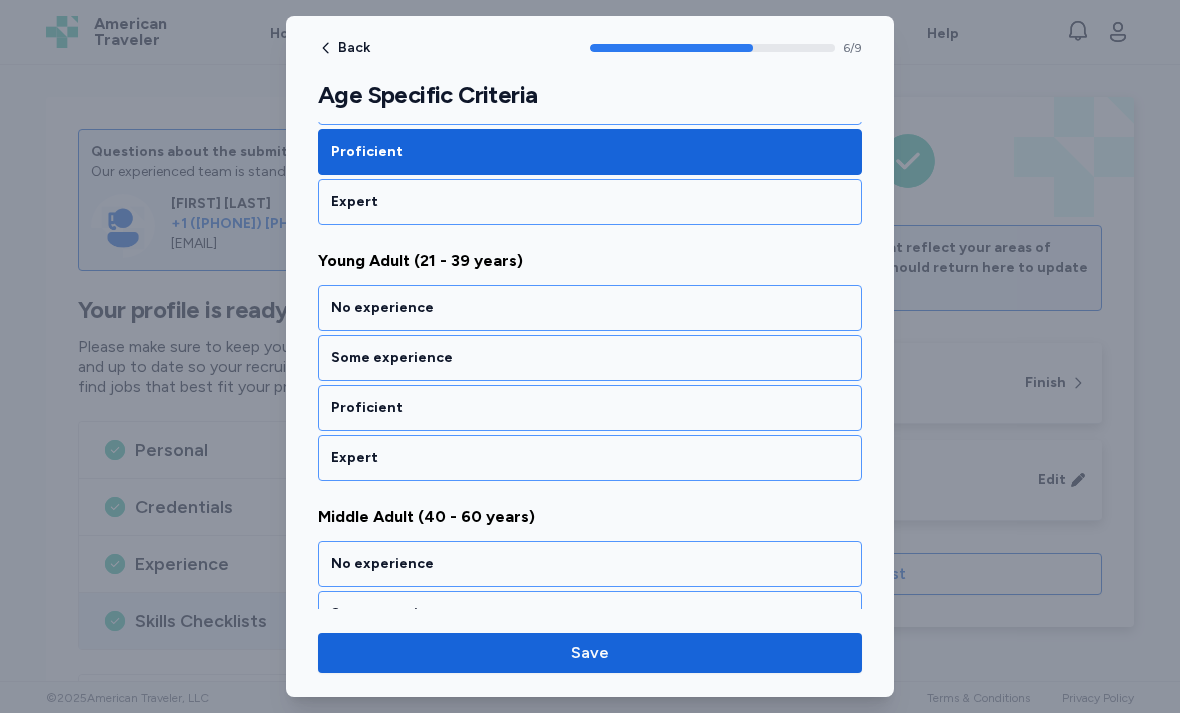 click on "Expert" at bounding box center [590, 458] 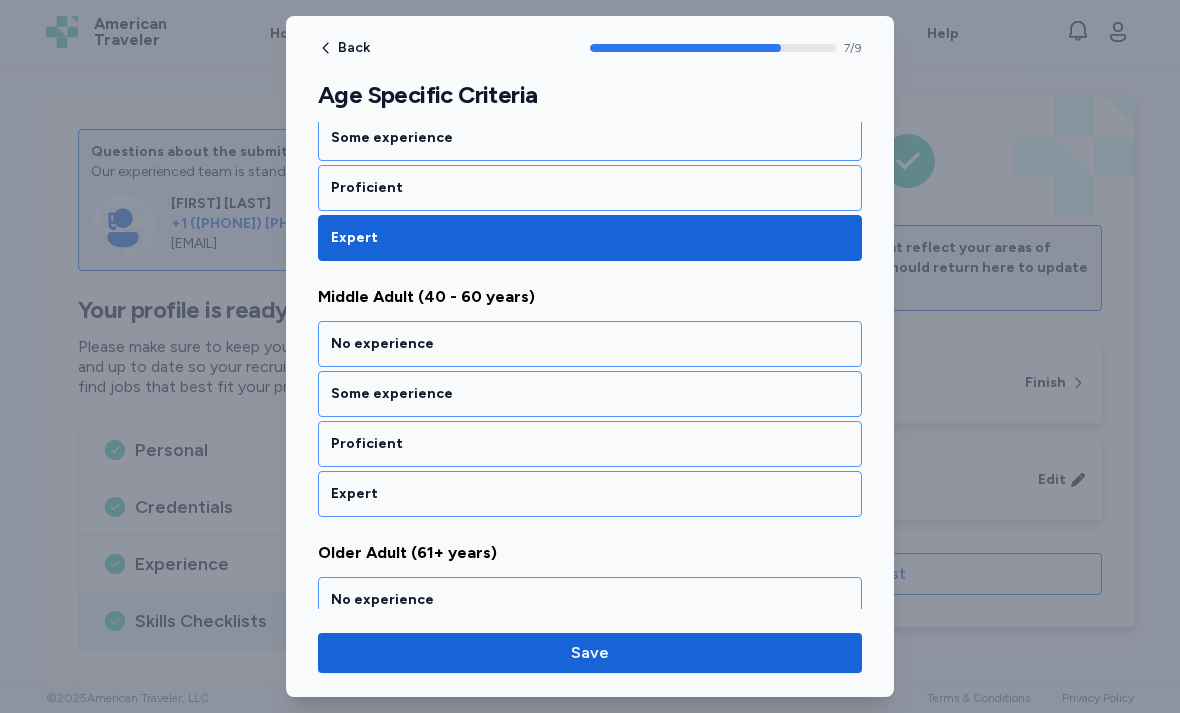 scroll, scrollTop: 1959, scrollLeft: 0, axis: vertical 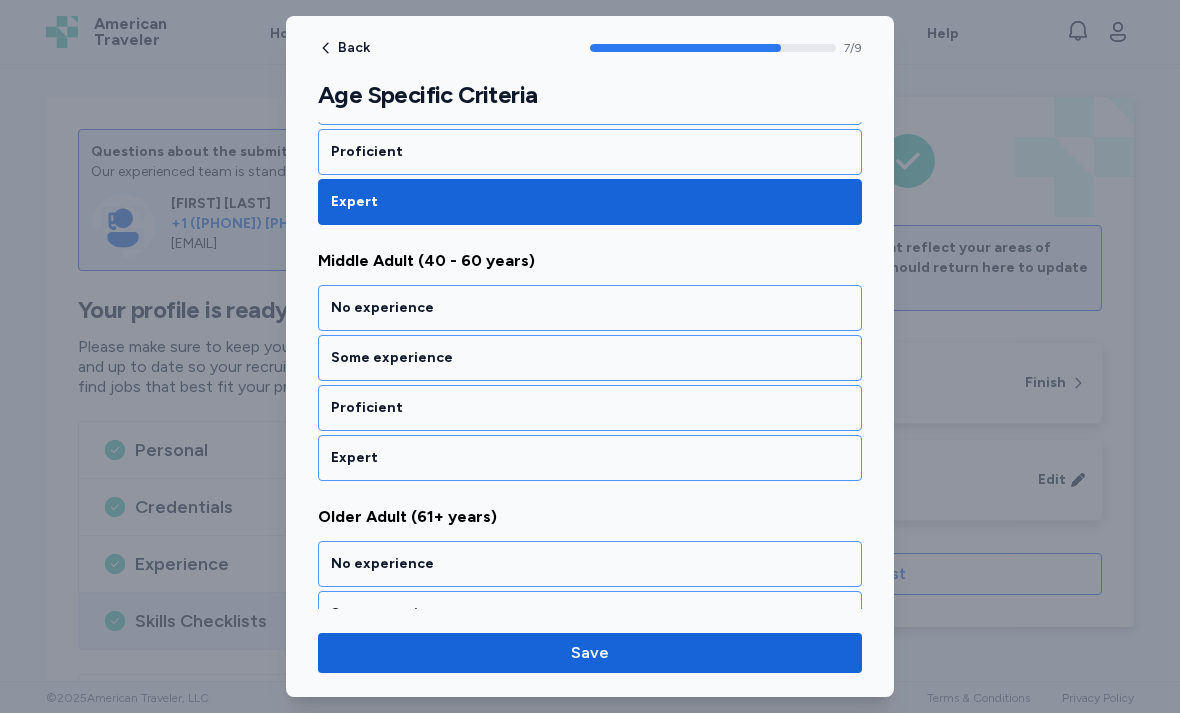 click on "Expert" at bounding box center [590, 458] 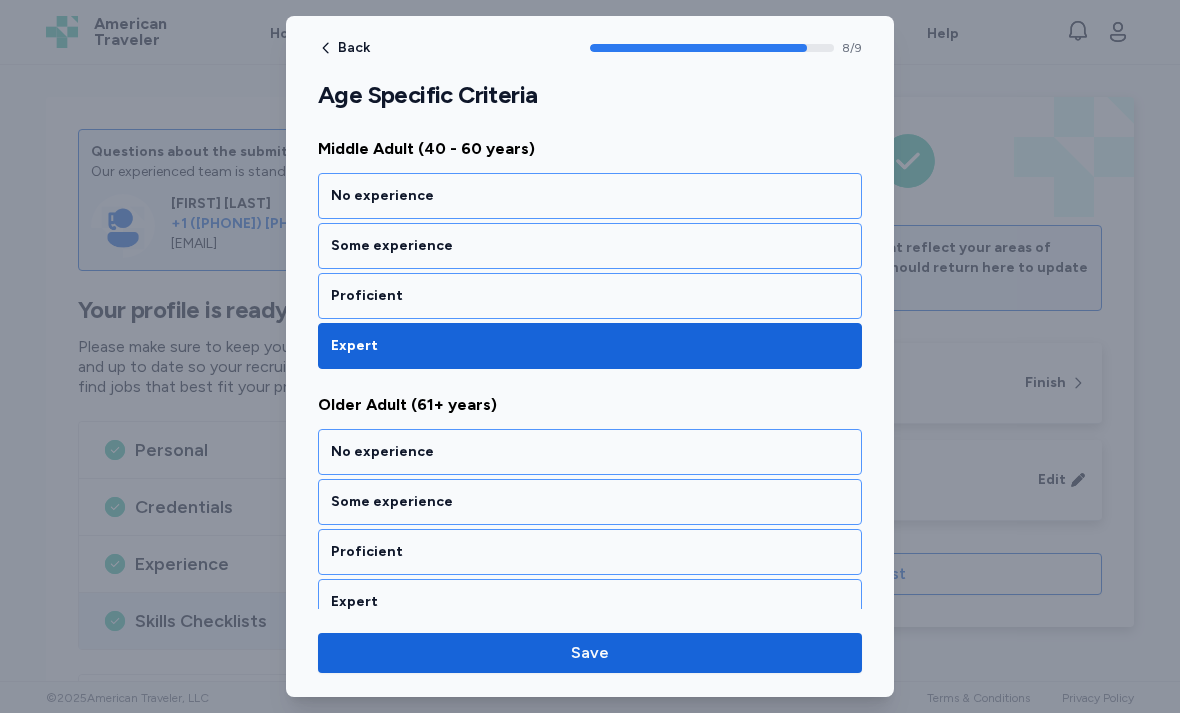 scroll, scrollTop: 2091, scrollLeft: 0, axis: vertical 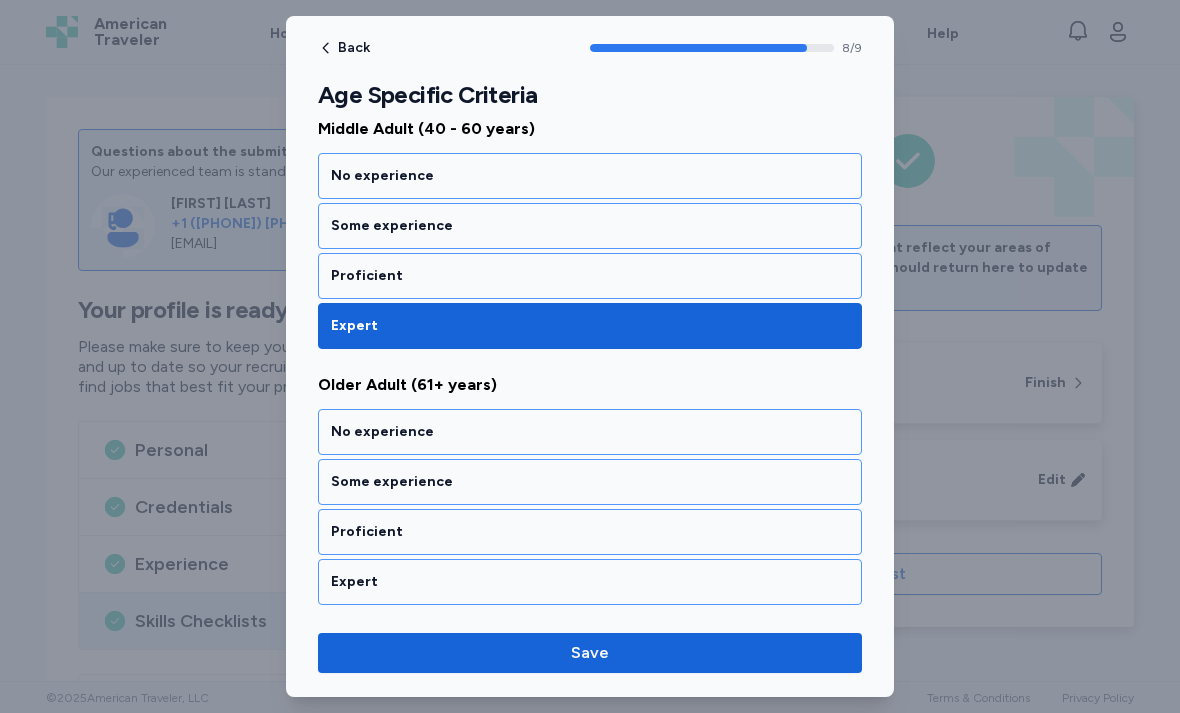 click on "Proficient" at bounding box center (590, 276) 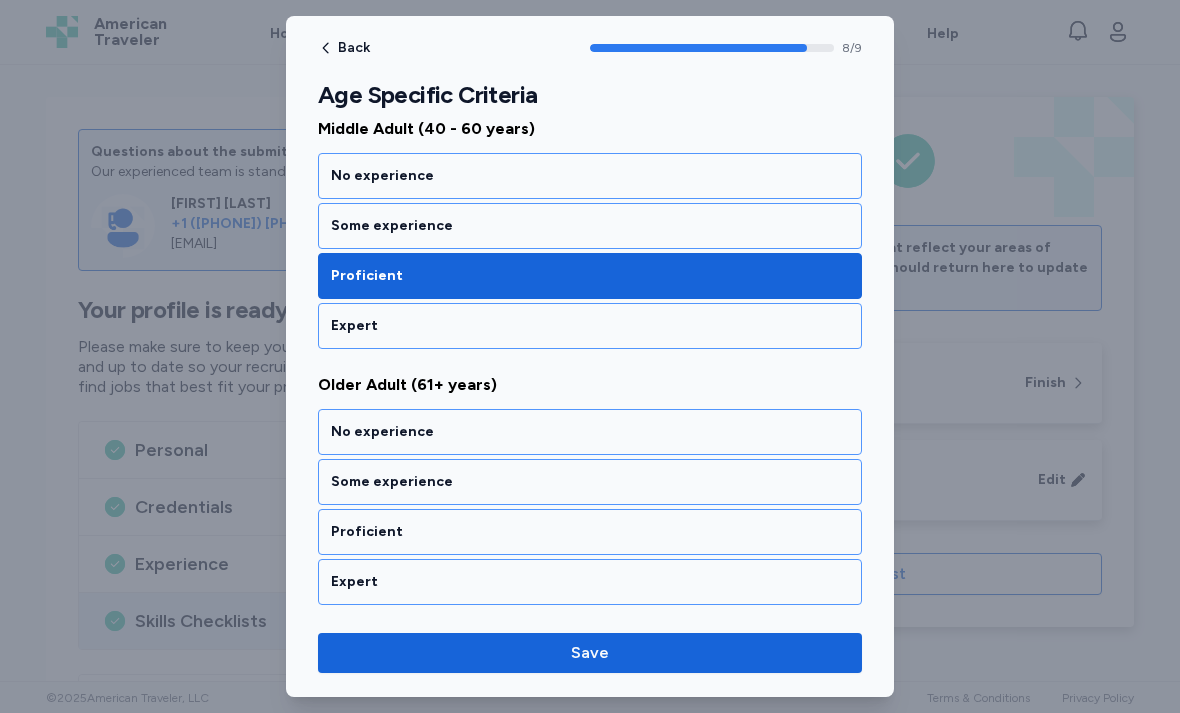 scroll, scrollTop: 2091, scrollLeft: 0, axis: vertical 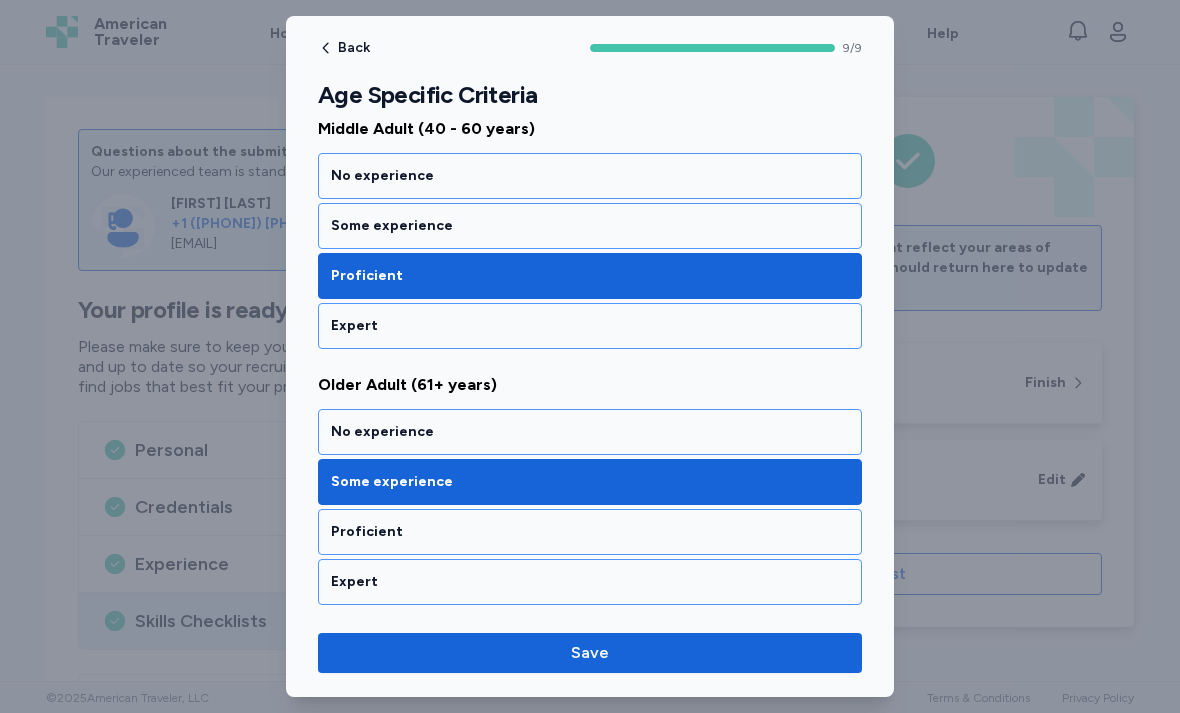 click on "Save" at bounding box center [590, 653] 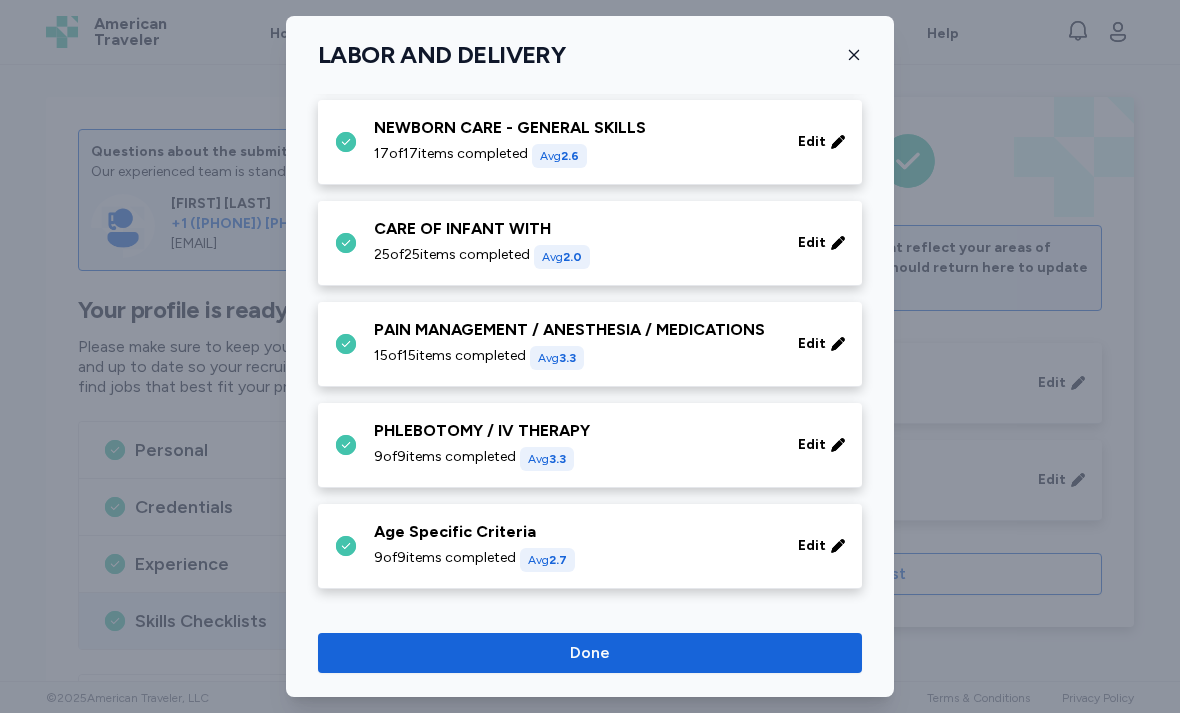 scroll, scrollTop: 722, scrollLeft: 0, axis: vertical 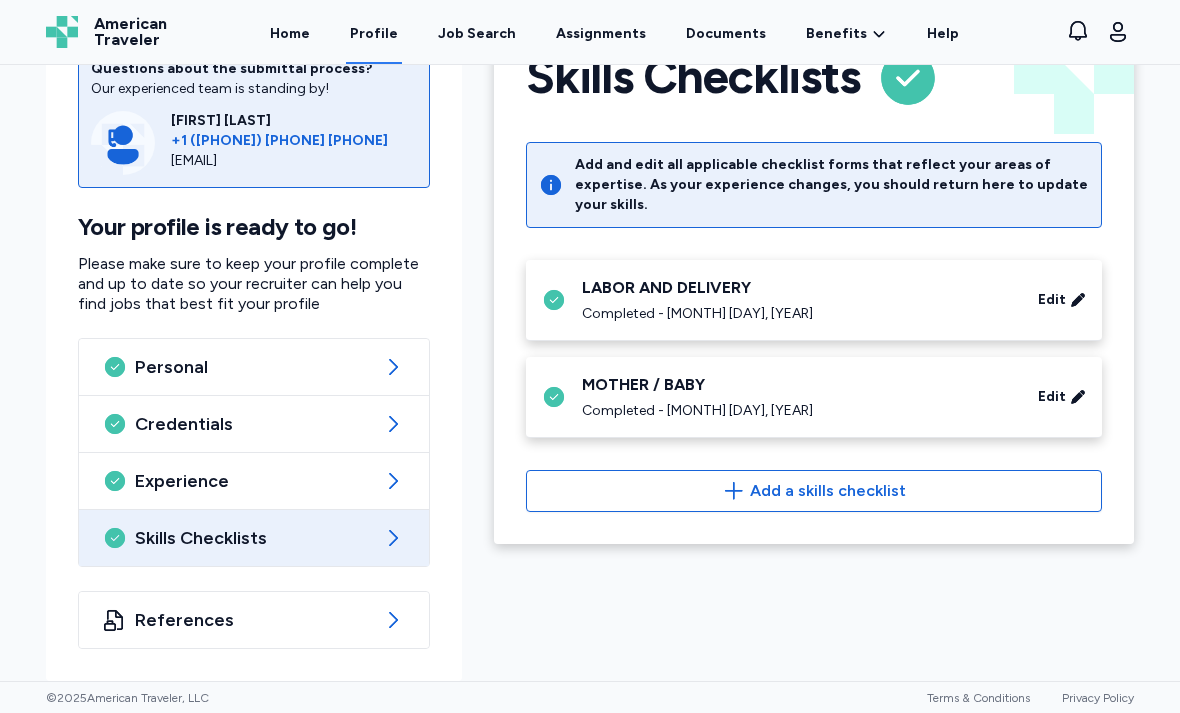 click on "Experience" at bounding box center [254, 481] 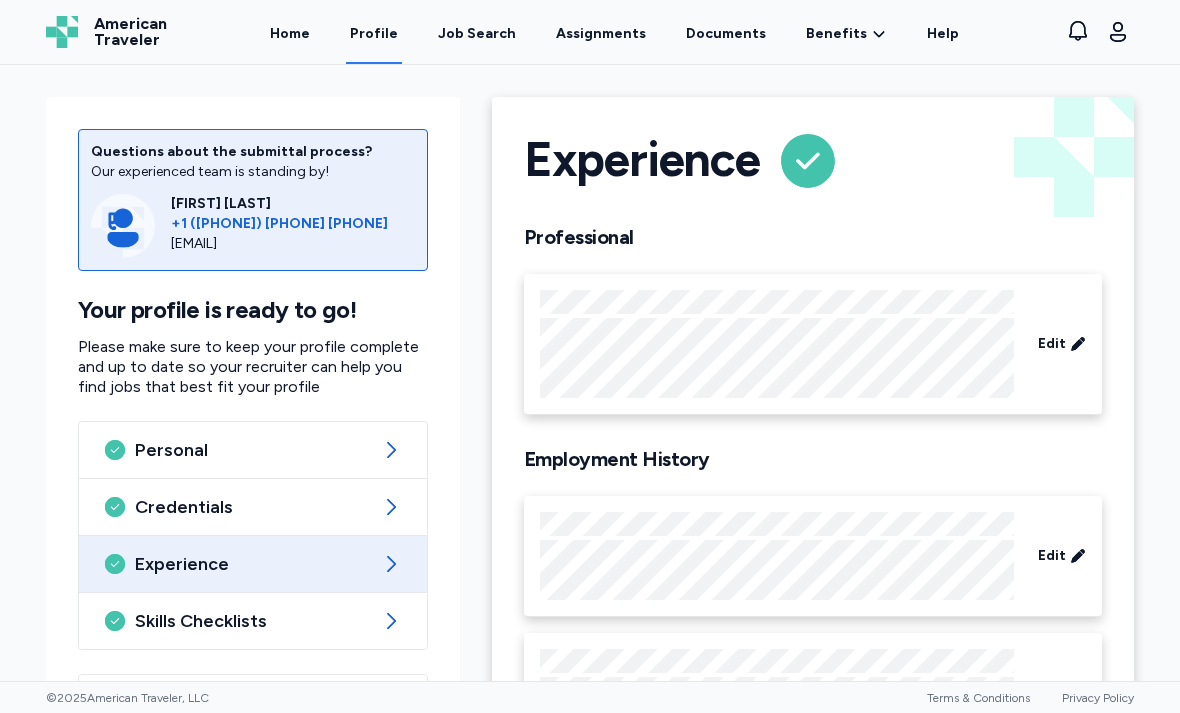 scroll, scrollTop: 0, scrollLeft: 0, axis: both 